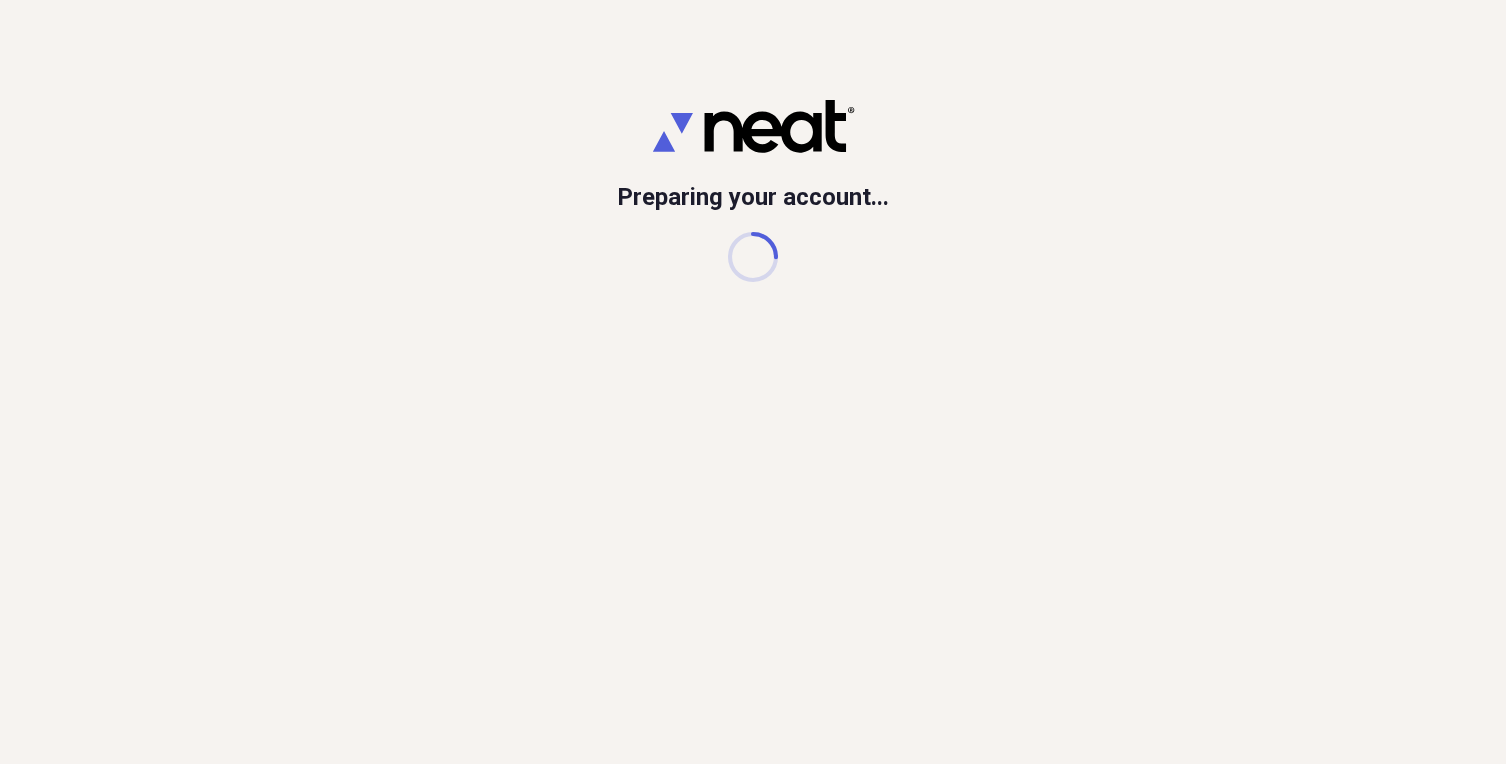 scroll, scrollTop: 0, scrollLeft: 0, axis: both 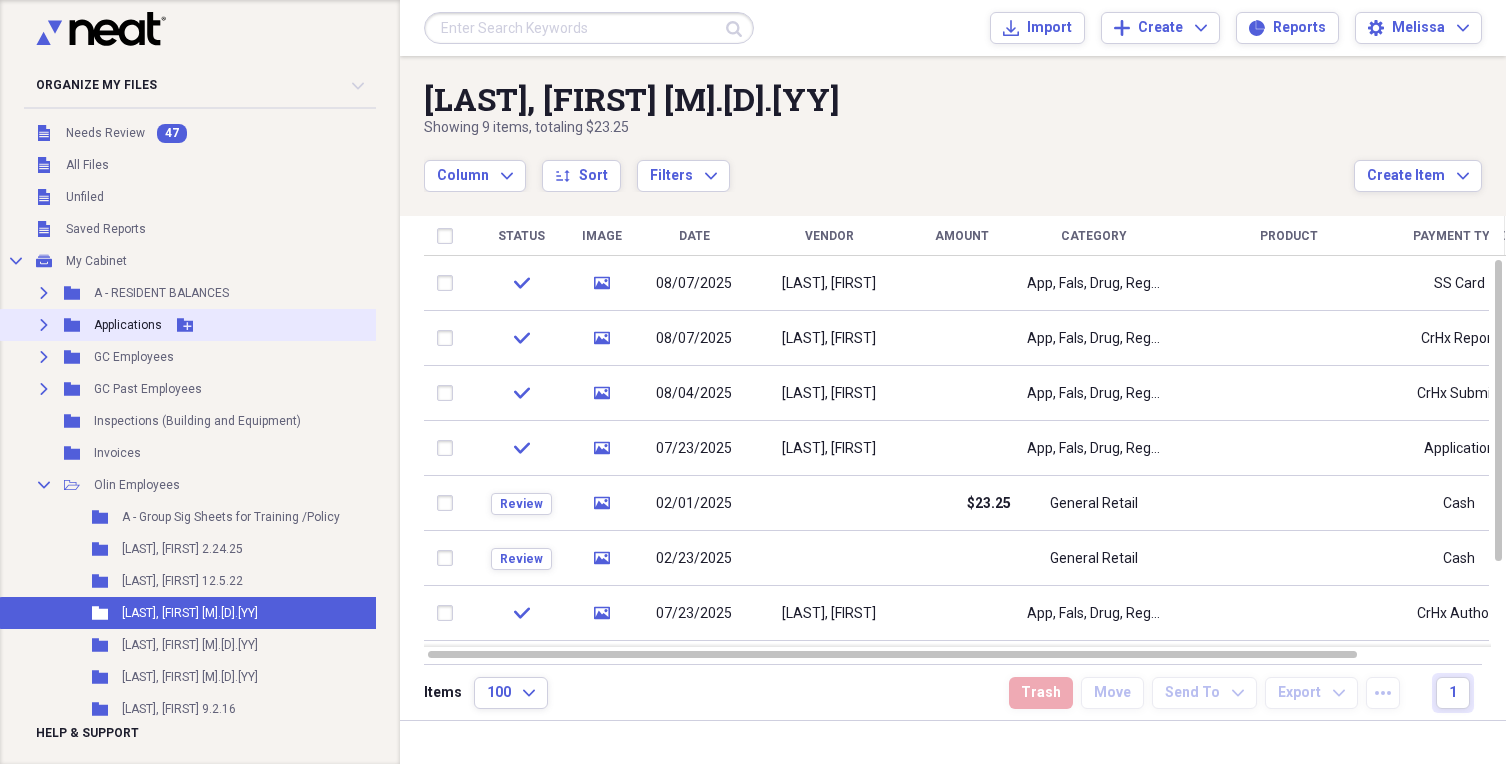 click 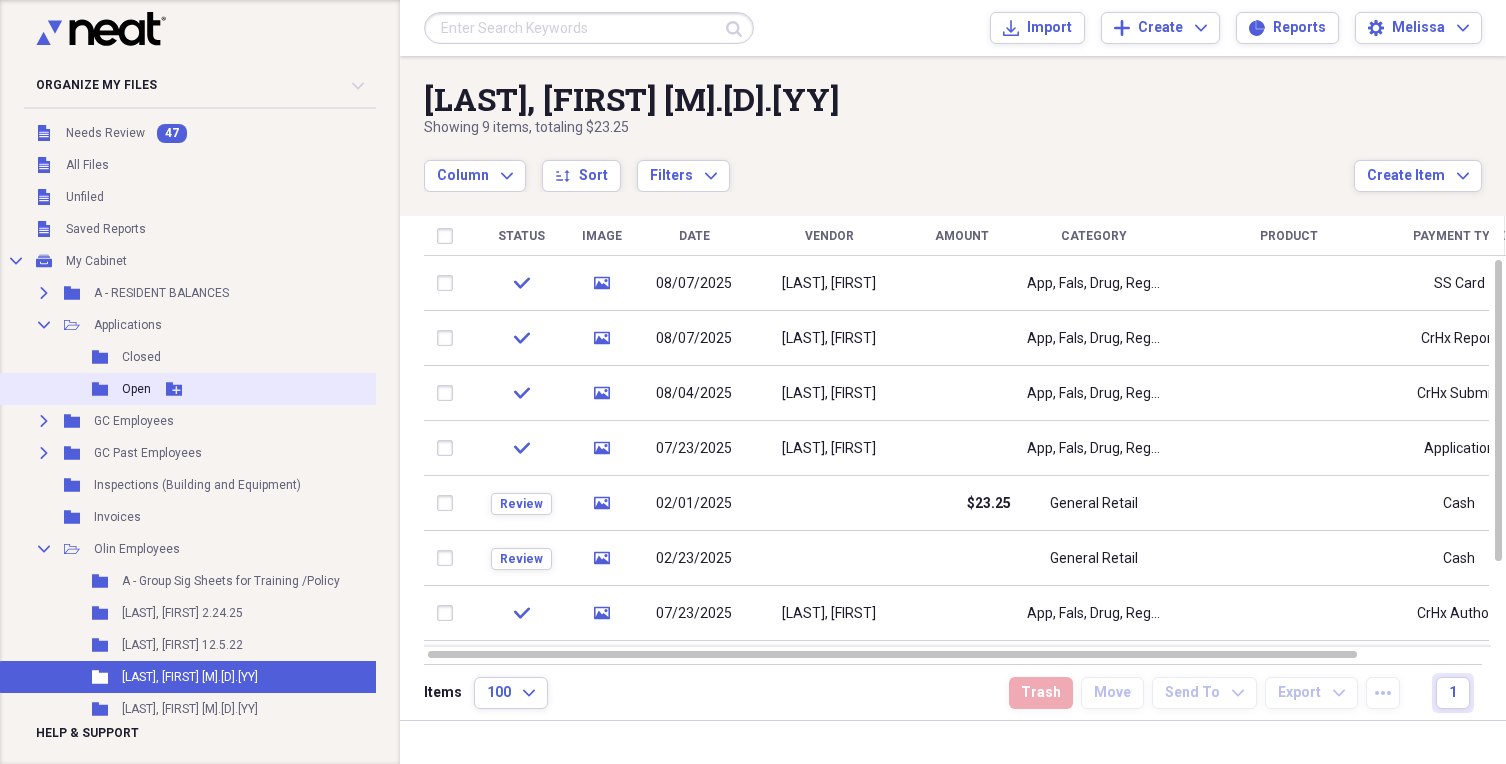 click on "Open" at bounding box center [136, 389] 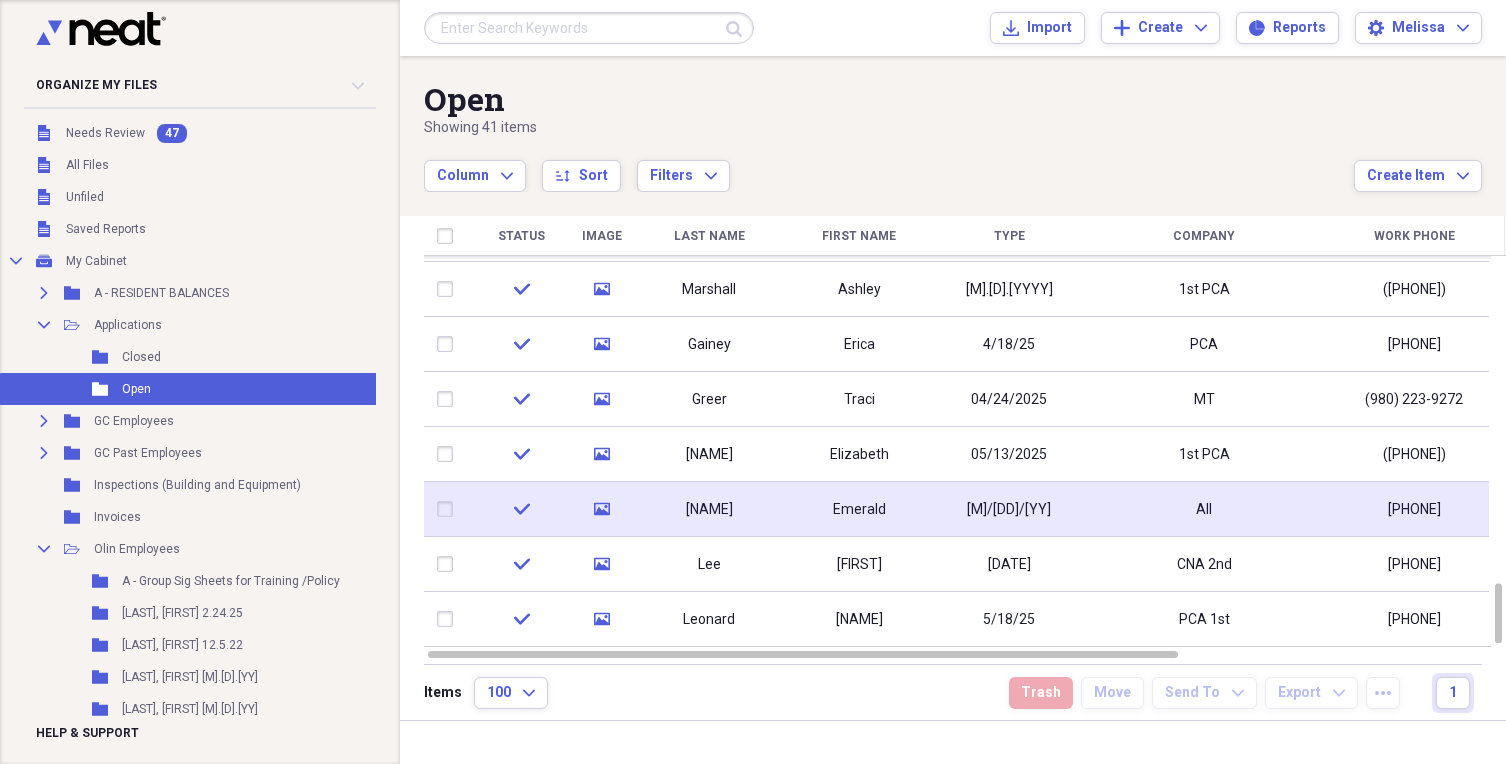 click on "Emerald" at bounding box center [859, 509] 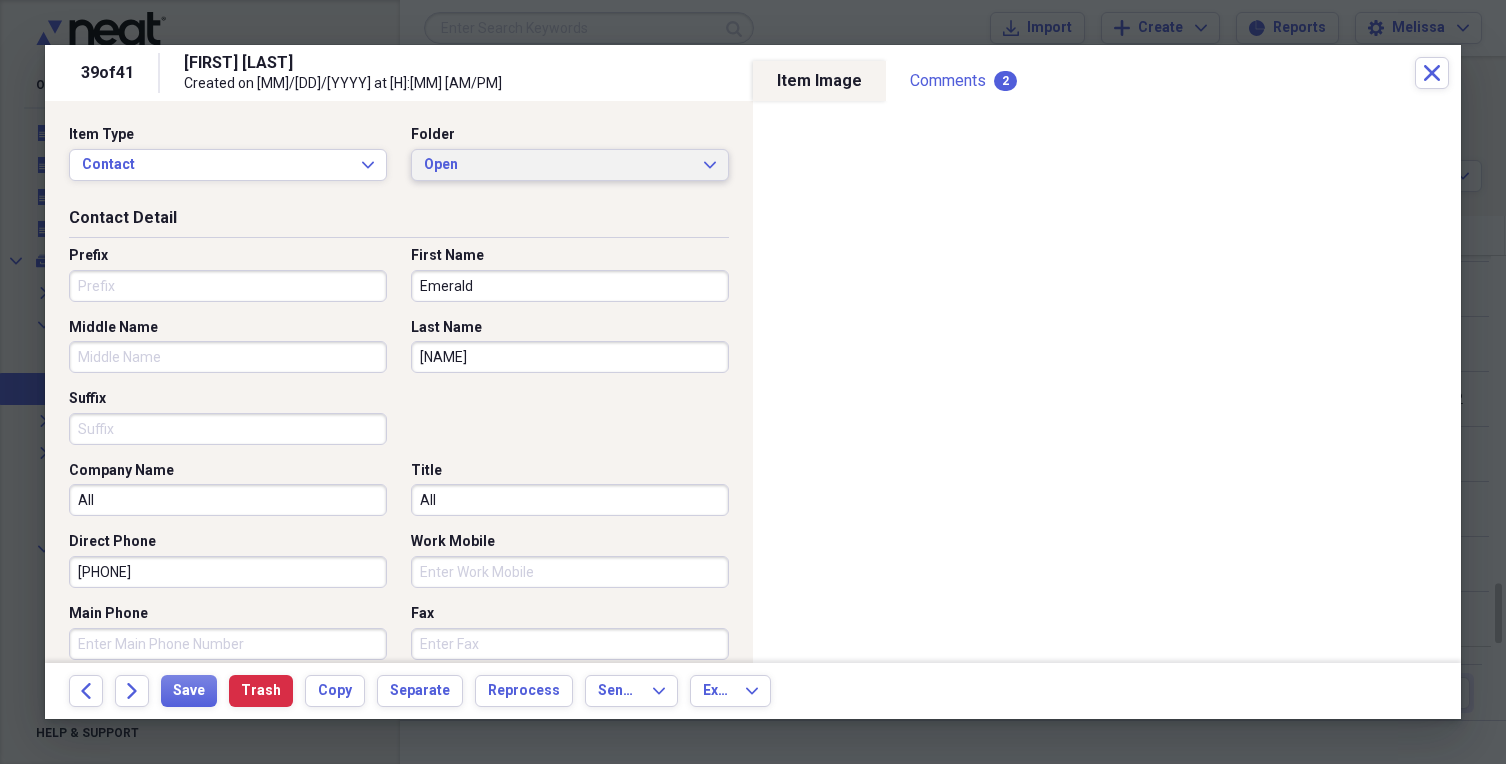 click on "Open" at bounding box center (558, 165) 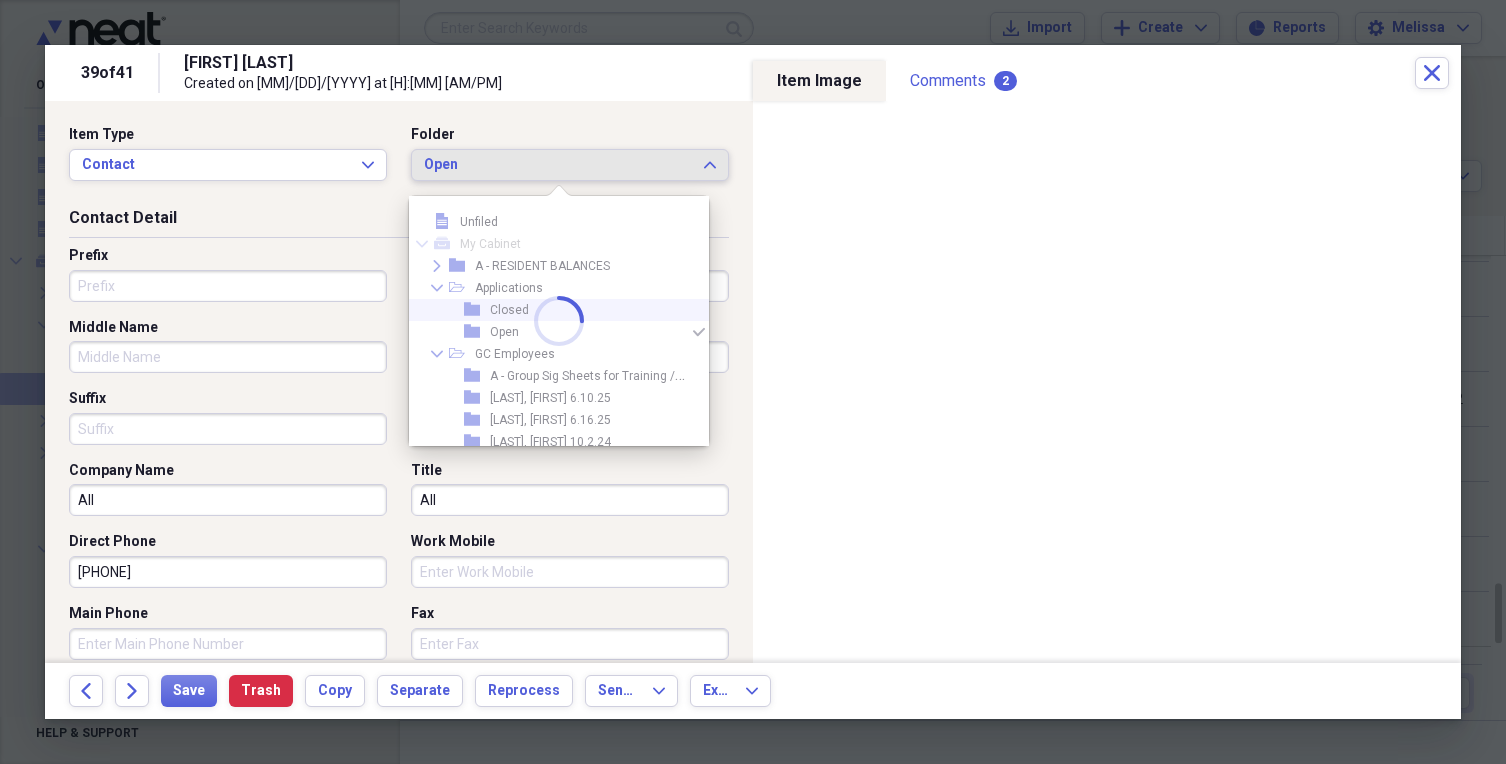 scroll, scrollTop: 11, scrollLeft: 0, axis: vertical 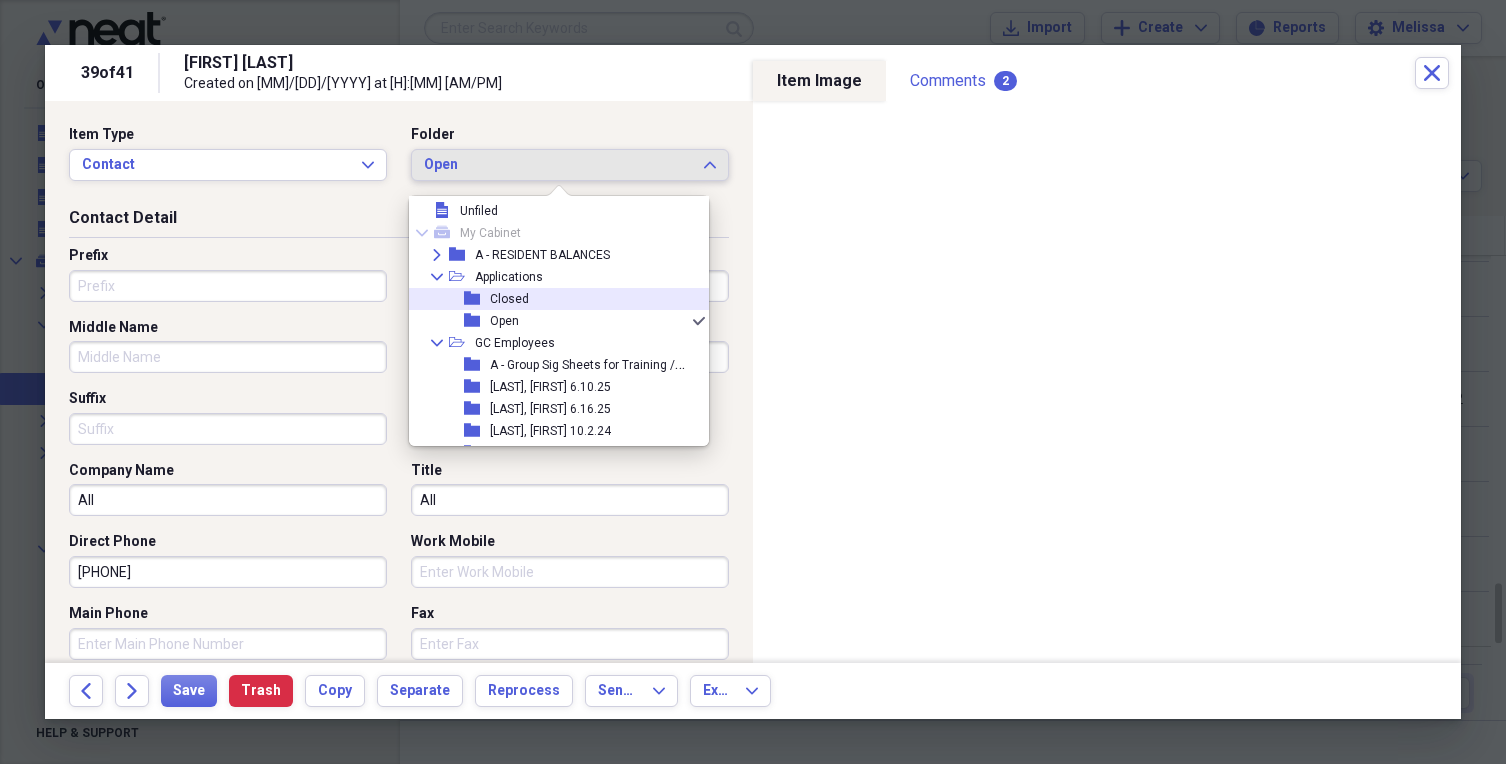 click on "Closed" at bounding box center [509, 299] 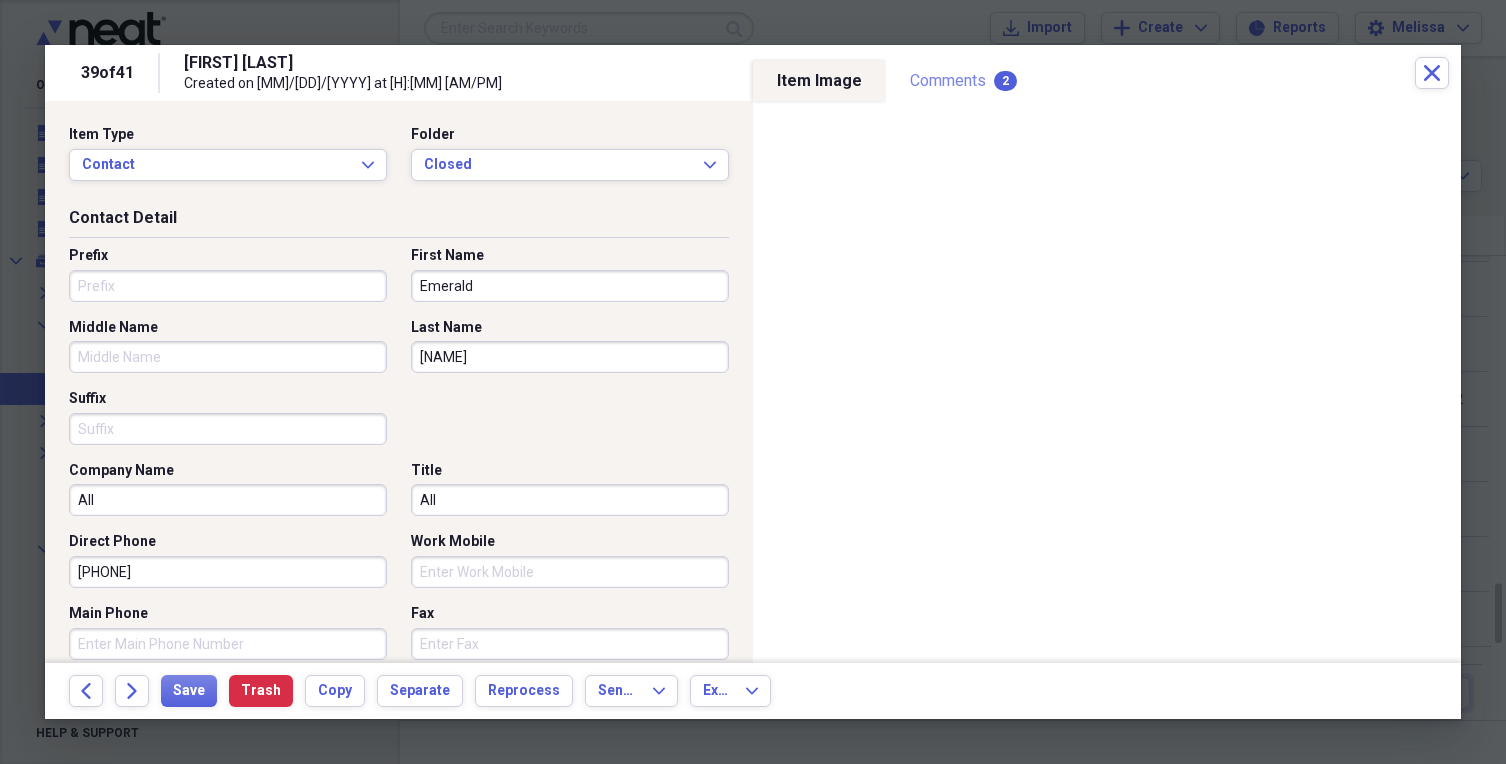 click on "Comments 2" at bounding box center [963, 81] 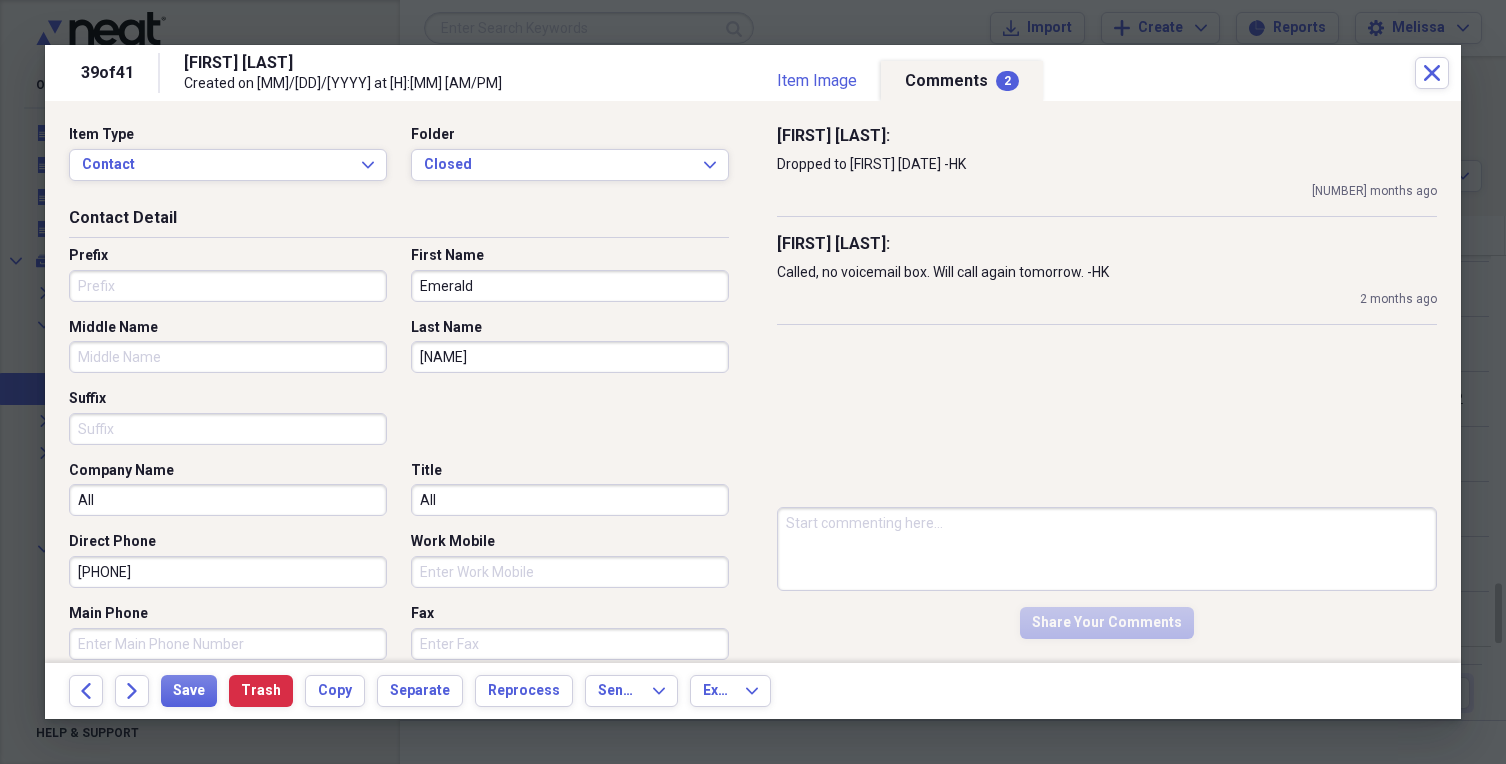 click at bounding box center (1107, 549) 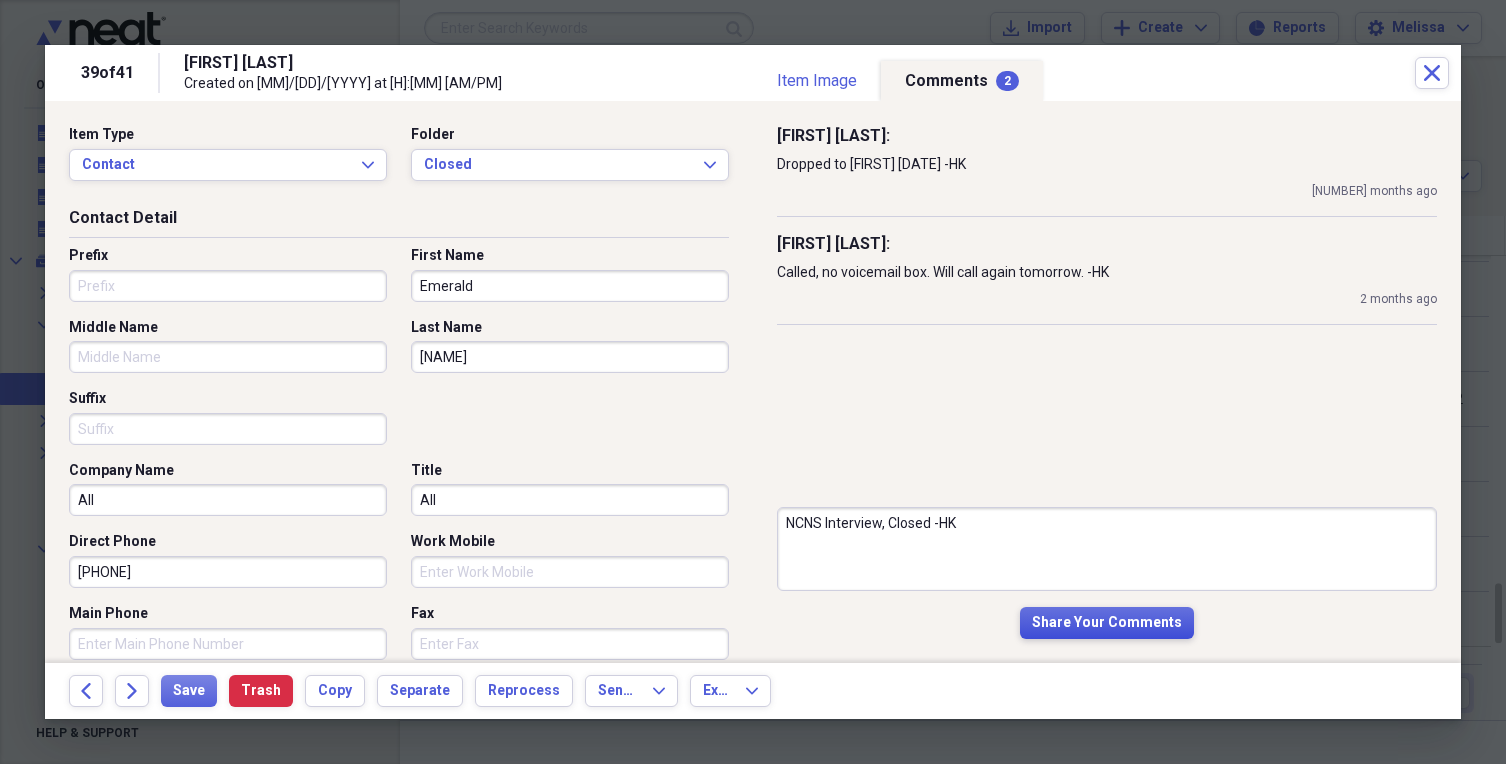 type on "NCNS Interview, Closed -HK" 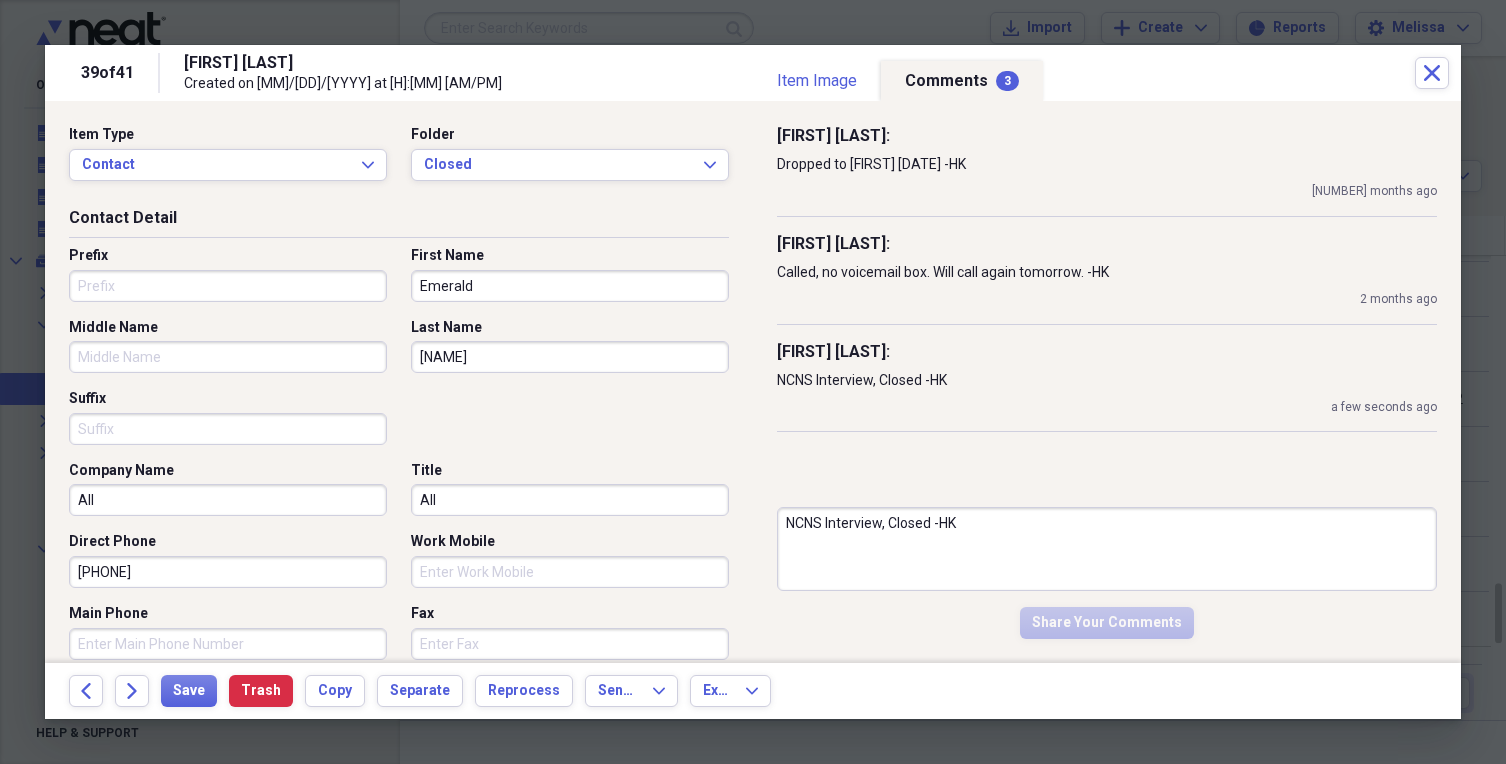 type 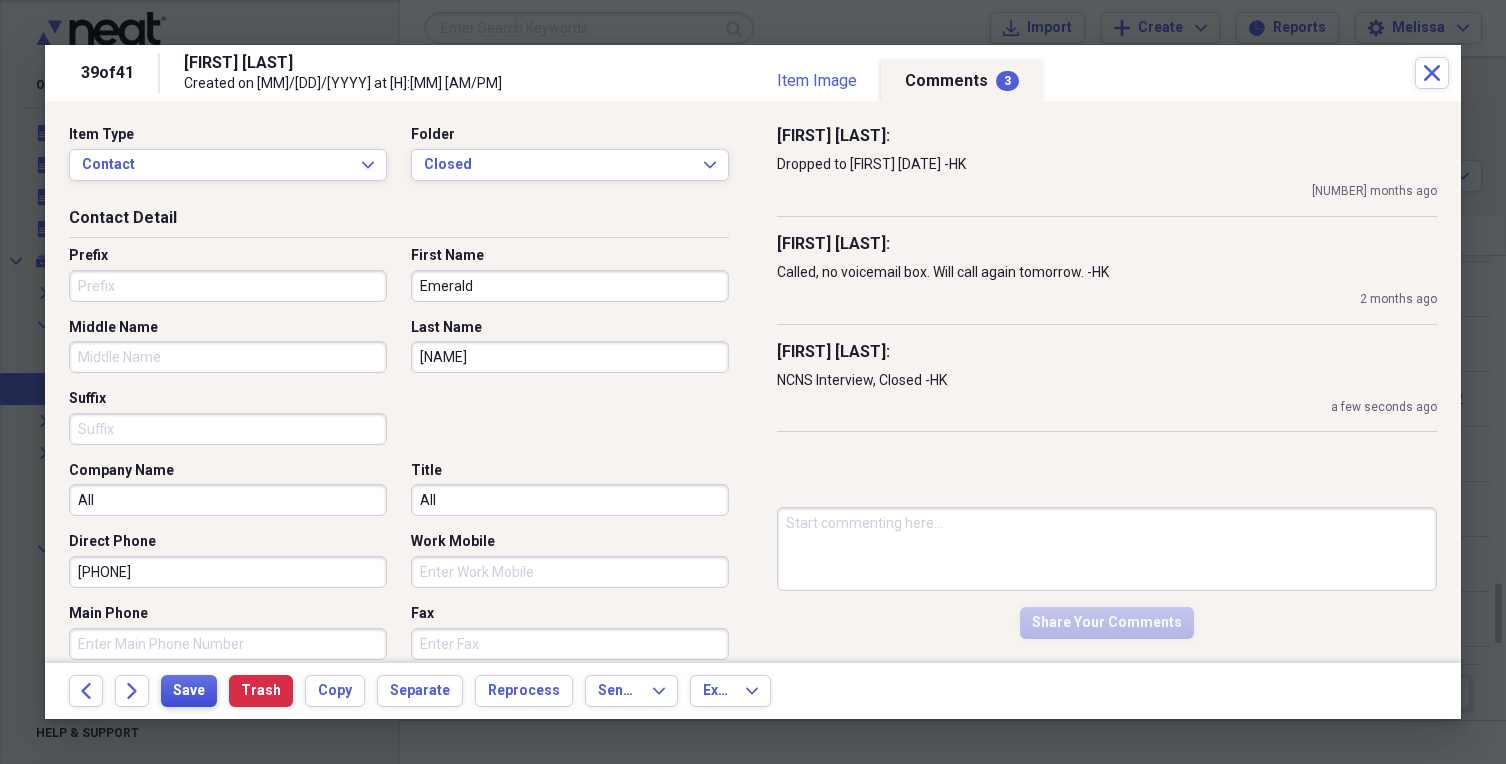 click on "Save" at bounding box center [189, 691] 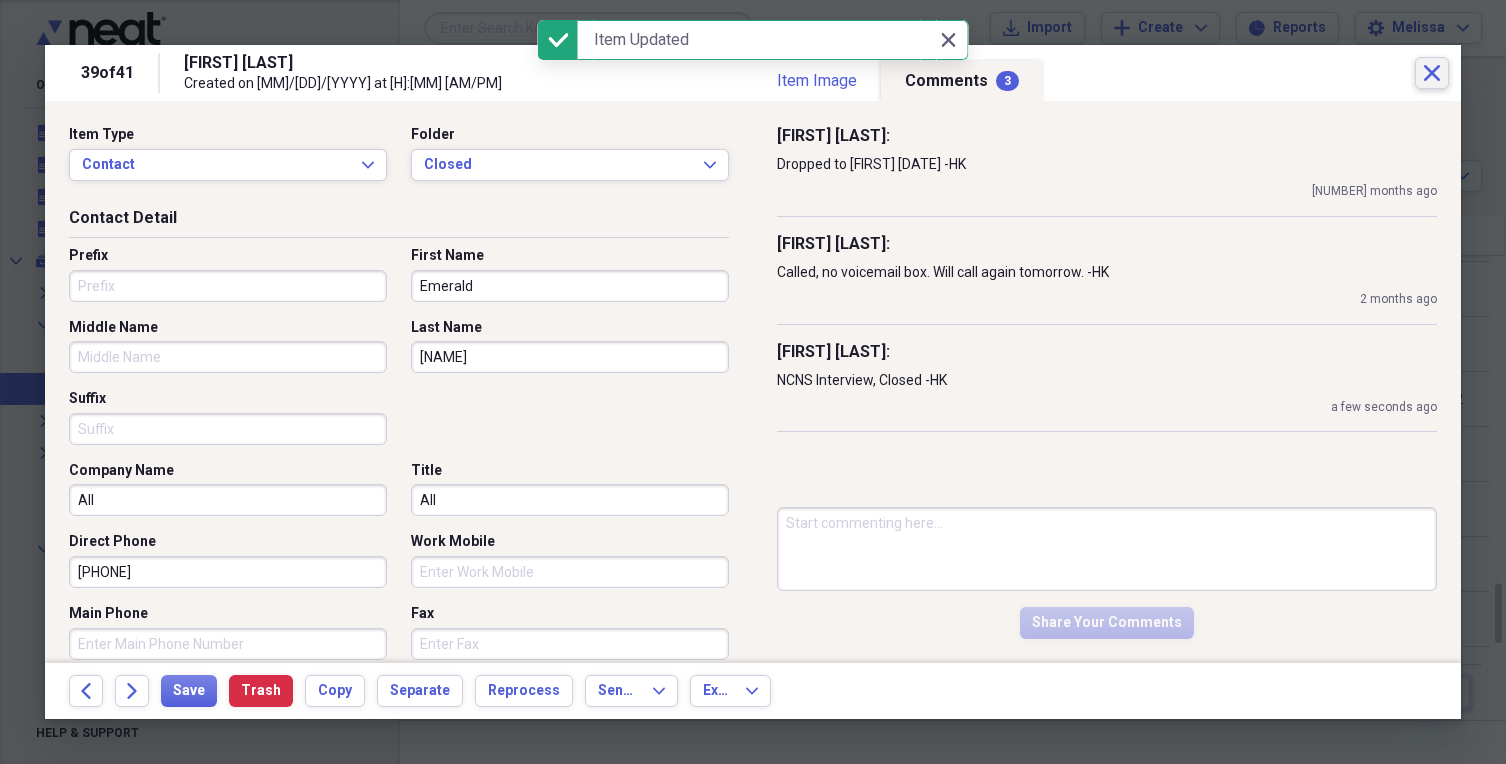 click on "Close" at bounding box center (1432, 73) 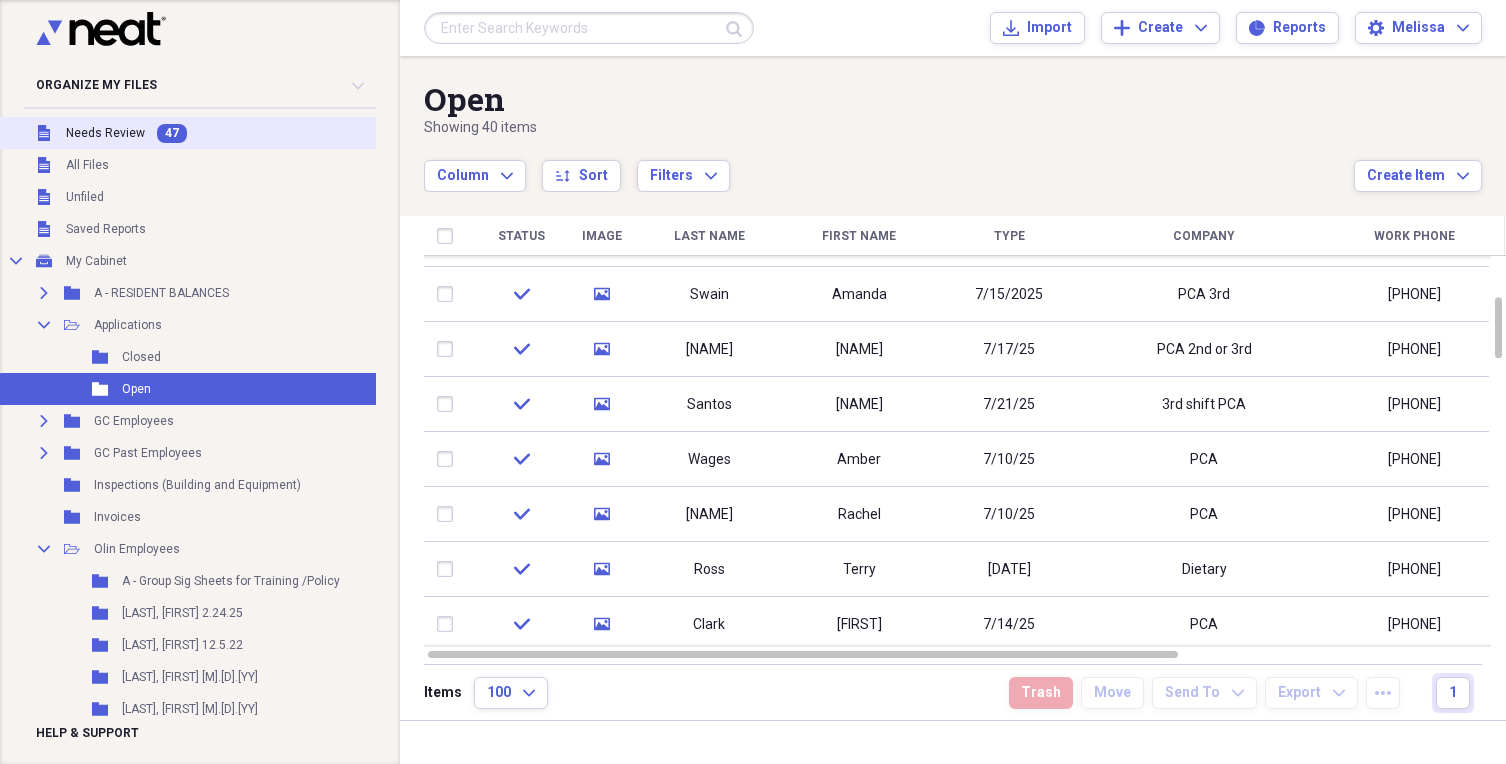 click on "Unfiled Needs Review 47" at bounding box center [201, 133] 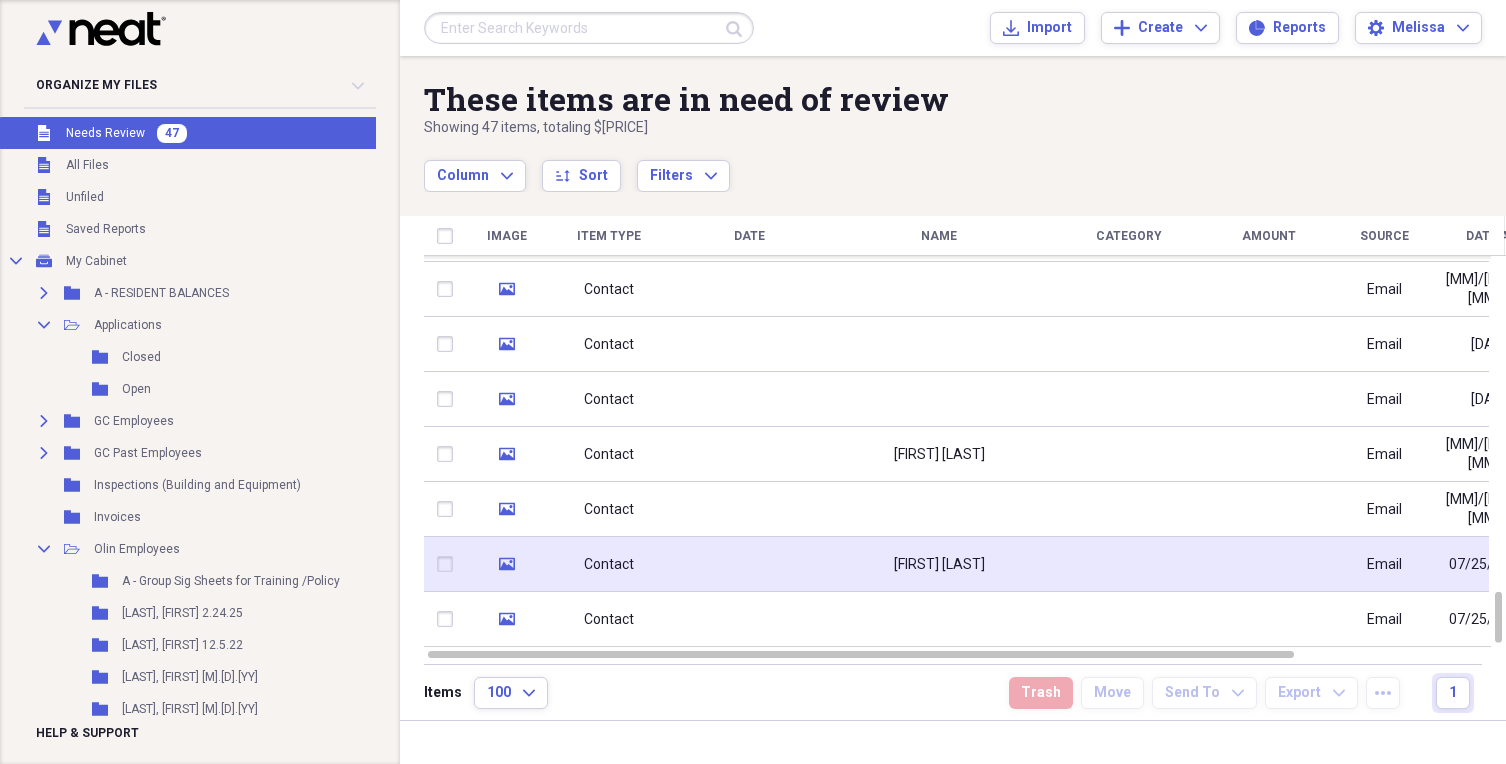 click on "[FIRST] [LAST]" at bounding box center (939, 564) 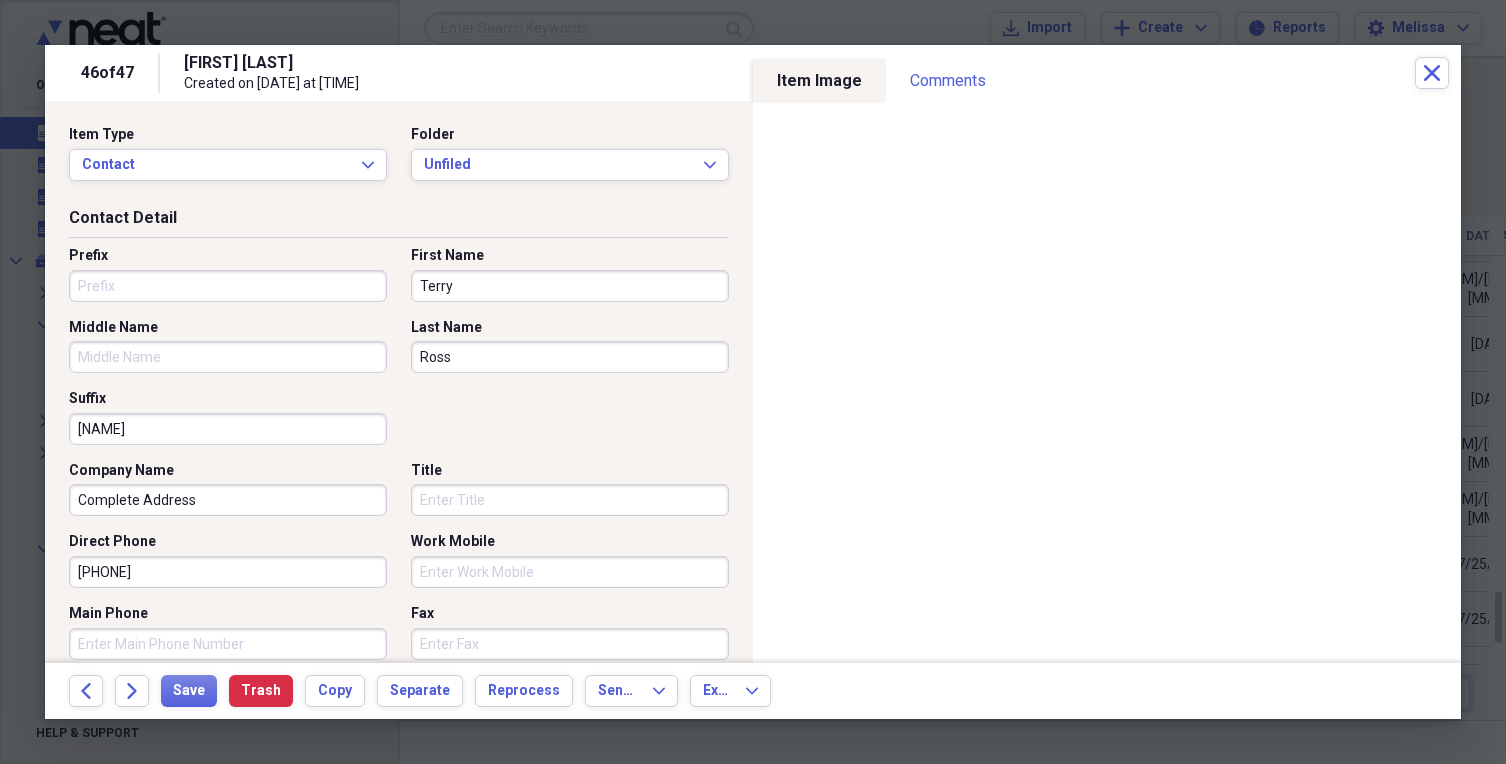 click on "[NAME]" at bounding box center [228, 429] 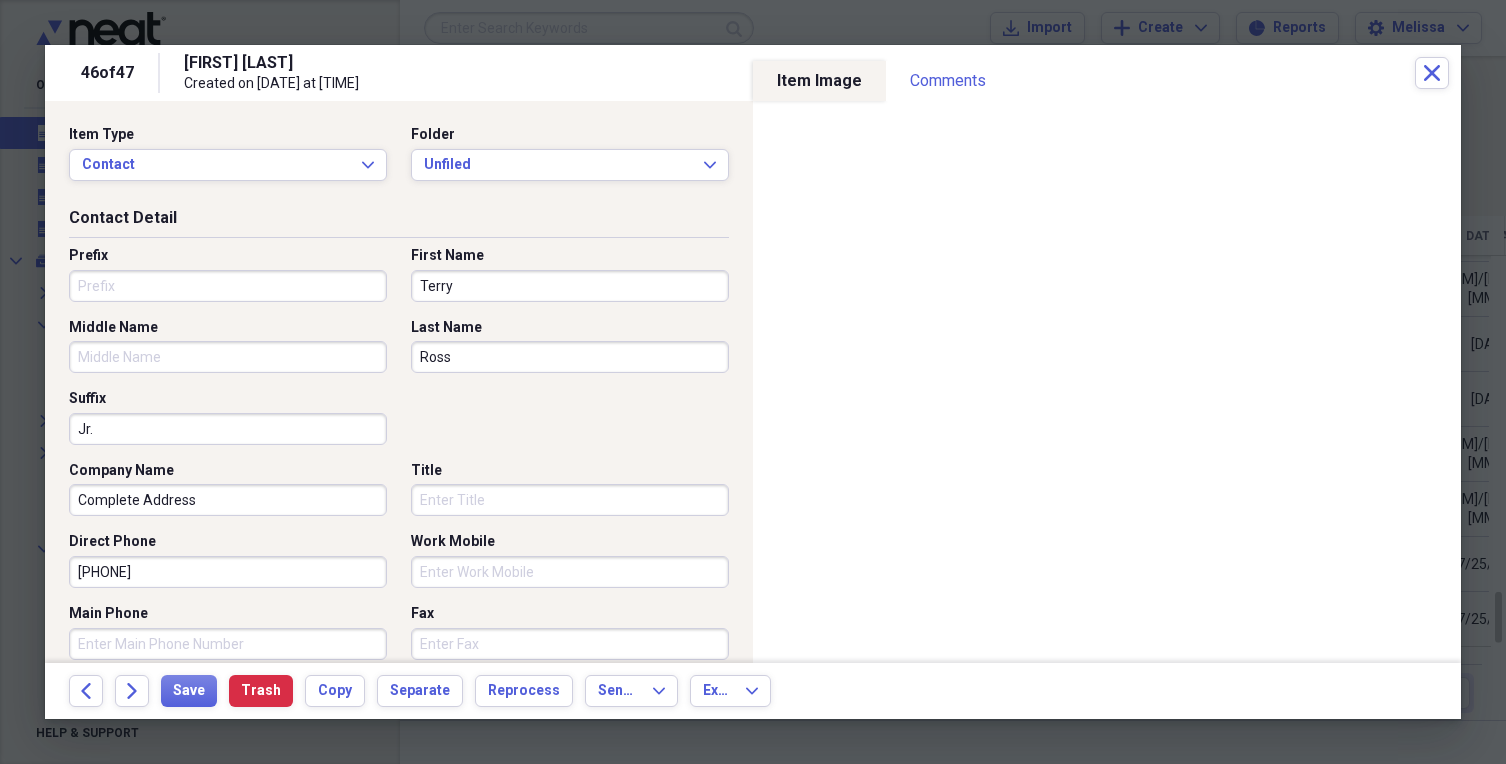 type on "Jr." 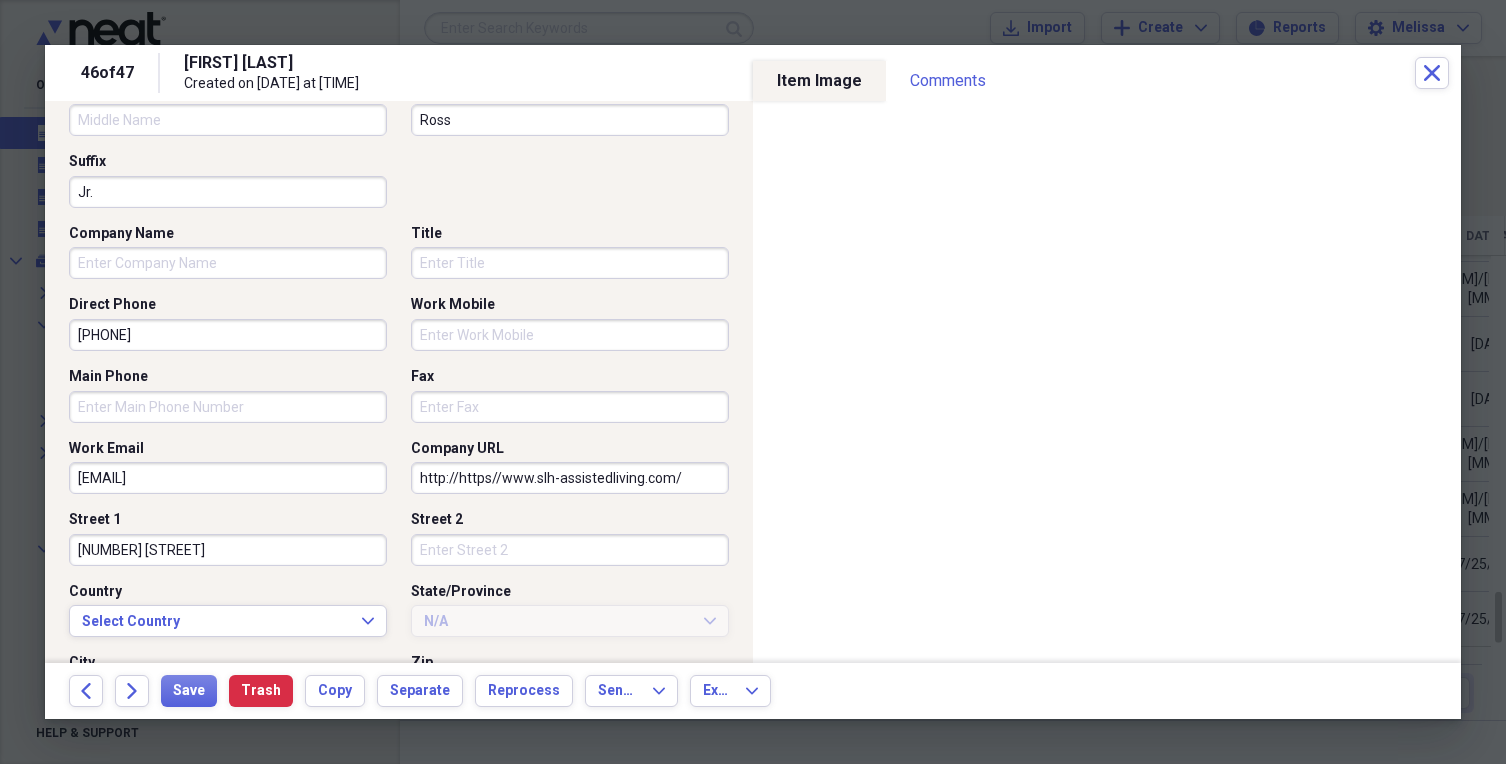 scroll, scrollTop: 300, scrollLeft: 0, axis: vertical 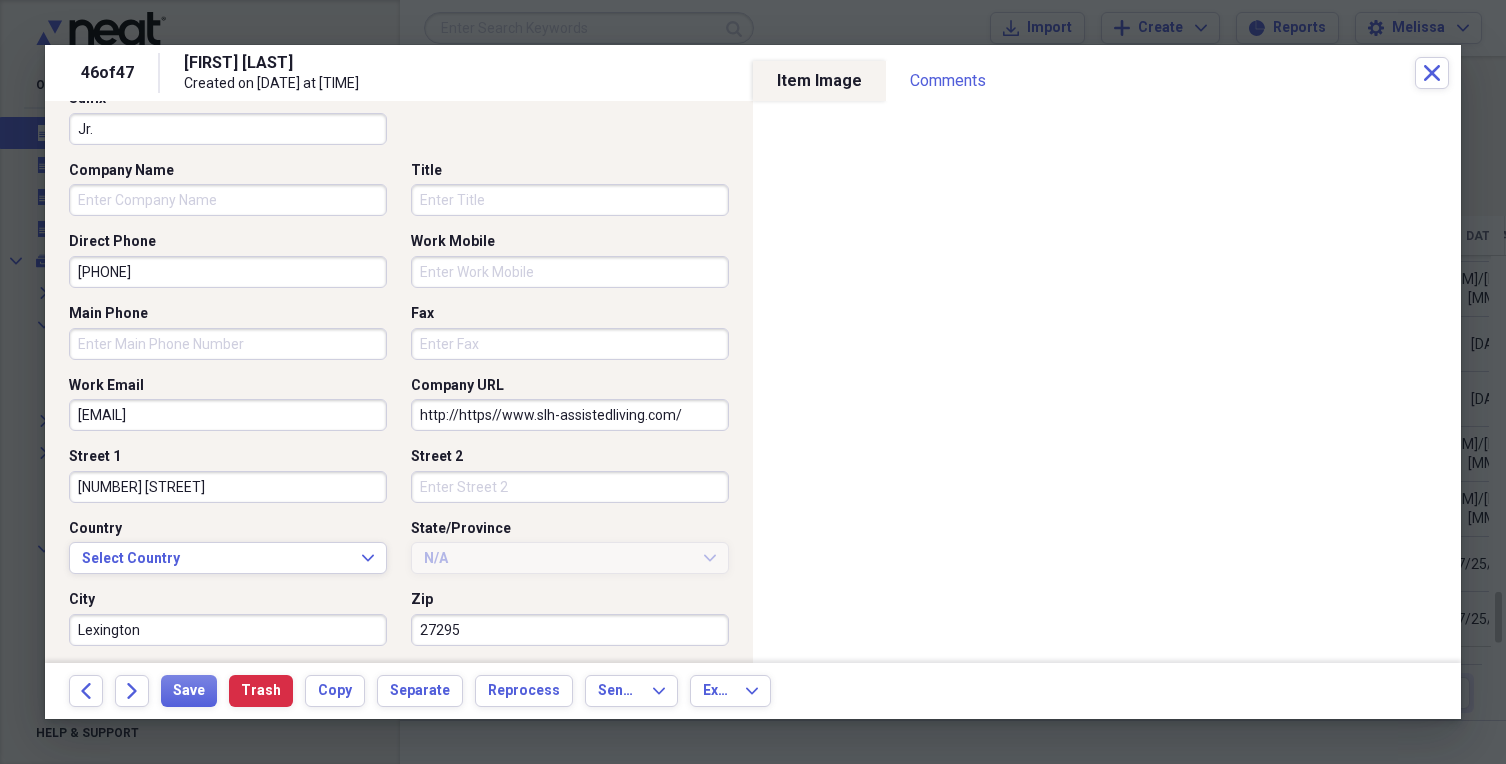 type 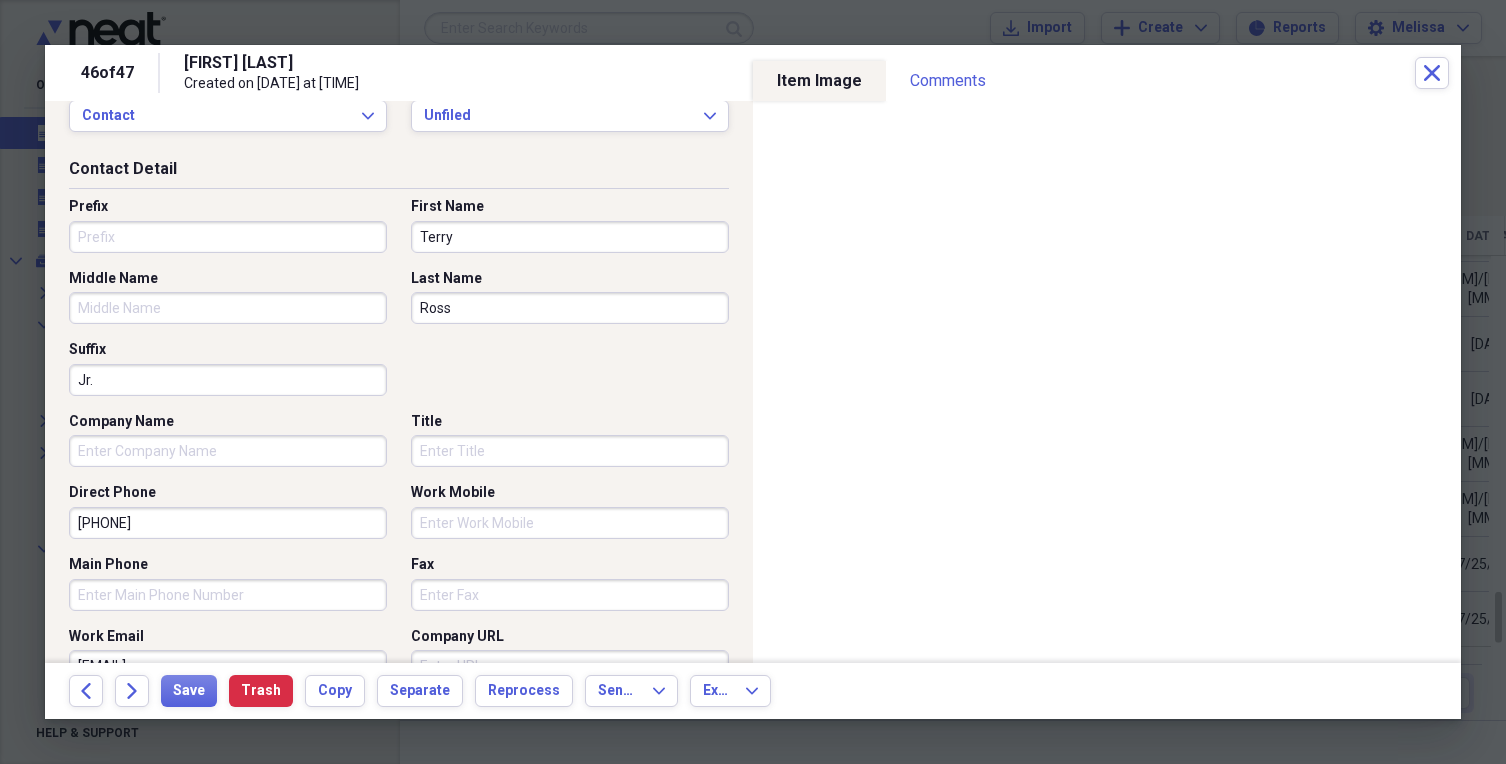scroll, scrollTop: 0, scrollLeft: 0, axis: both 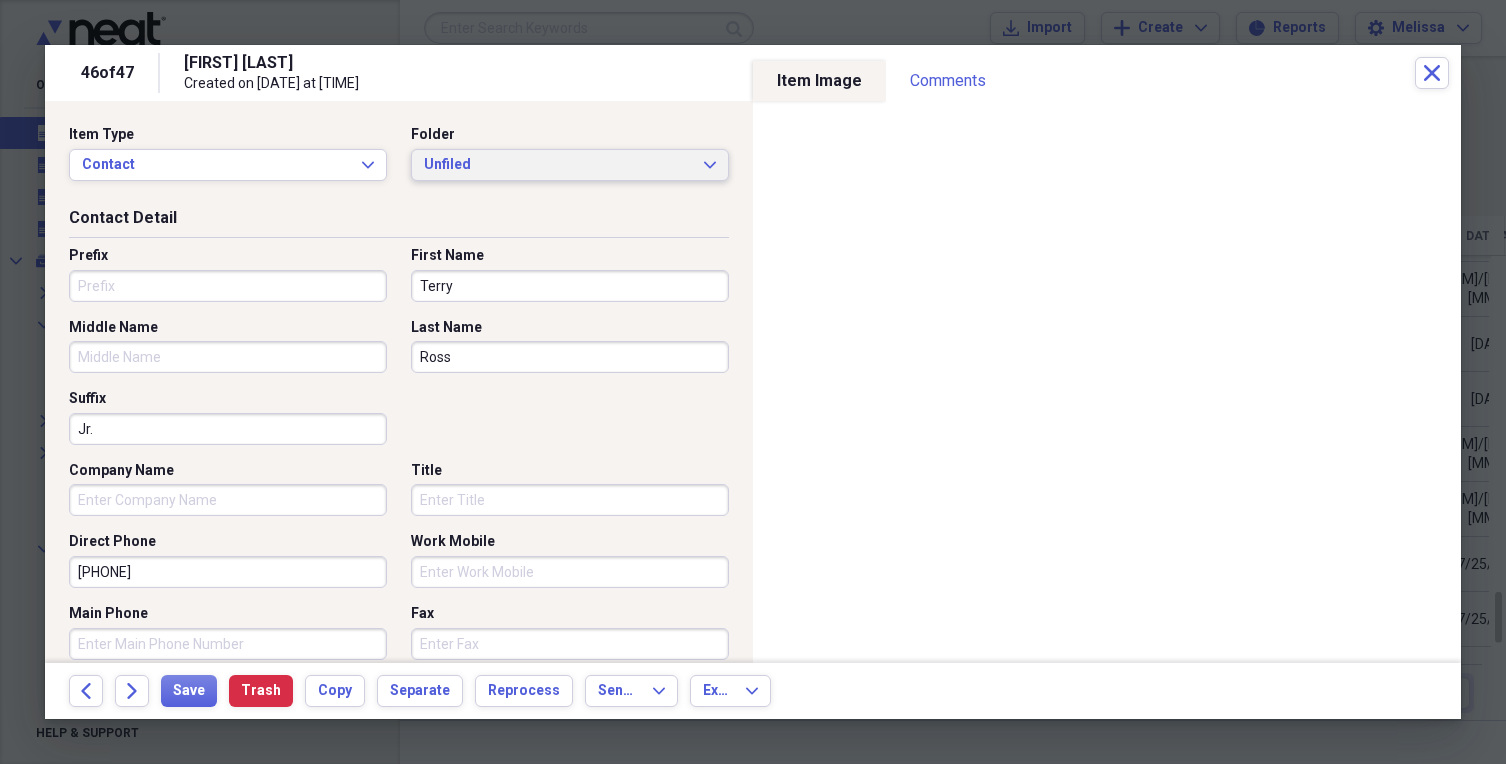 type 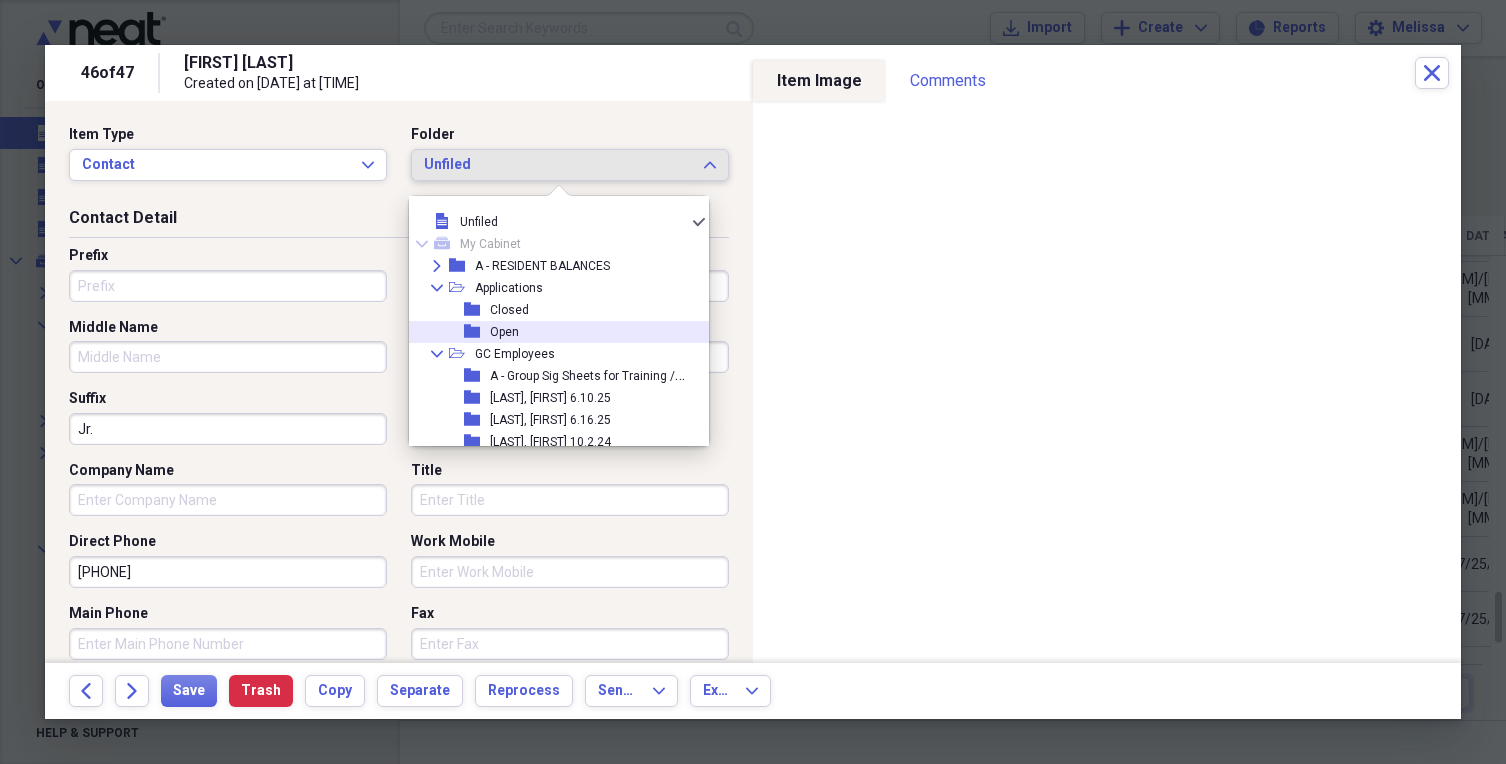click on "folder Open" at bounding box center [551, 332] 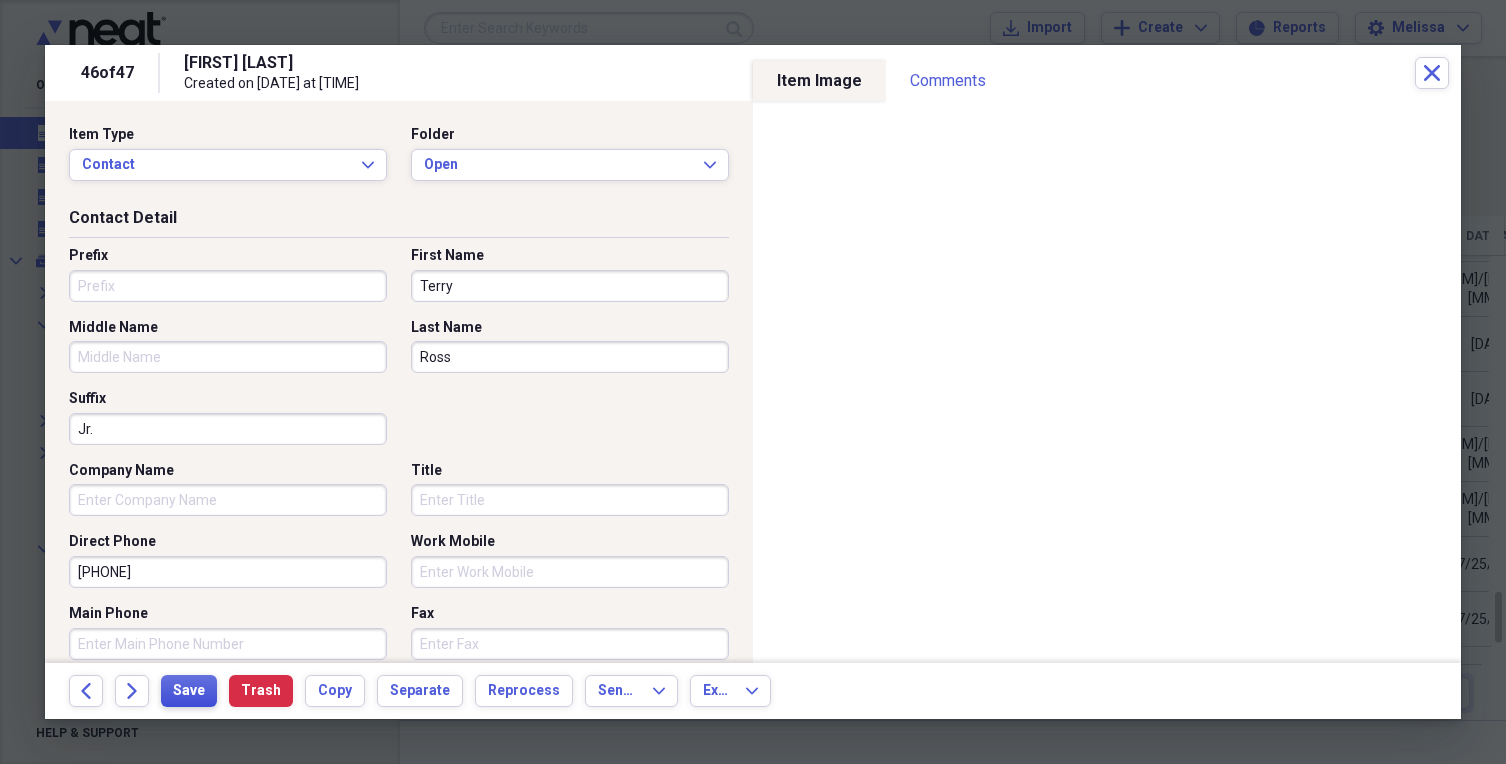 click on "Save" at bounding box center (189, 691) 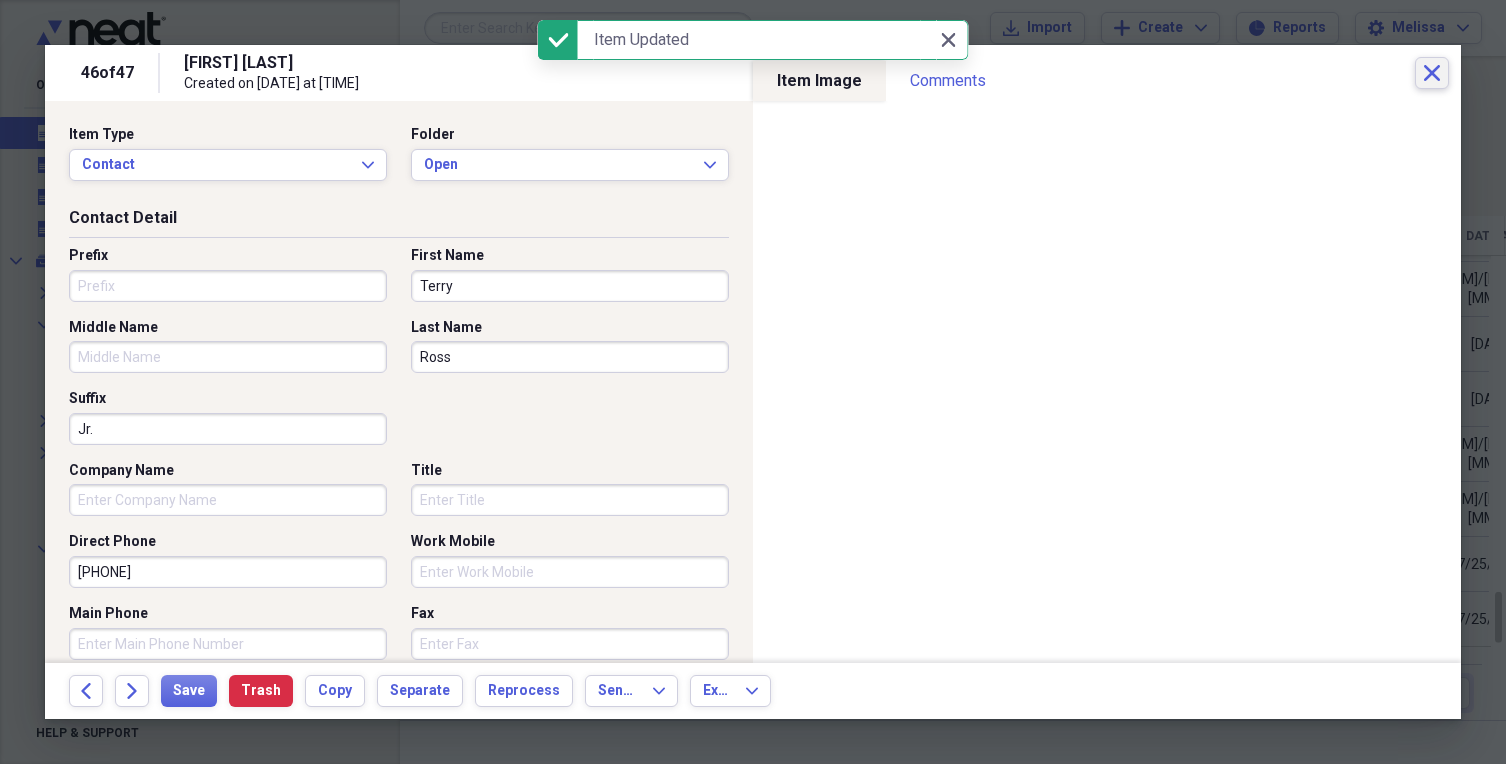 click on "Close" 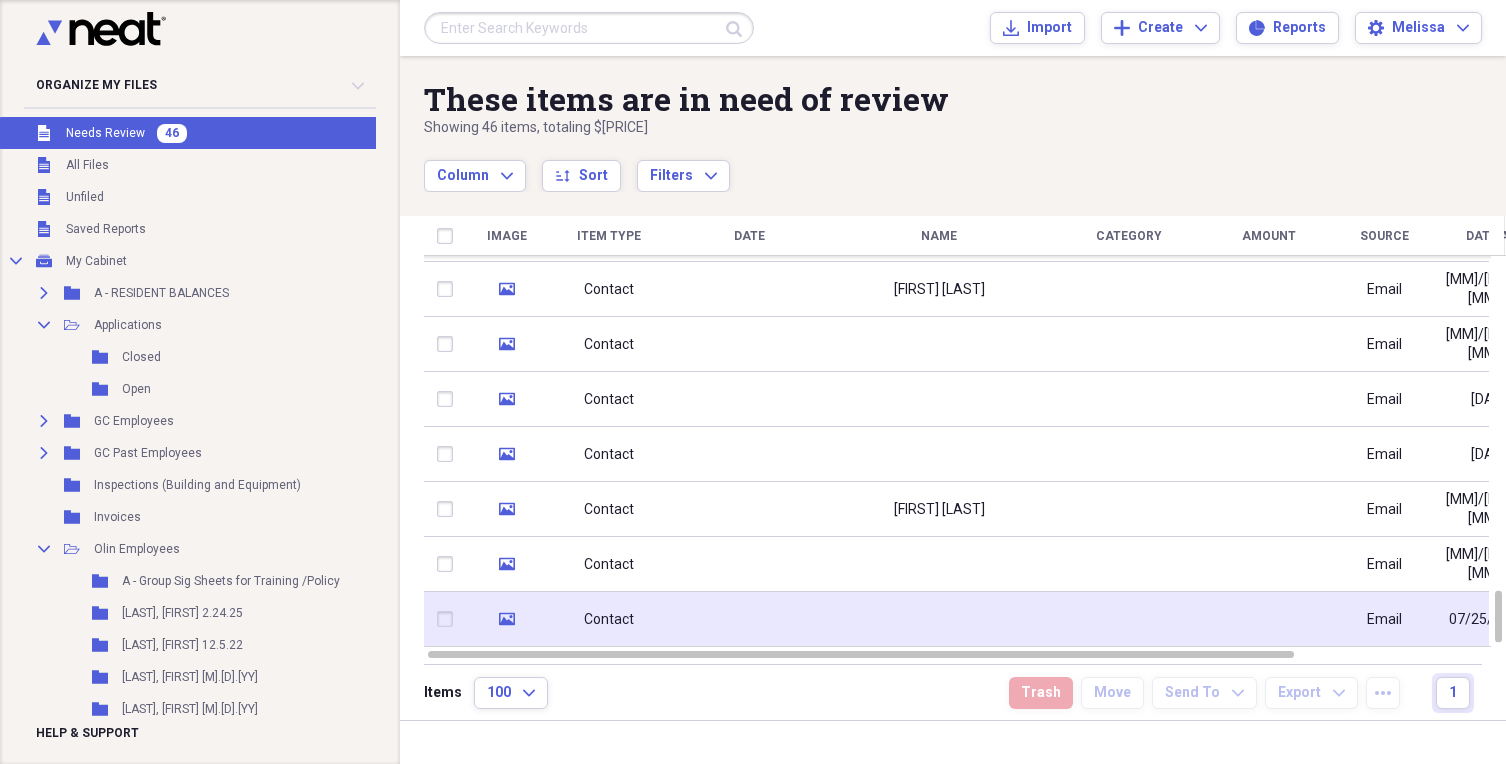 click at bounding box center (749, 619) 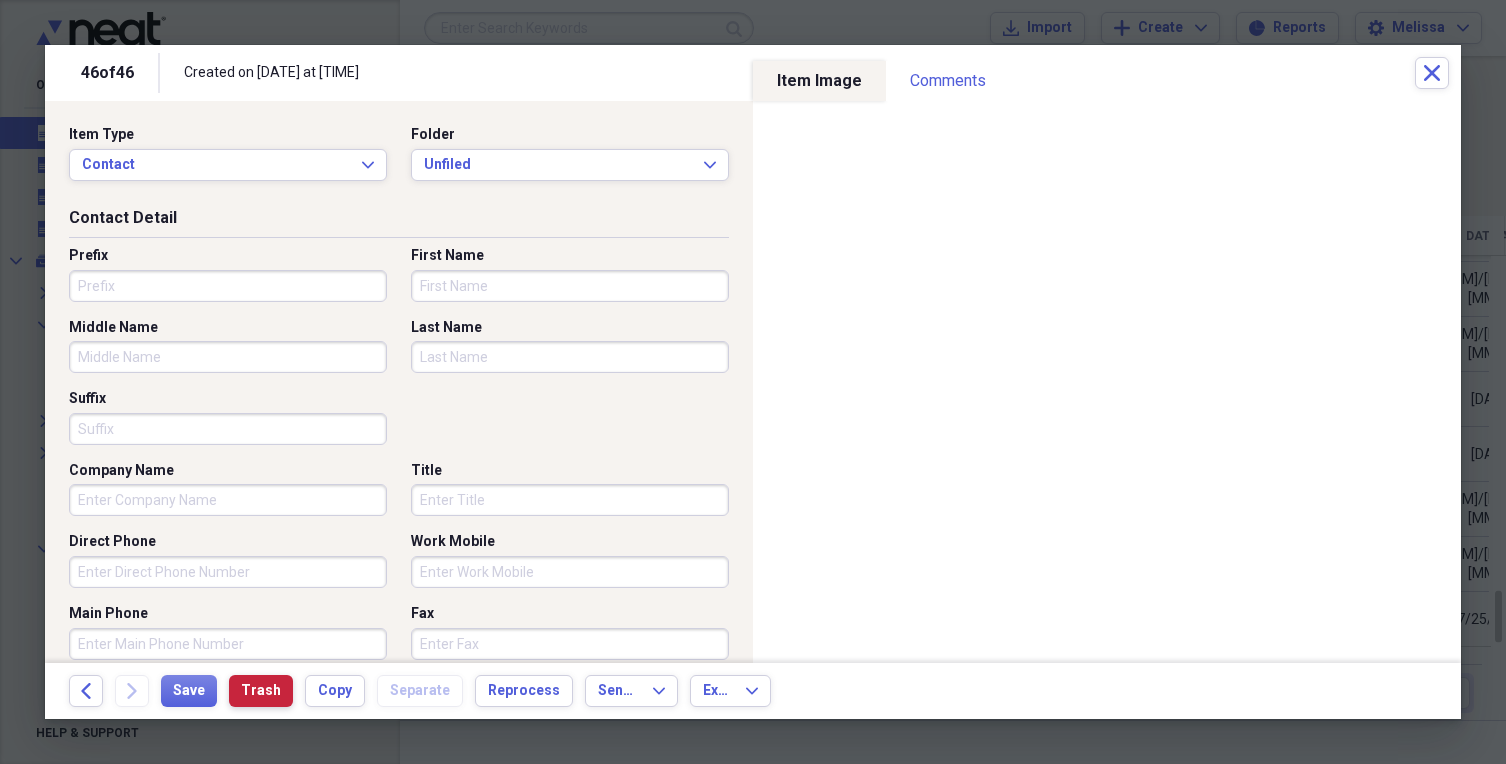 click on "Trash" at bounding box center (261, 691) 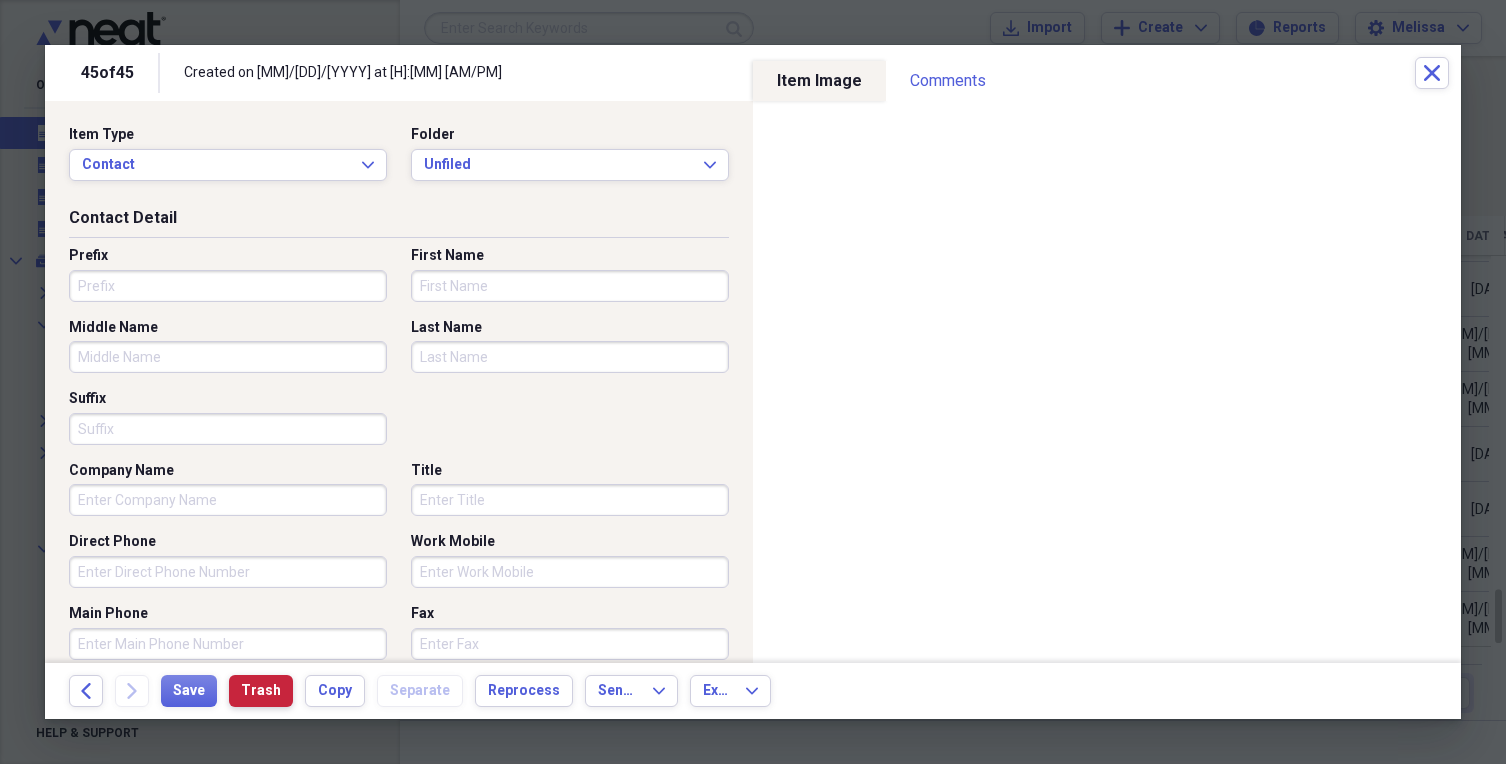 click on "Trash" at bounding box center (261, 691) 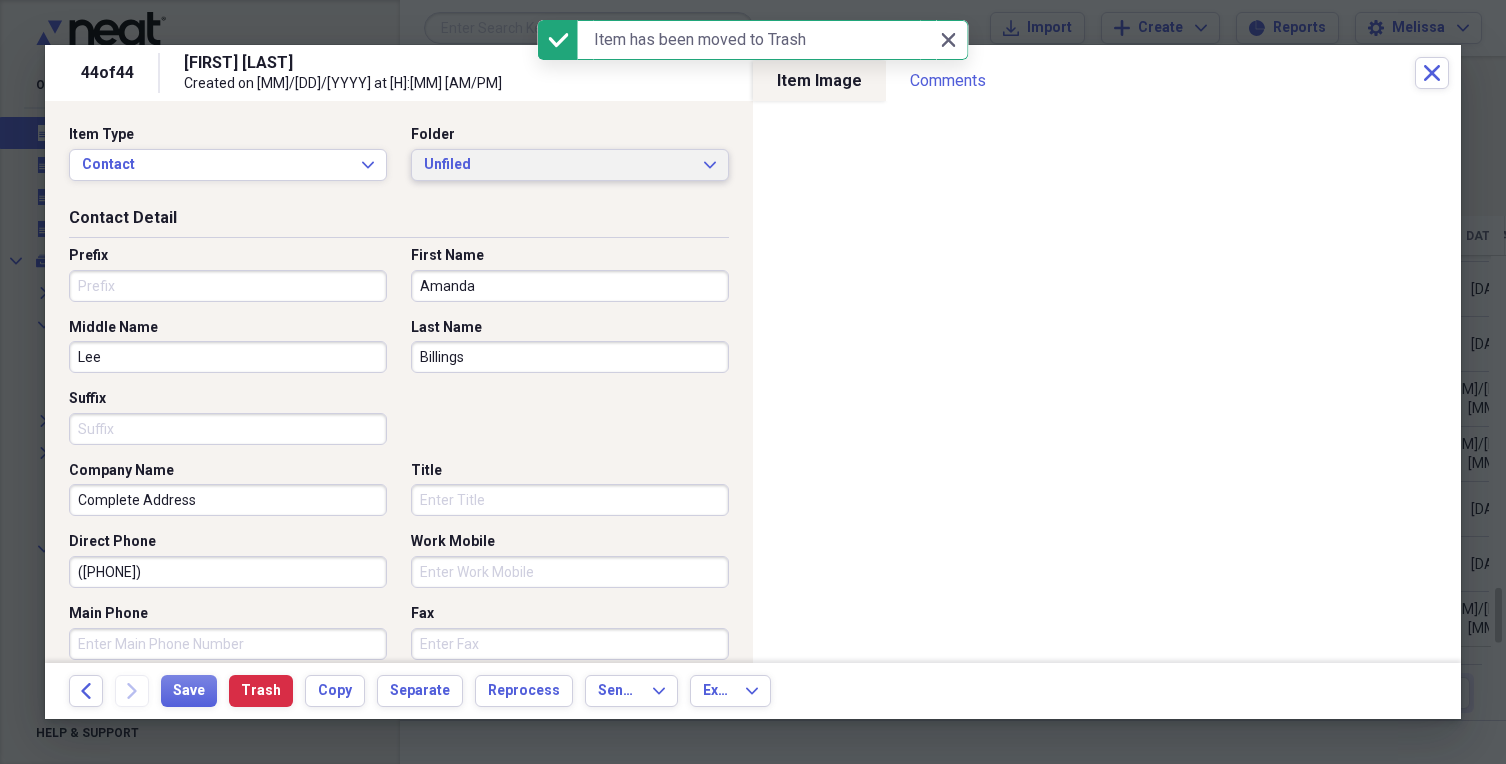 click on "Unfiled" at bounding box center (558, 165) 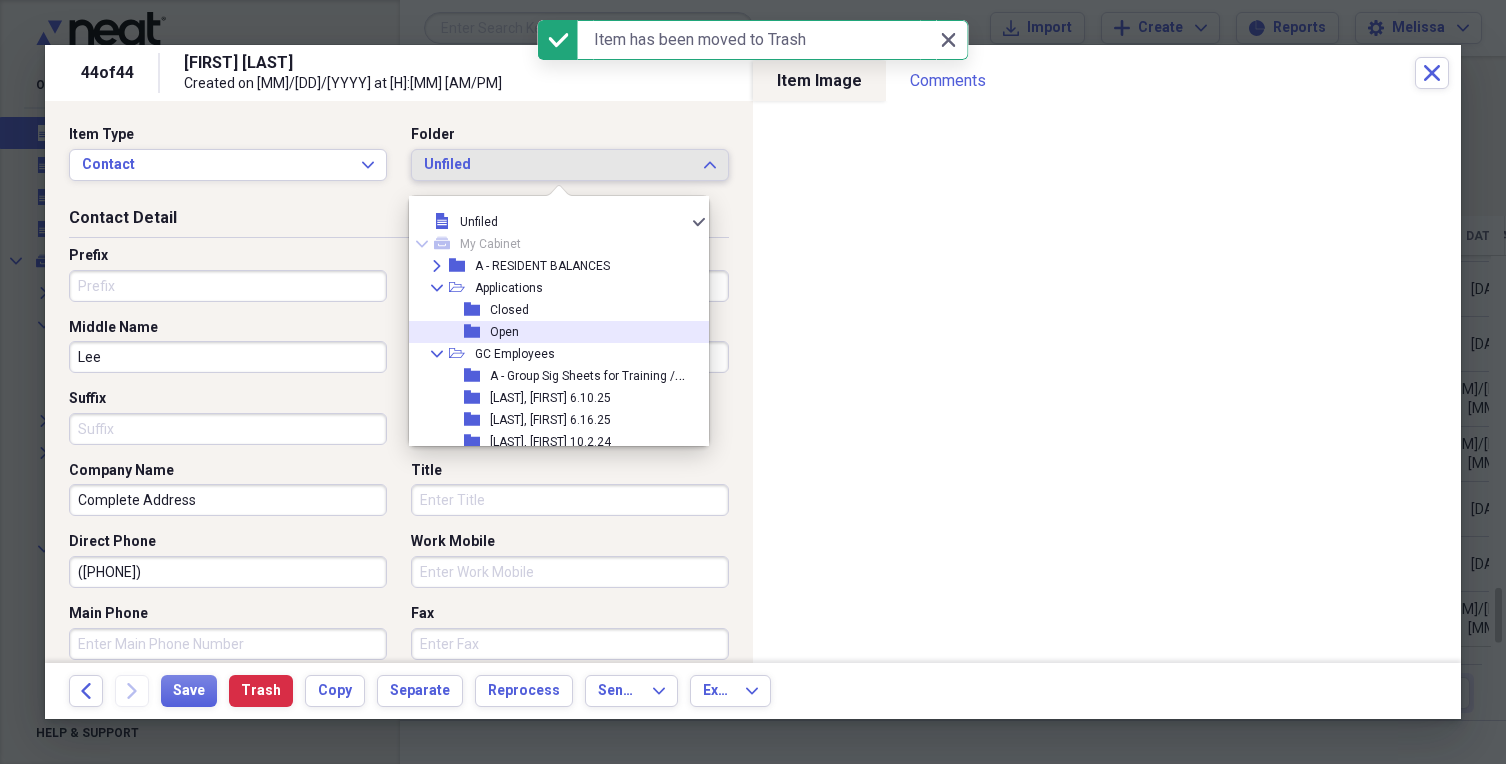 click on "folder Open" at bounding box center [551, 332] 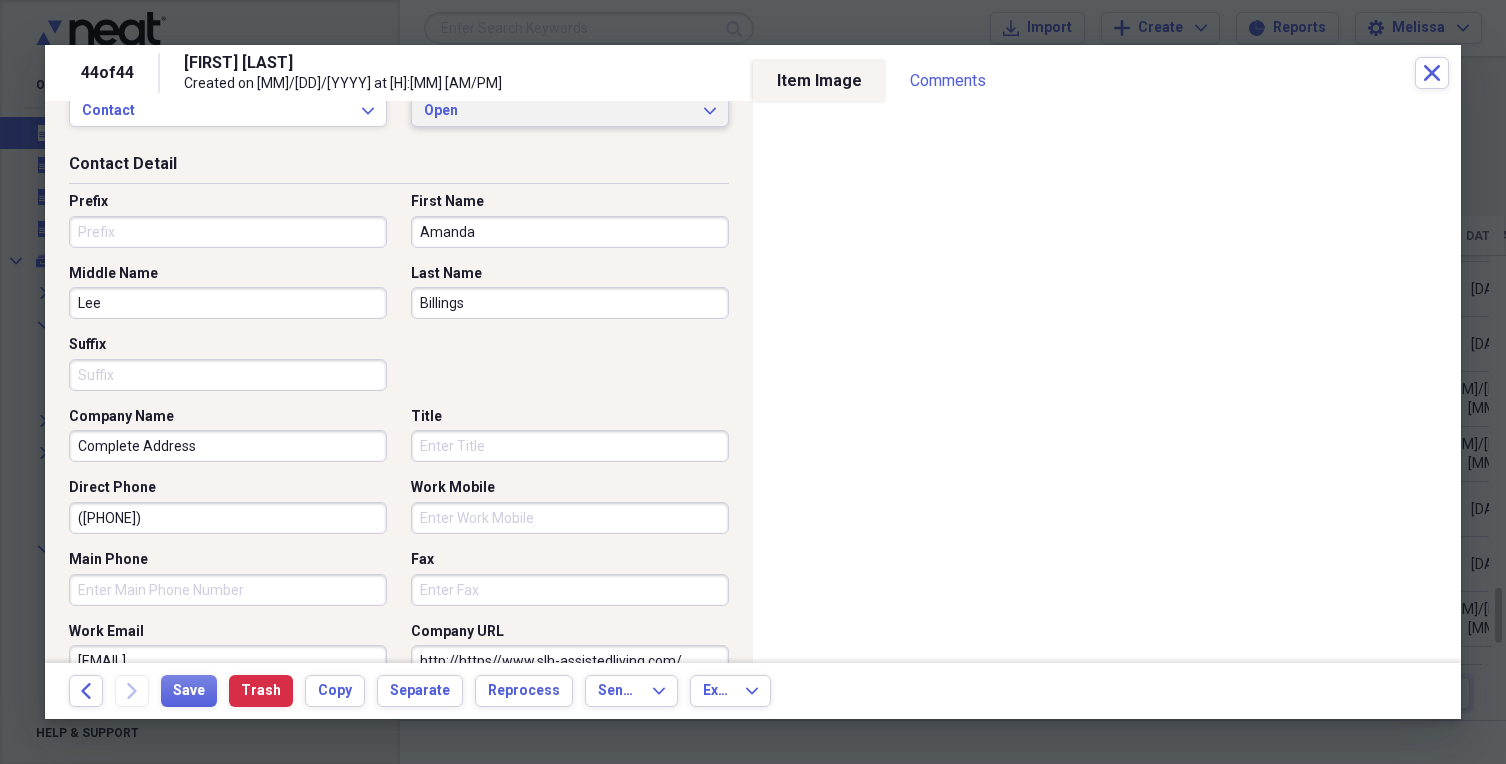scroll, scrollTop: 100, scrollLeft: 0, axis: vertical 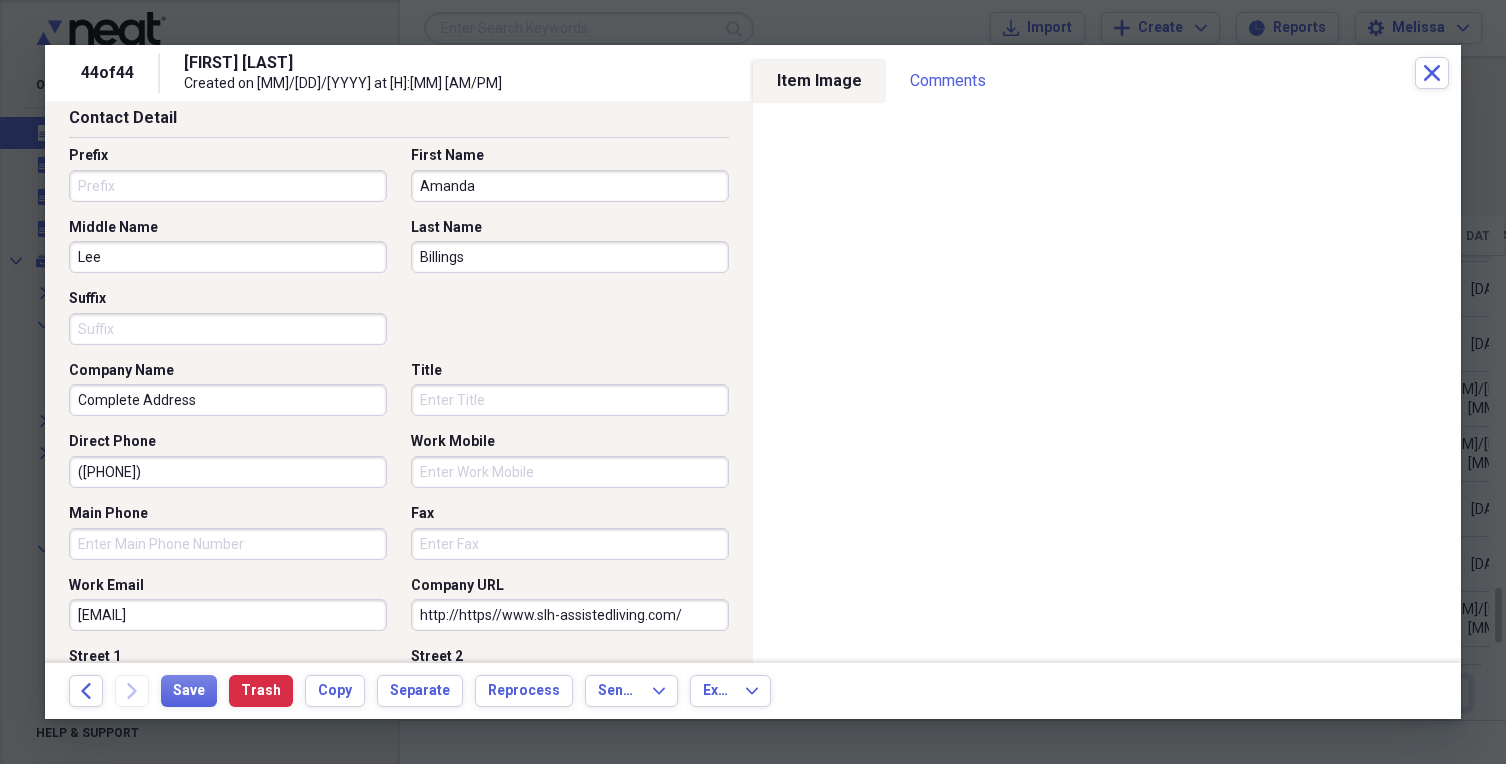 click on "Complete Address" at bounding box center [228, 400] 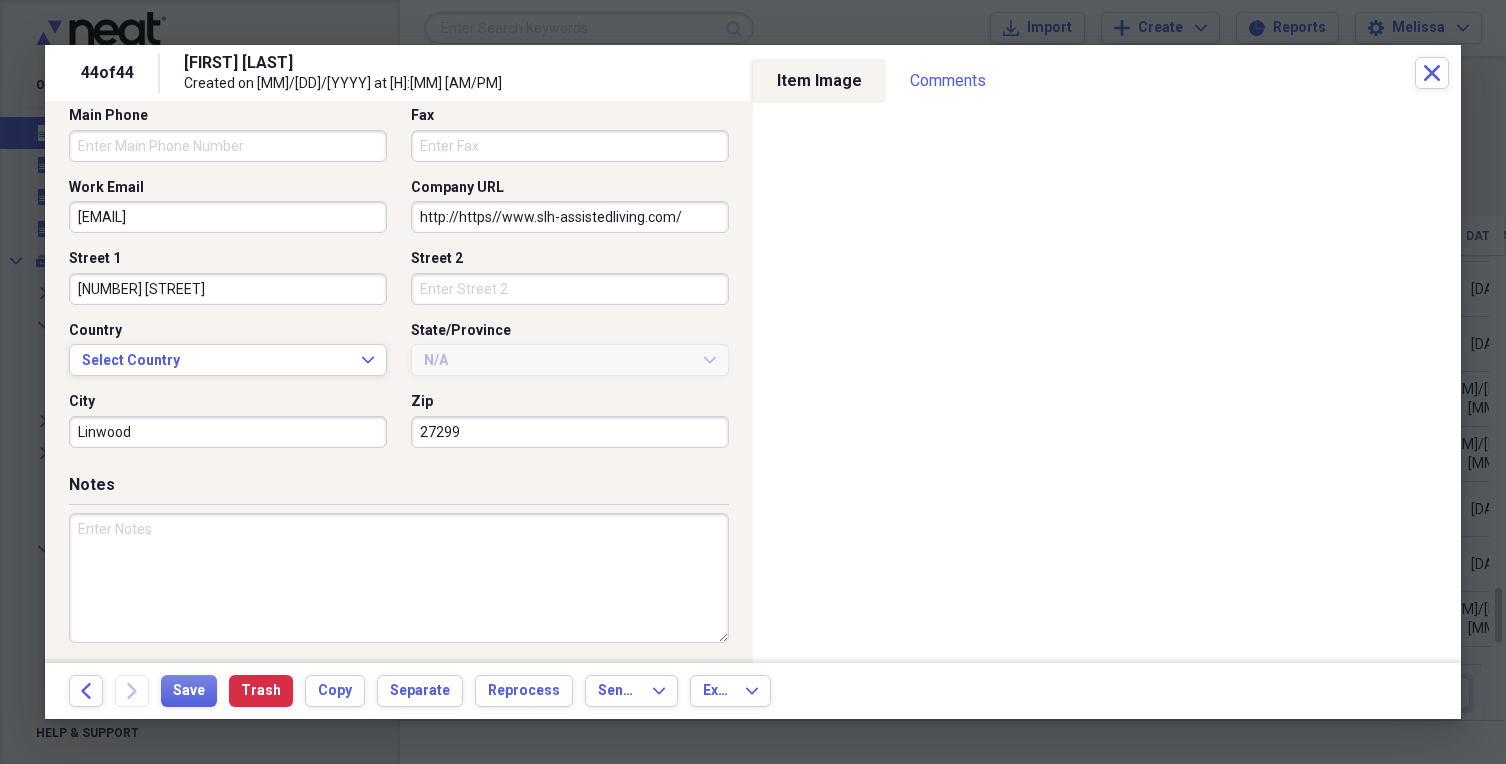 scroll, scrollTop: 500, scrollLeft: 0, axis: vertical 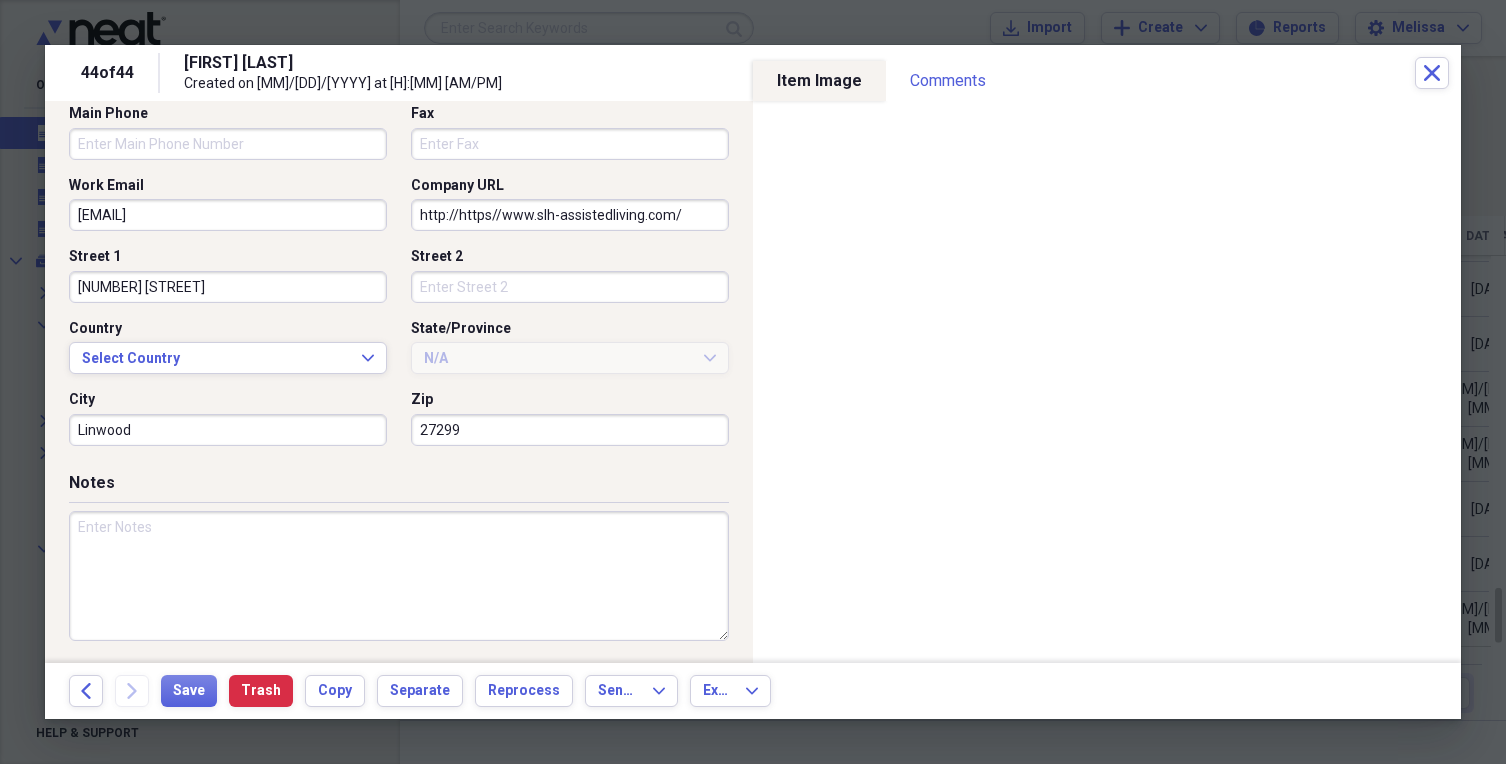 type 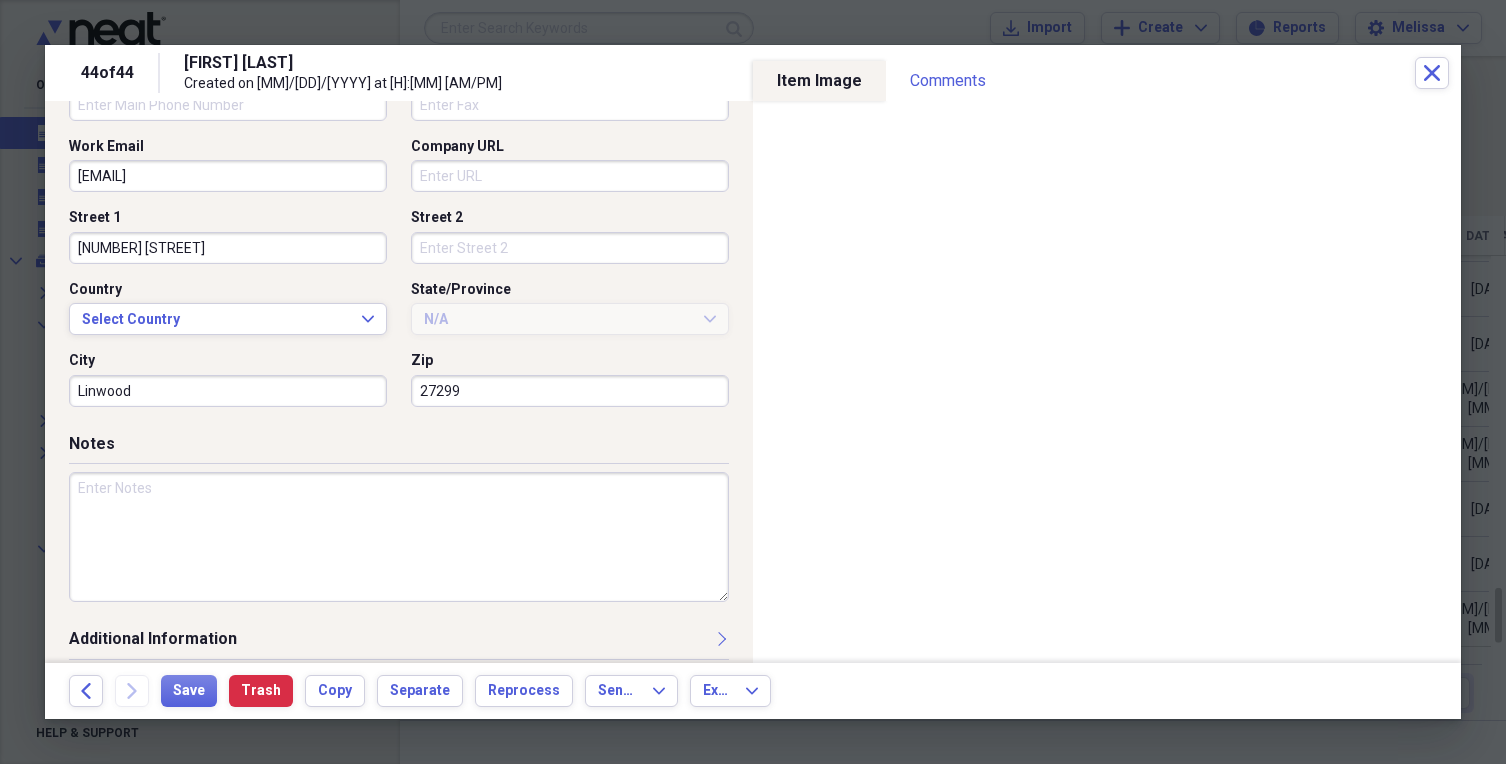 scroll, scrollTop: 554, scrollLeft: 0, axis: vertical 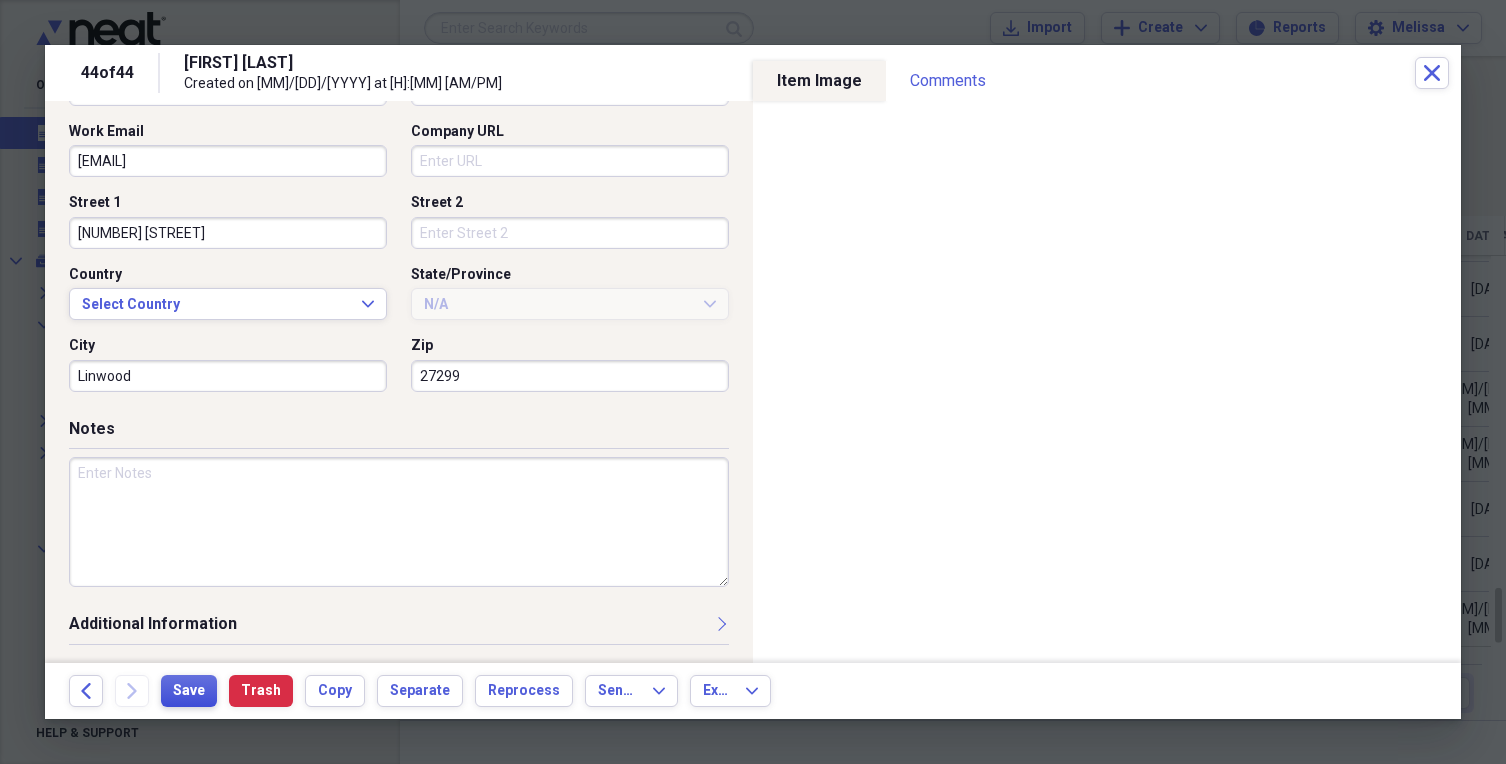 type 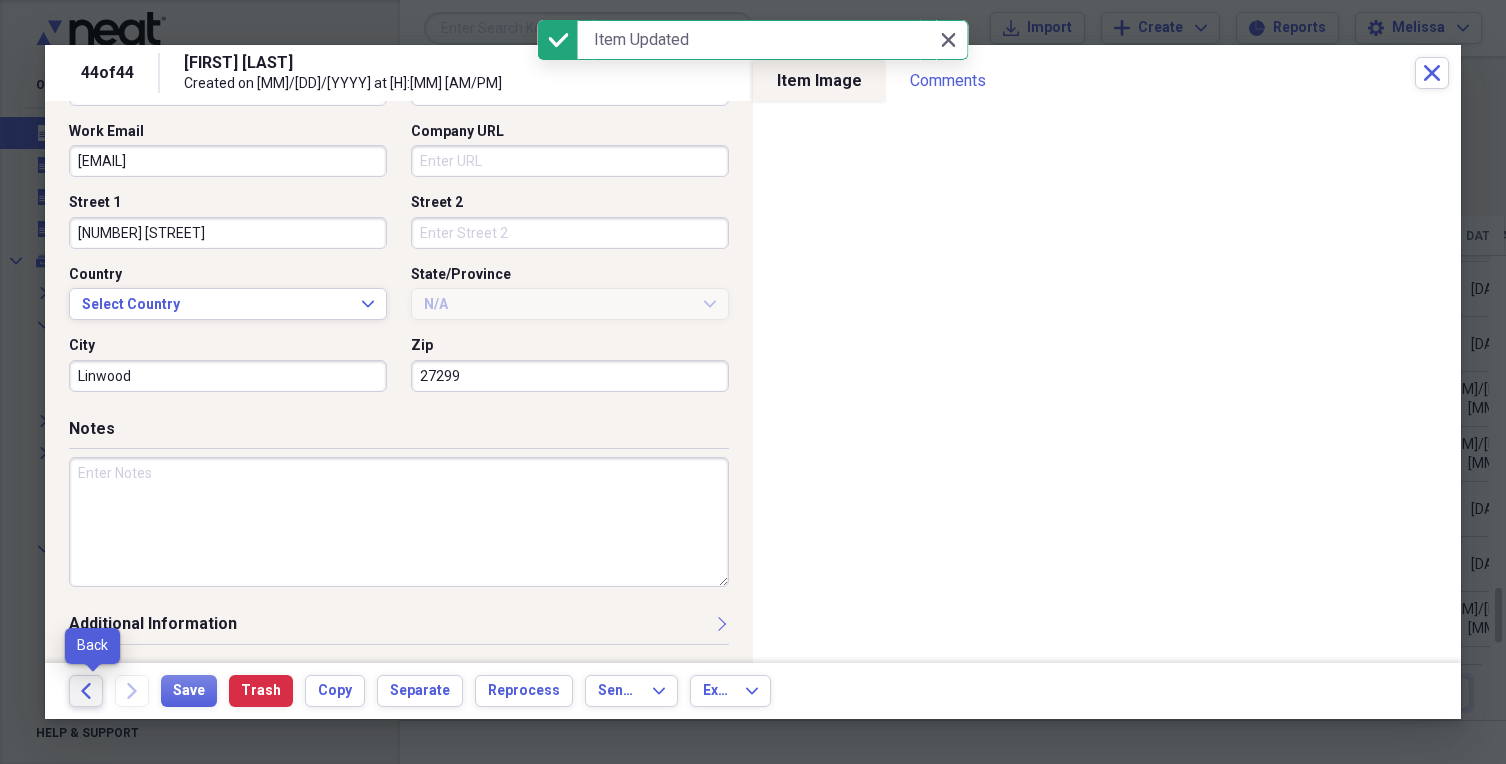 click on "Back" at bounding box center (86, 691) 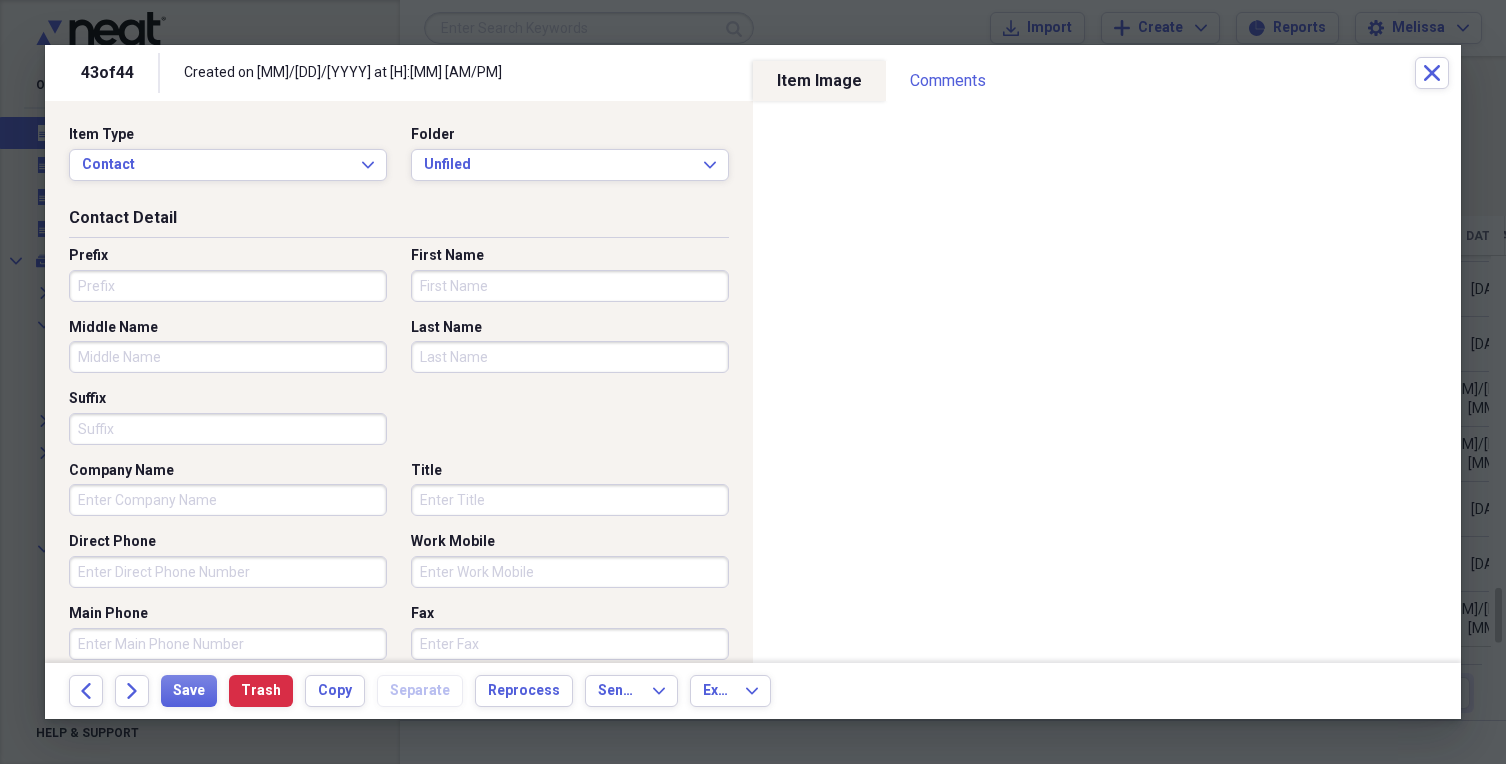 click on "First Name" at bounding box center (570, 286) 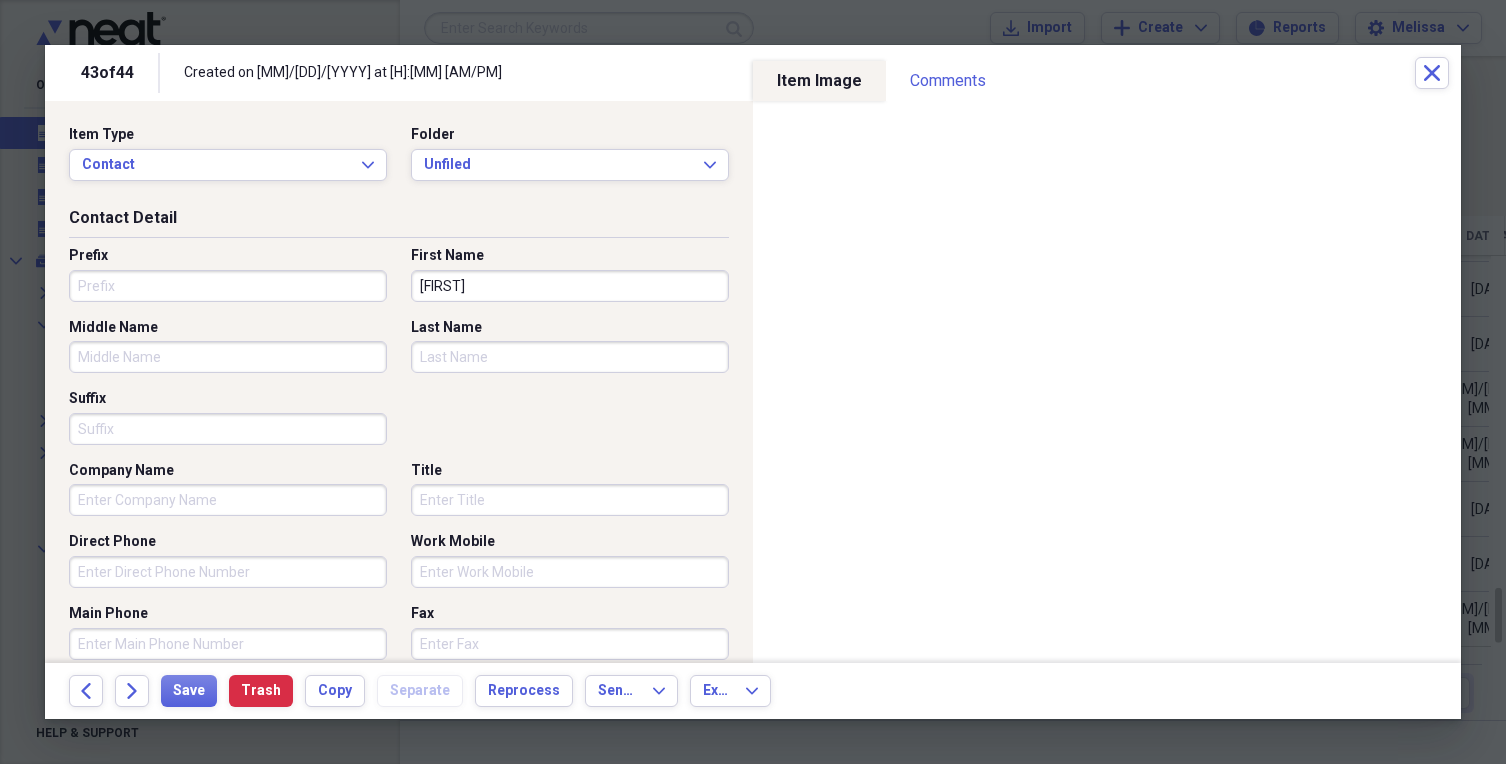type on "[FIRST]" 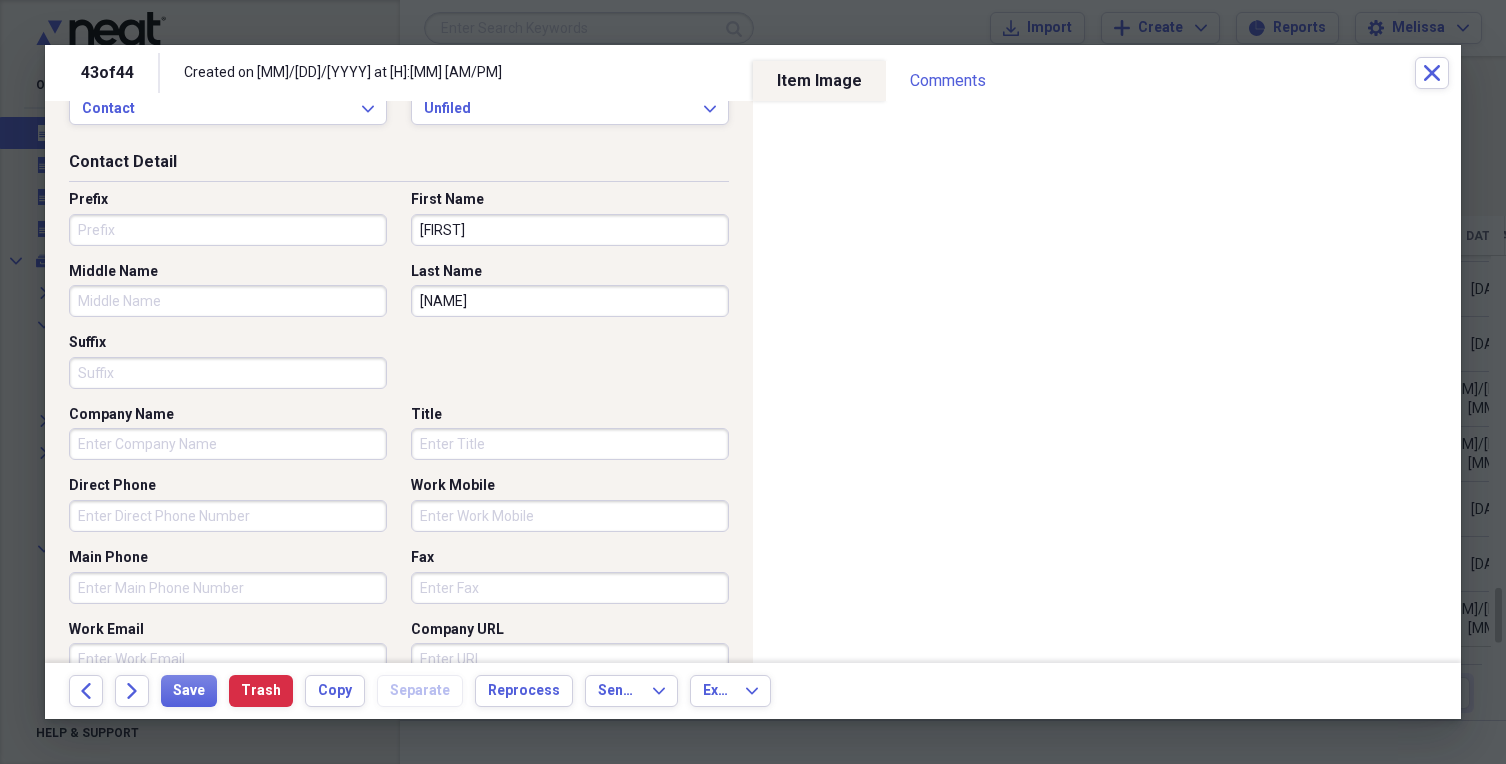 scroll, scrollTop: 100, scrollLeft: 0, axis: vertical 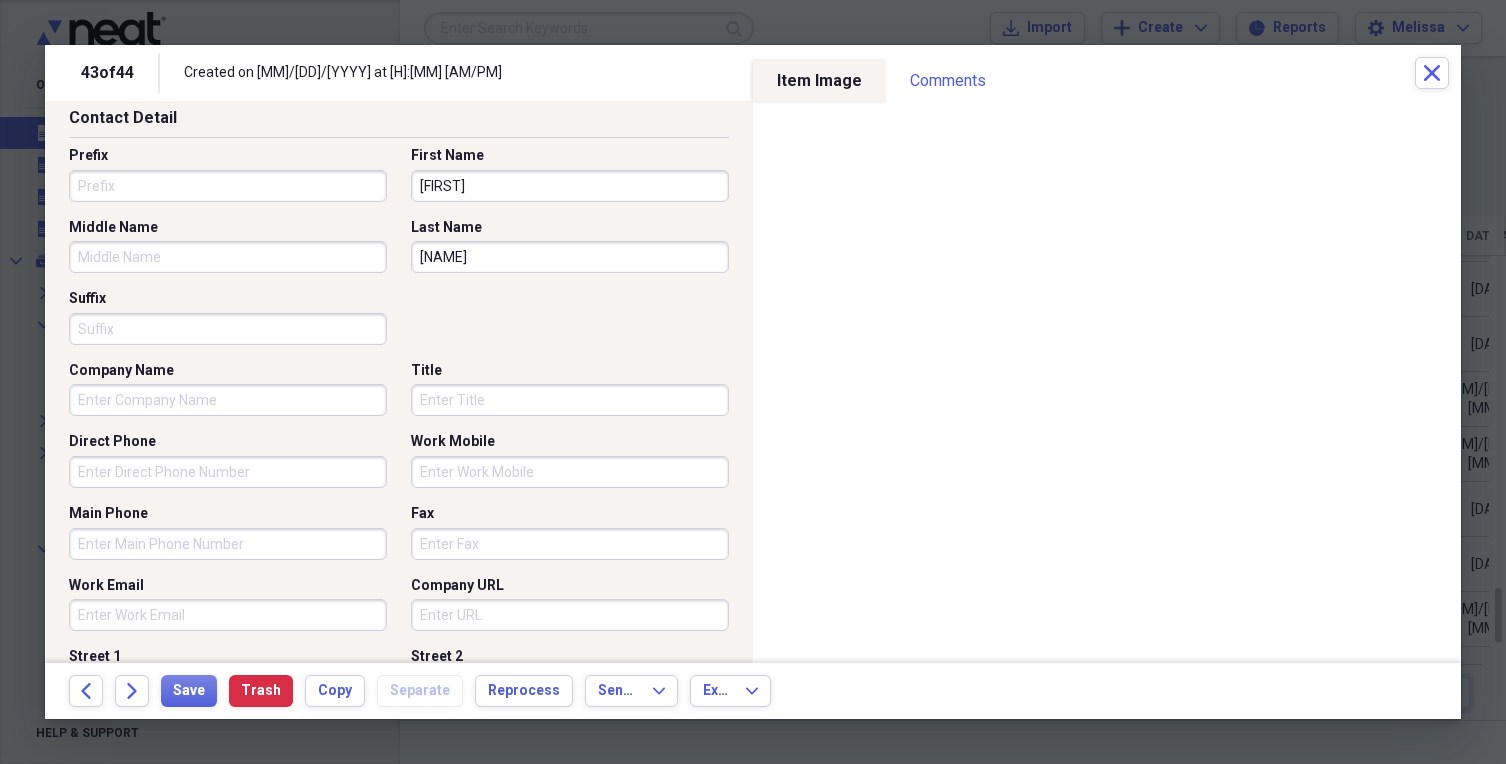 type on "[NAME]" 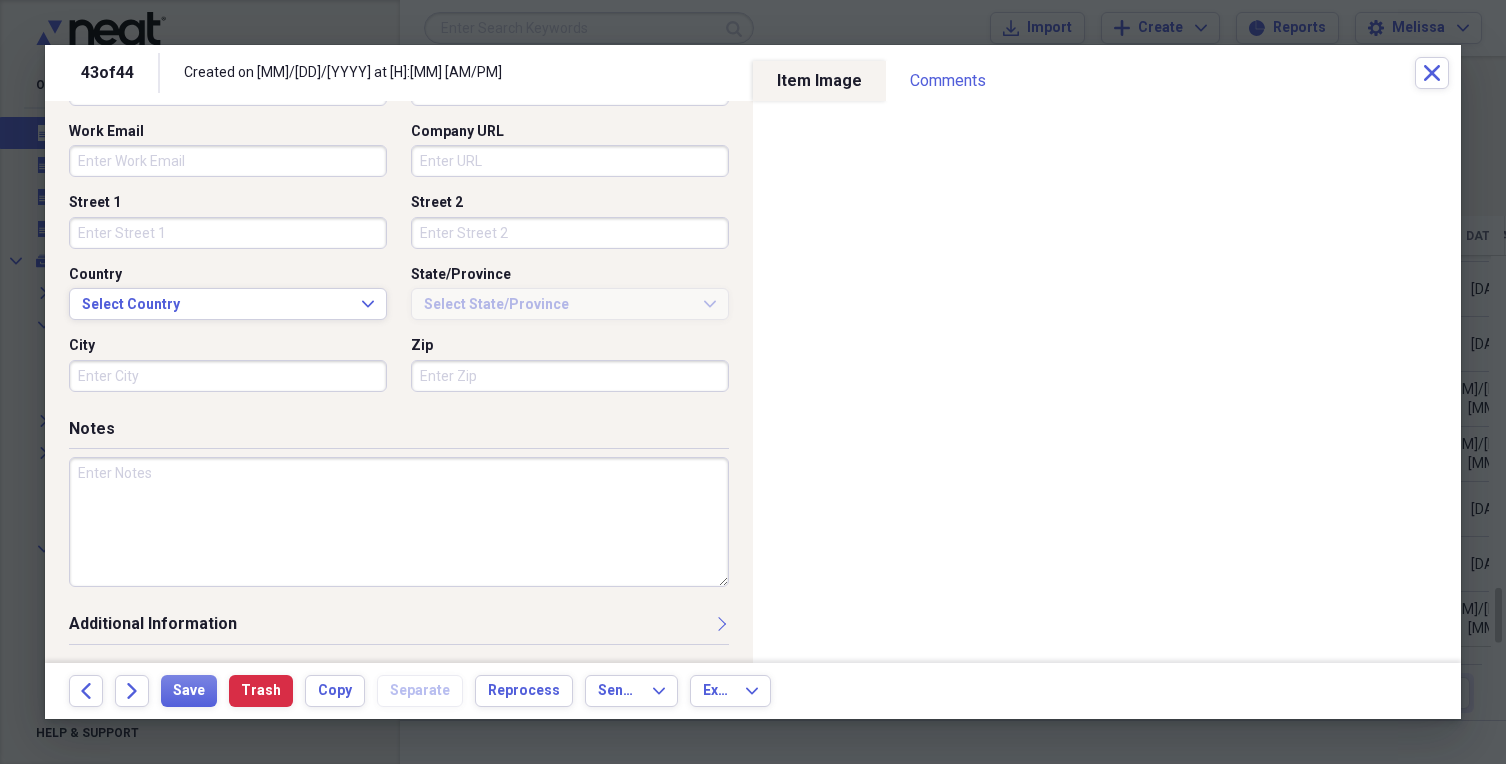 scroll, scrollTop: 0, scrollLeft: 0, axis: both 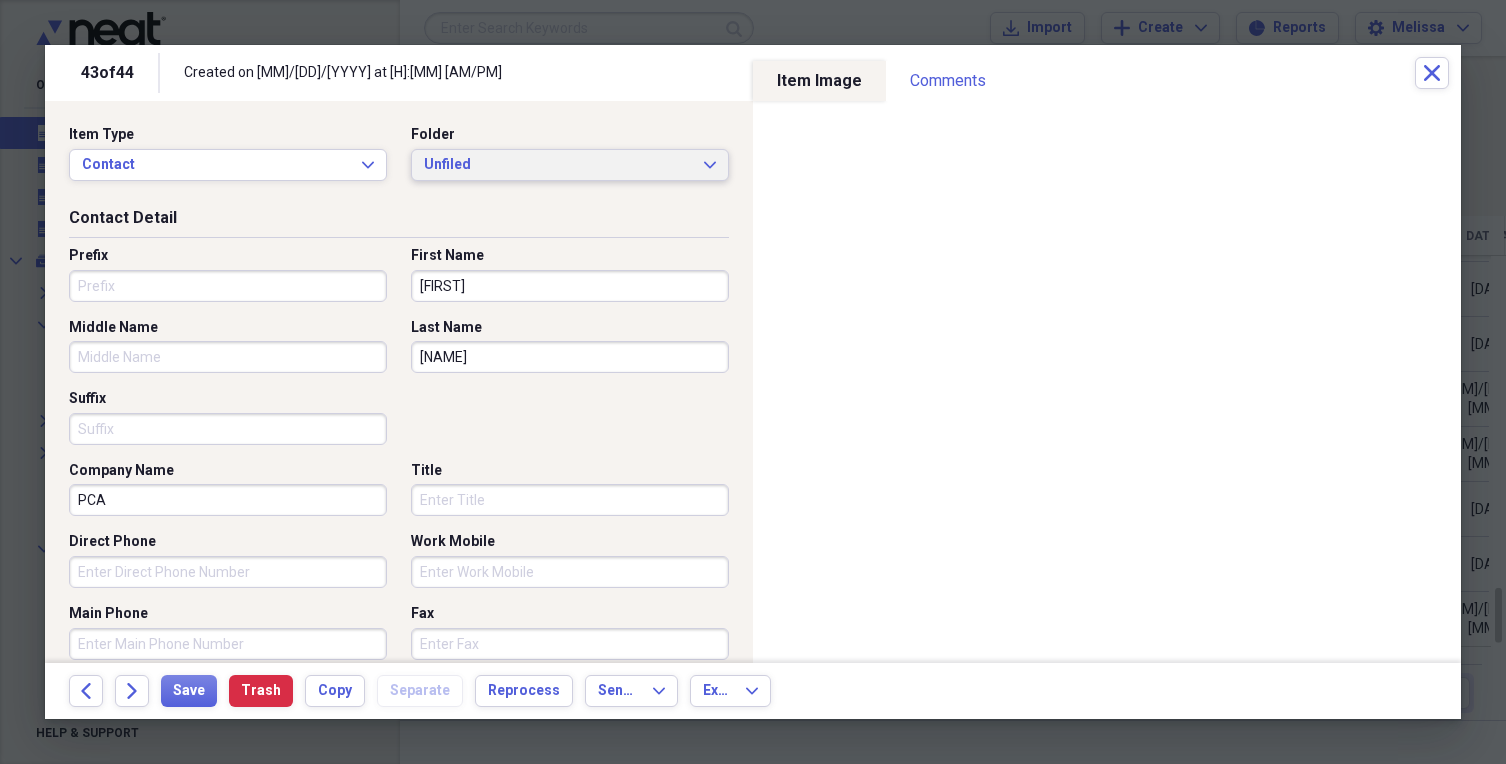 click on "Unfiled" at bounding box center (558, 165) 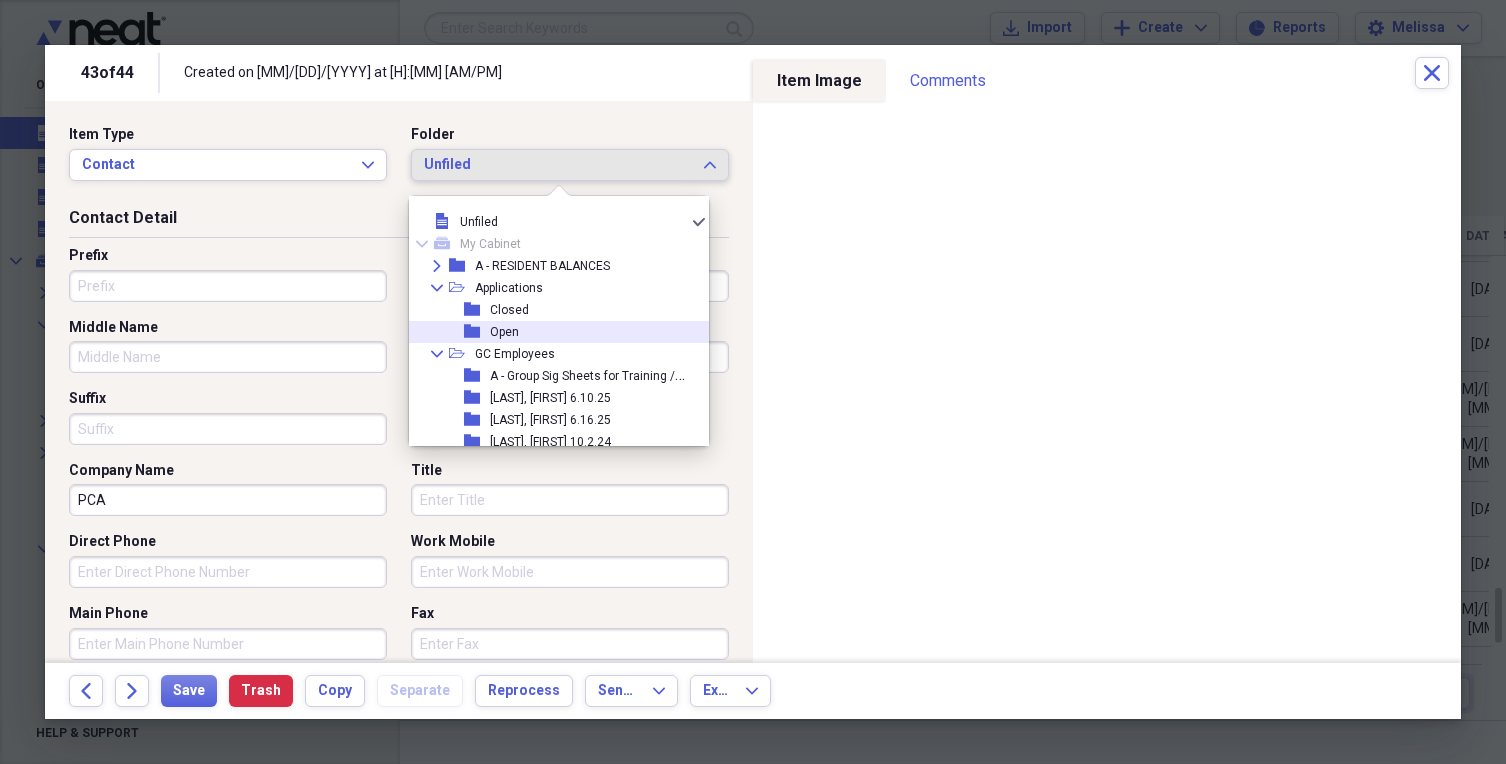 click on "folder Open" at bounding box center (551, 332) 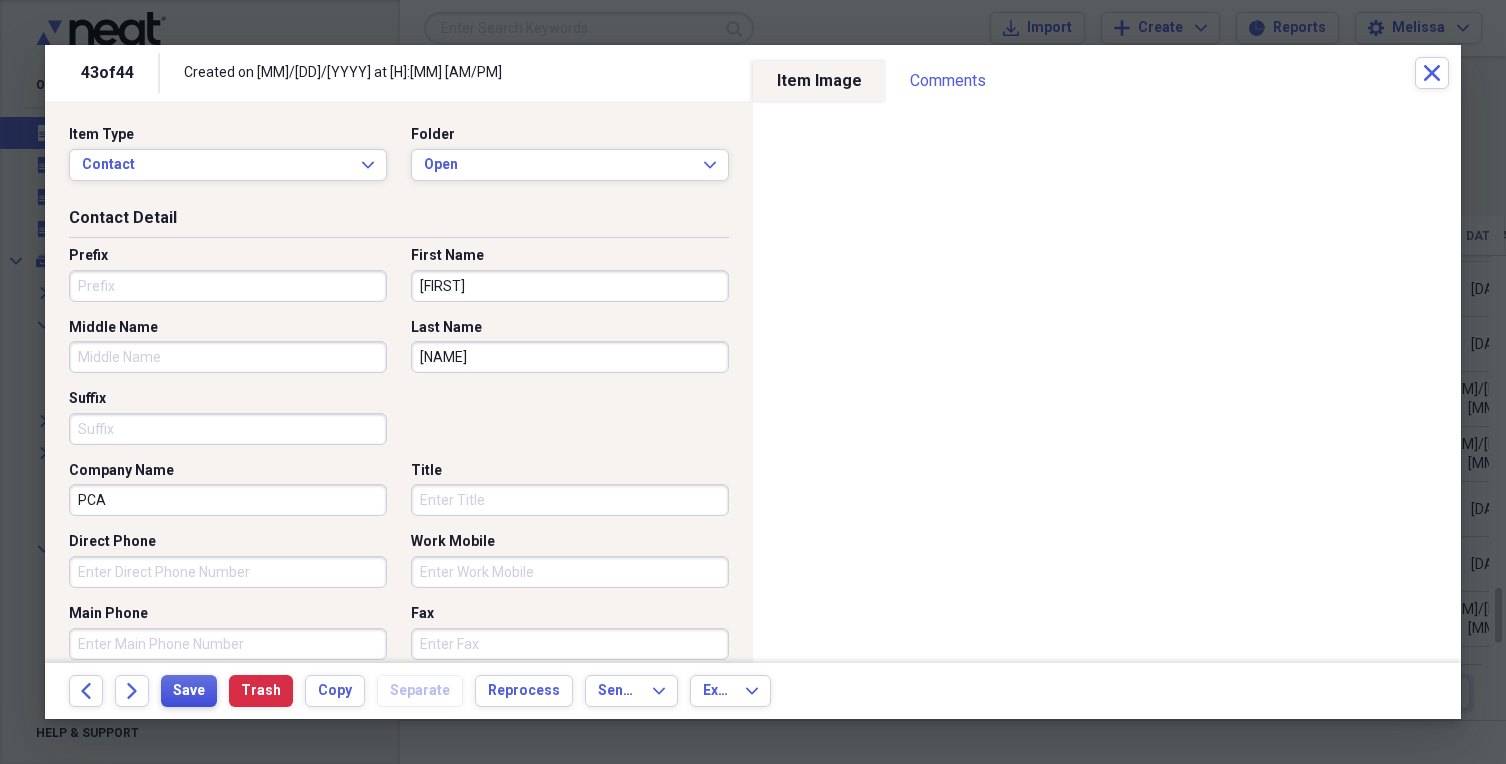 click on "Save" at bounding box center (189, 691) 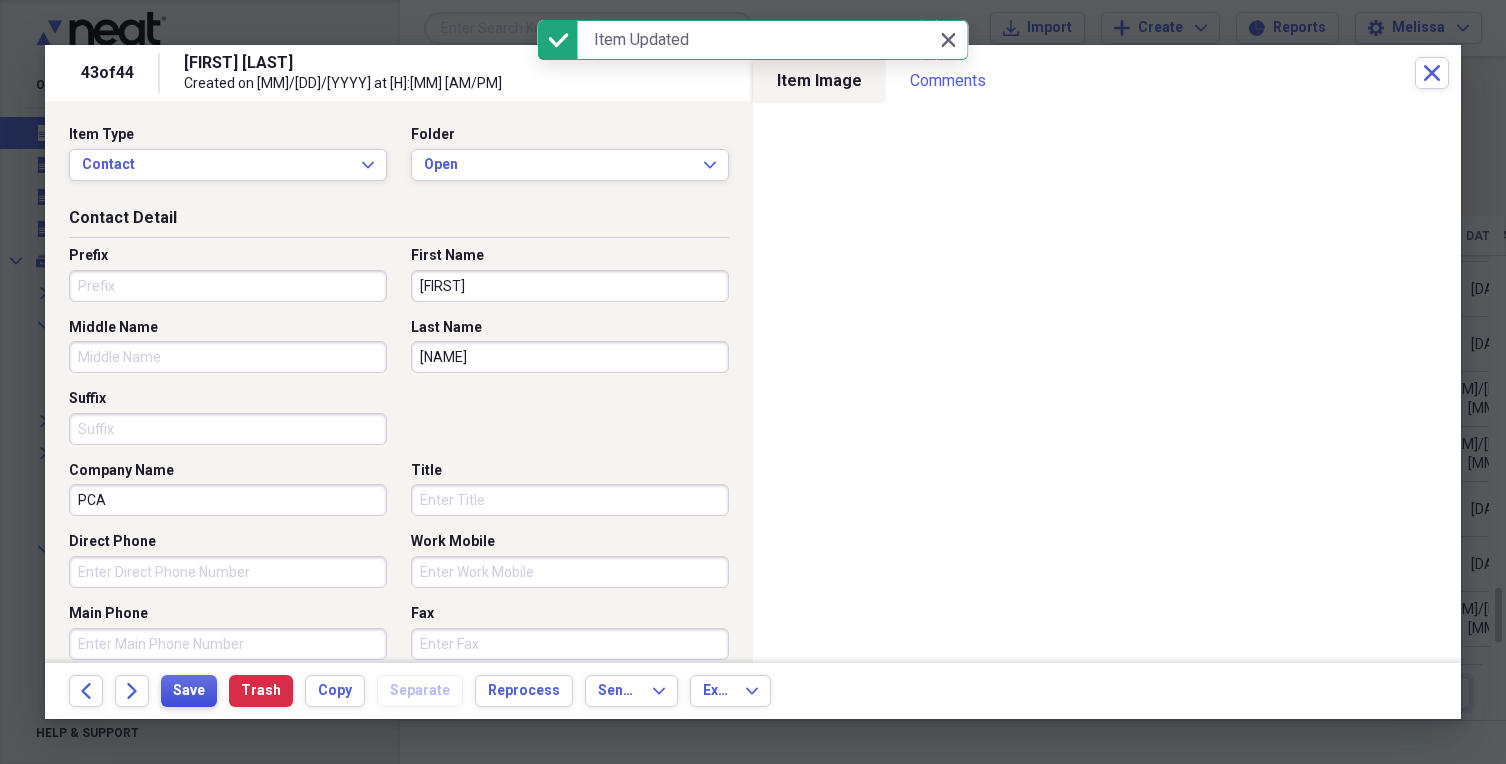 type on "PCA" 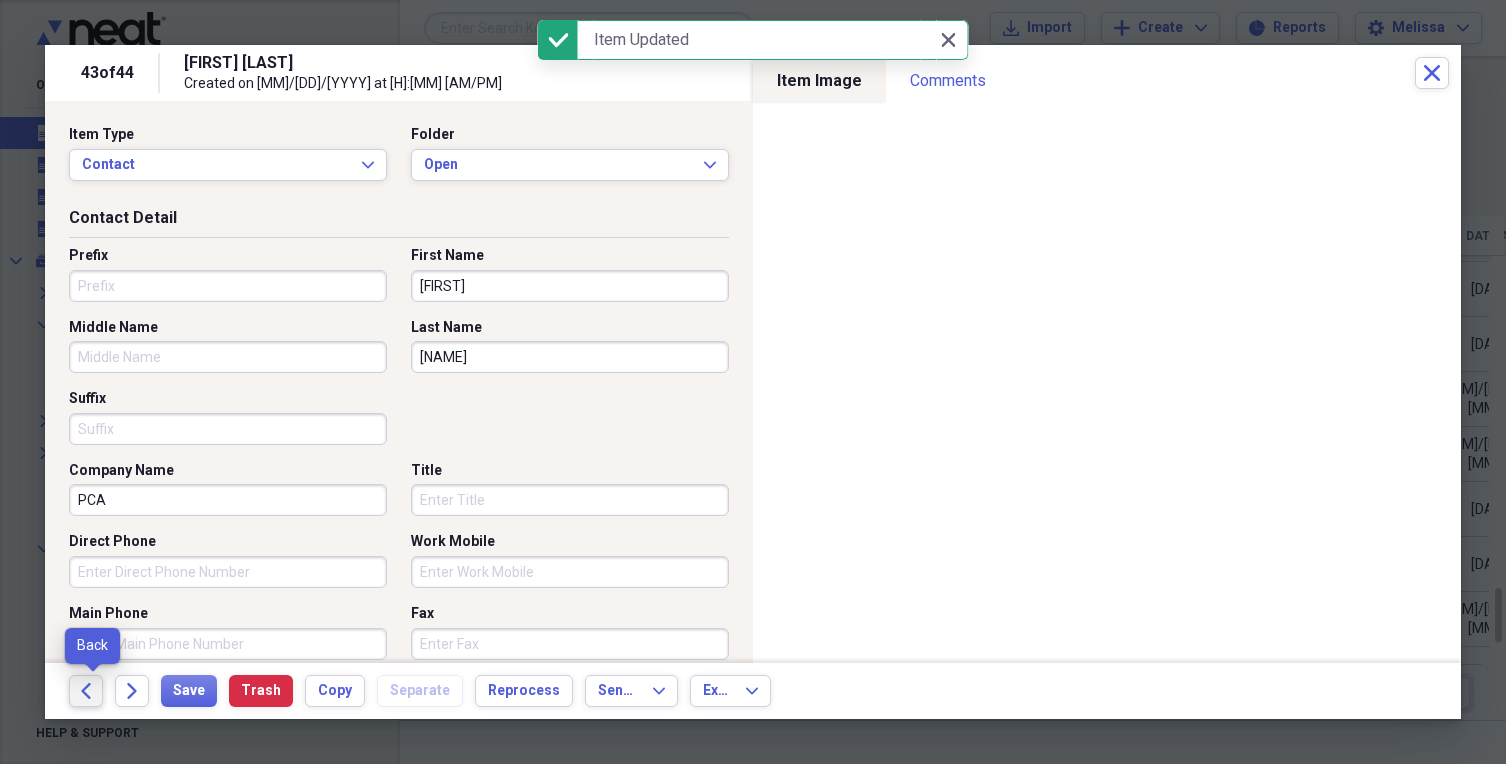 click on "Back" at bounding box center [86, 691] 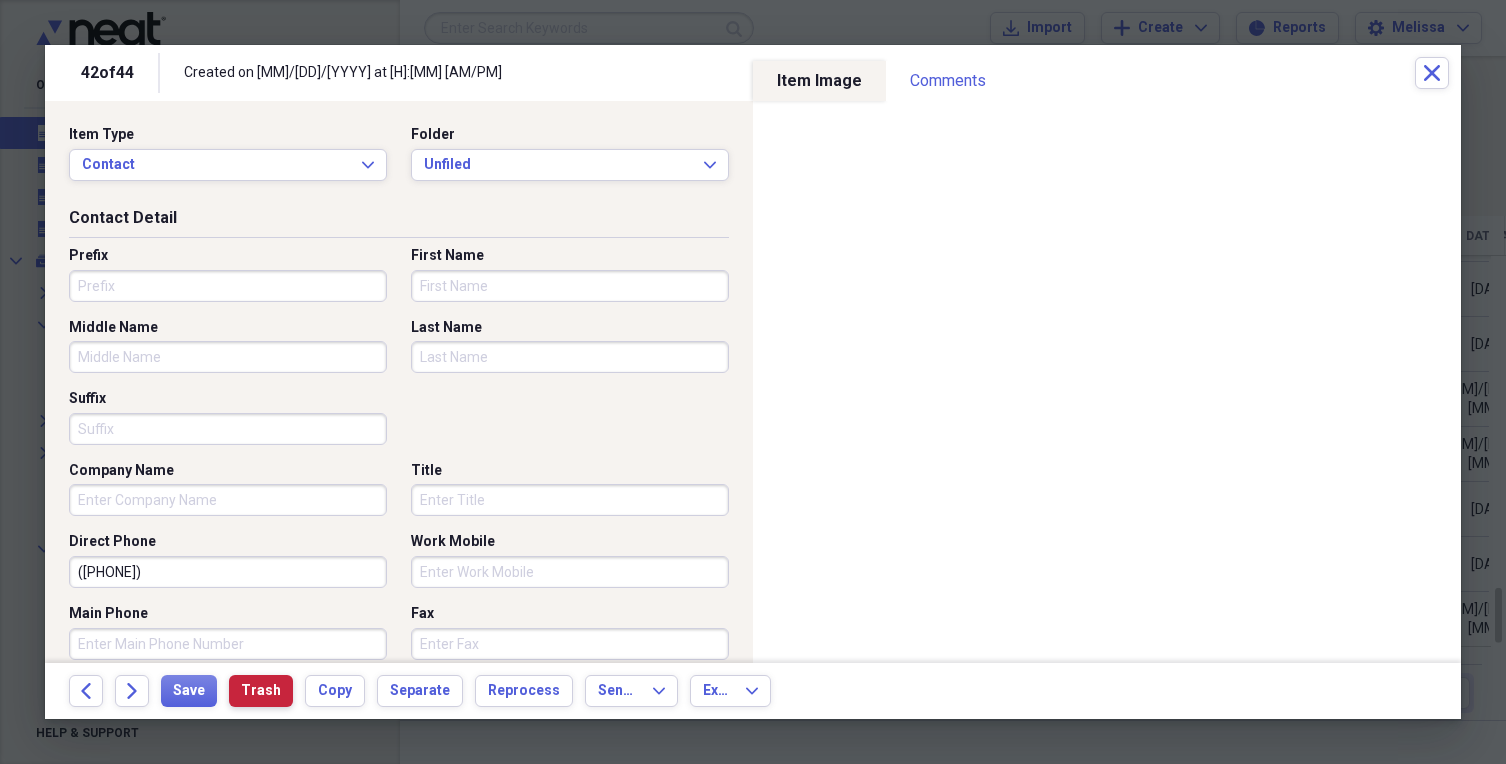 click on "Trash" at bounding box center [261, 691] 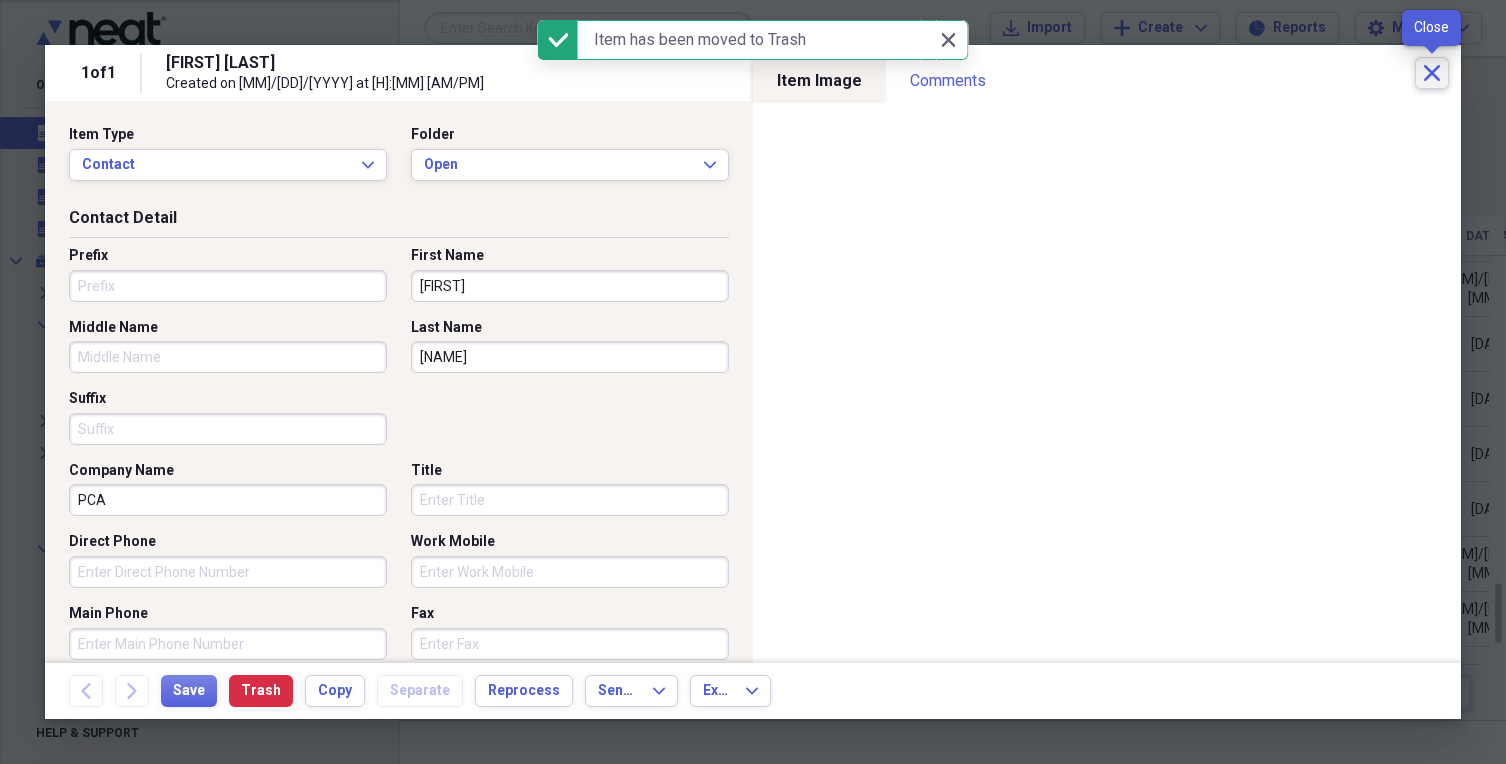 click on "Close" at bounding box center (1432, 73) 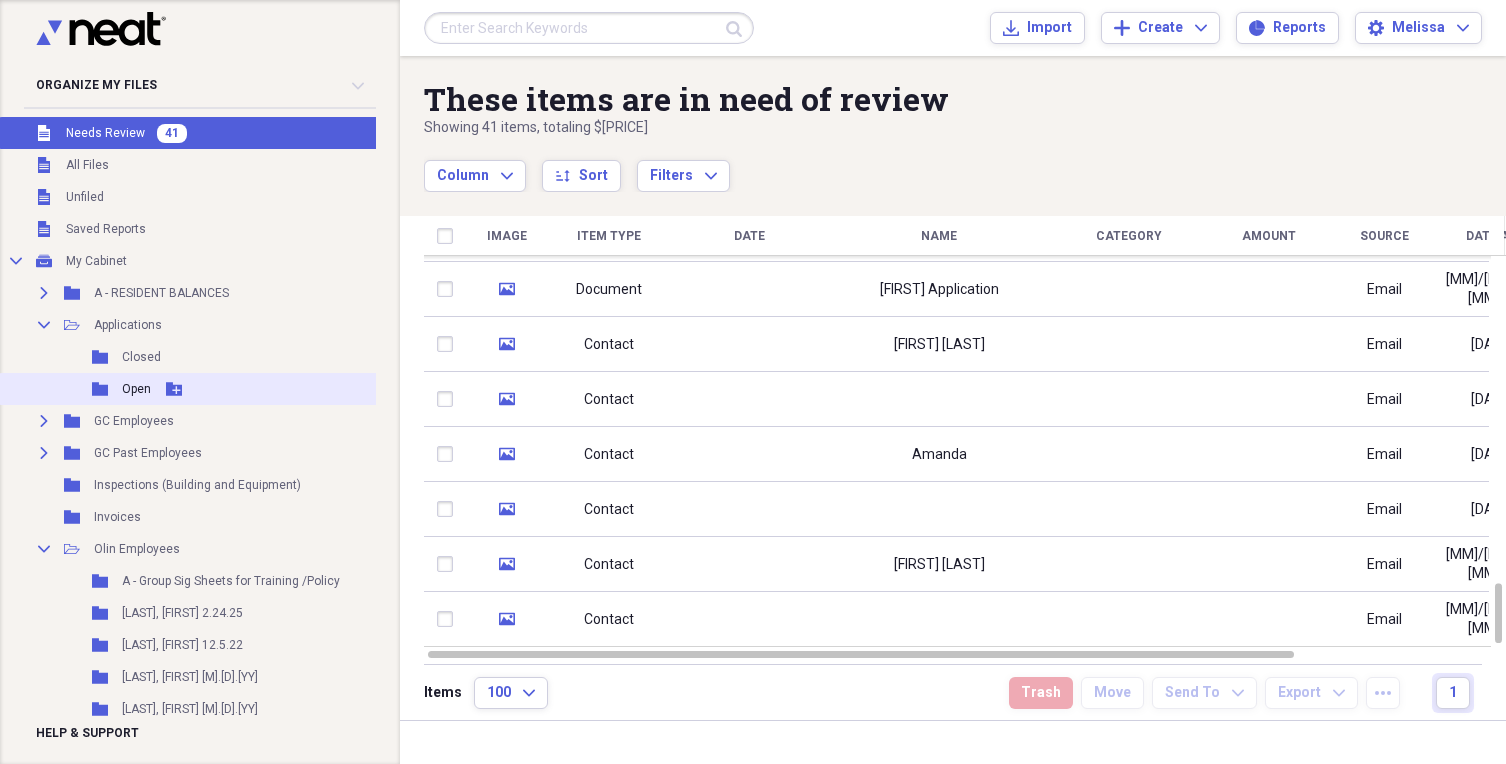 click on "Open" at bounding box center [136, 389] 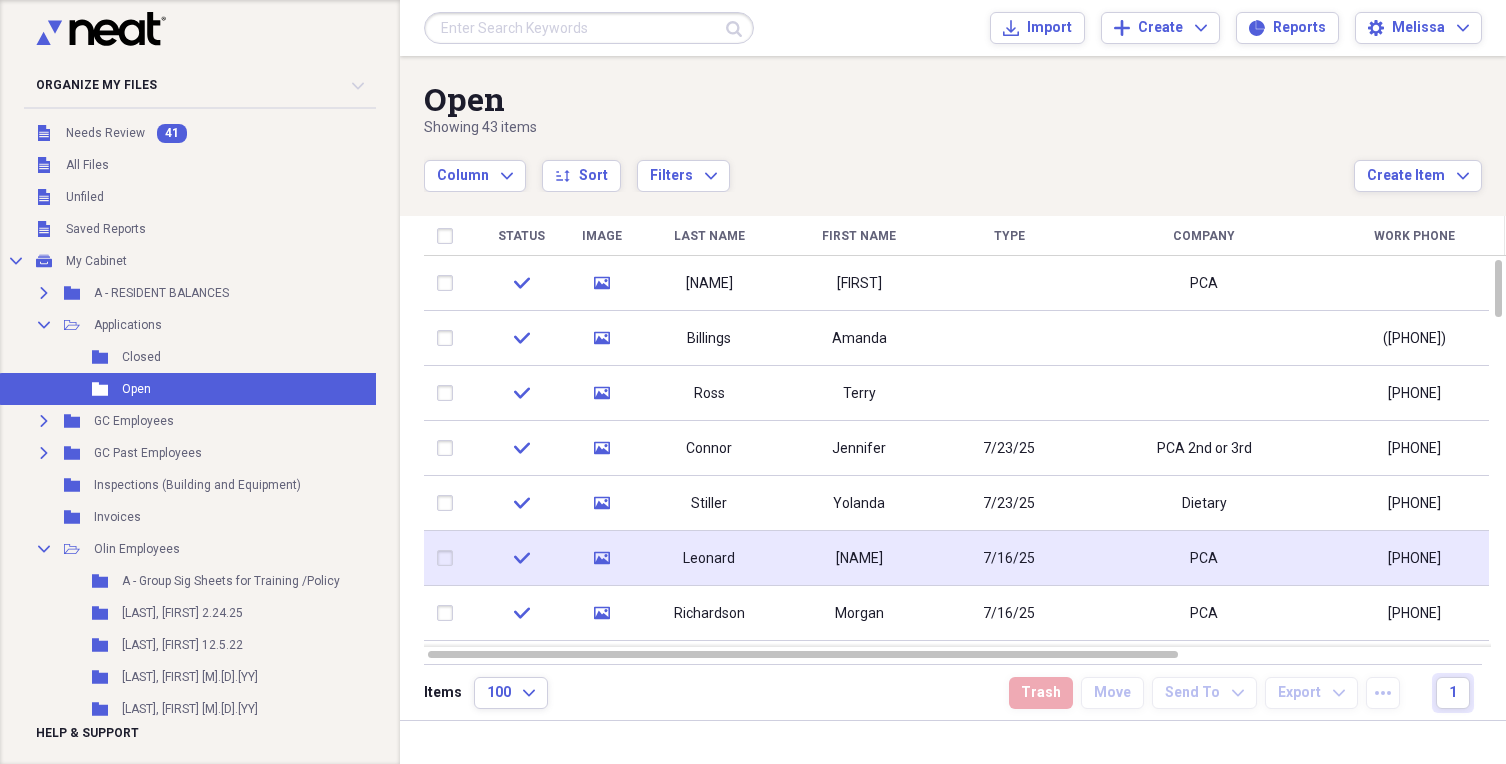 click on "PCA" at bounding box center (1204, 558) 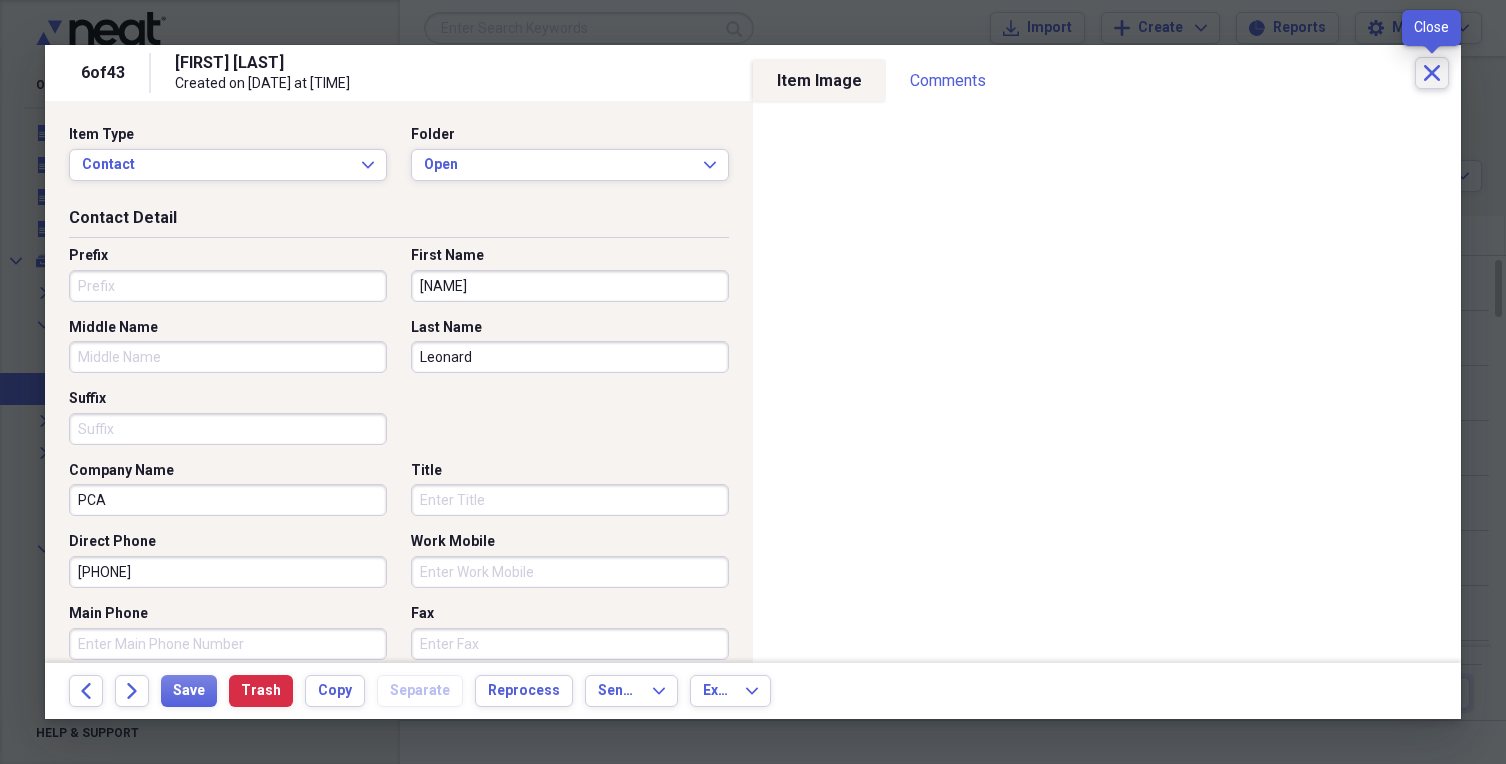click on "Close" 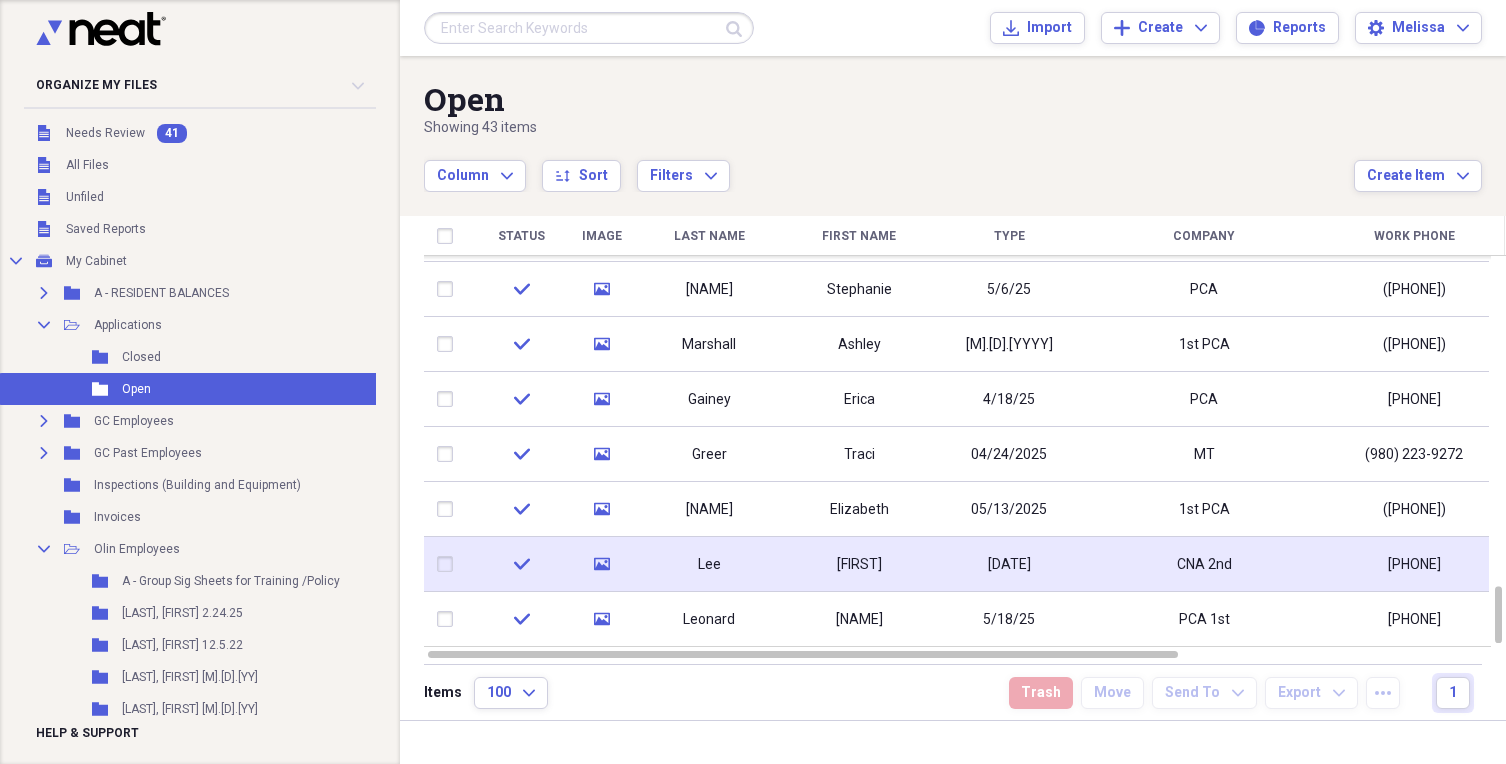 click on "[FIRST]" at bounding box center [859, 565] 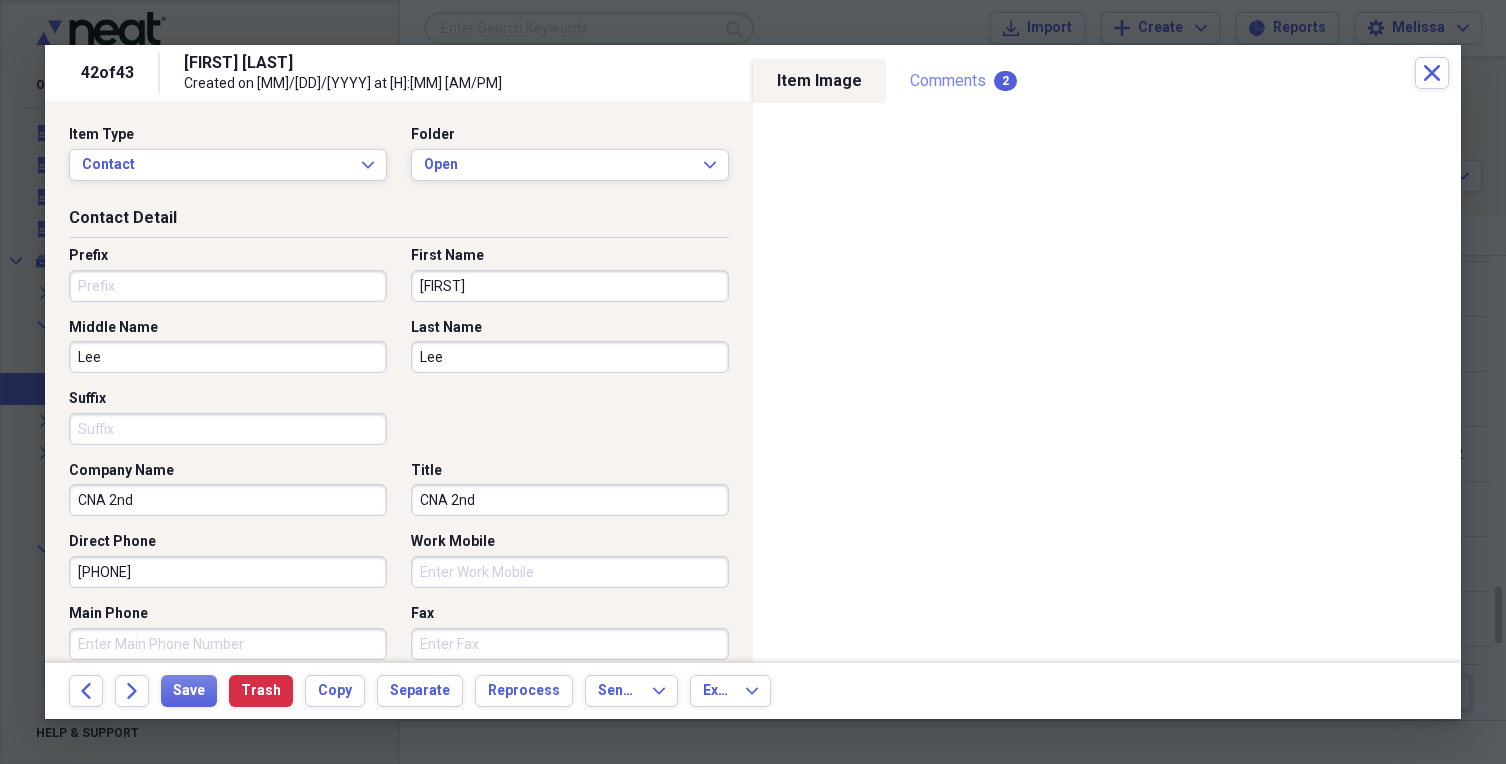 click on "Comments 2" at bounding box center (963, 81) 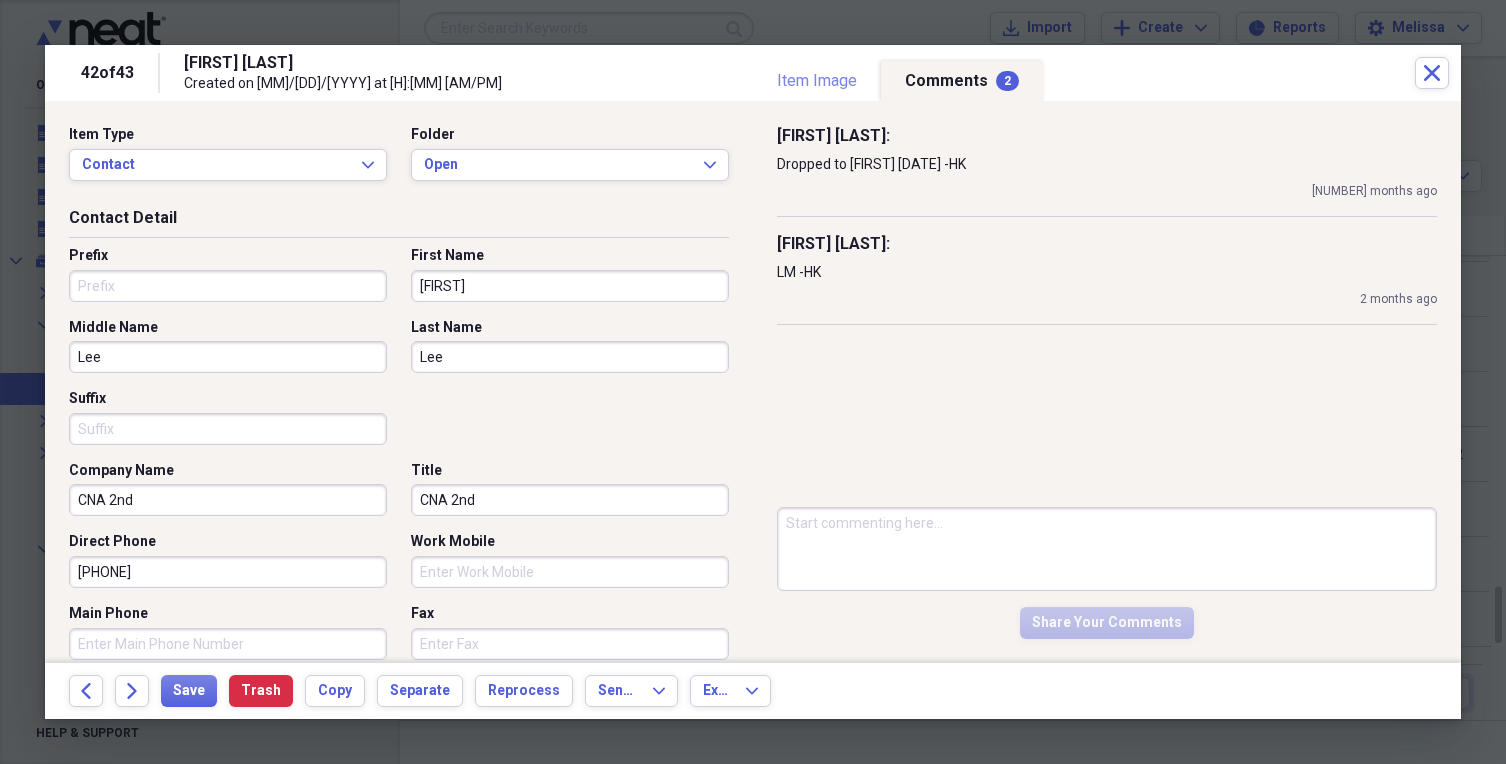 click on "Item Image" at bounding box center [817, 81] 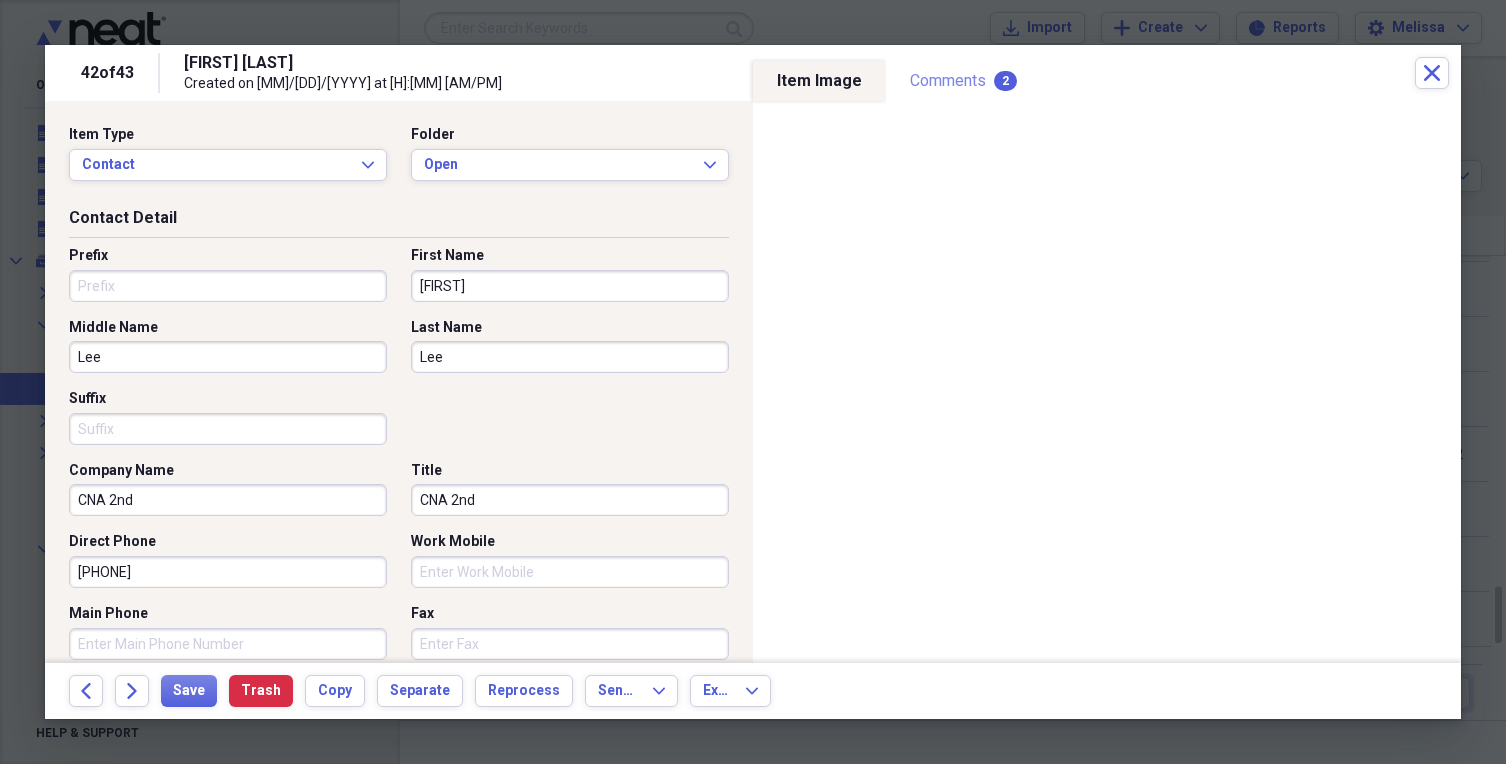 click on "Comments 2" at bounding box center (963, 81) 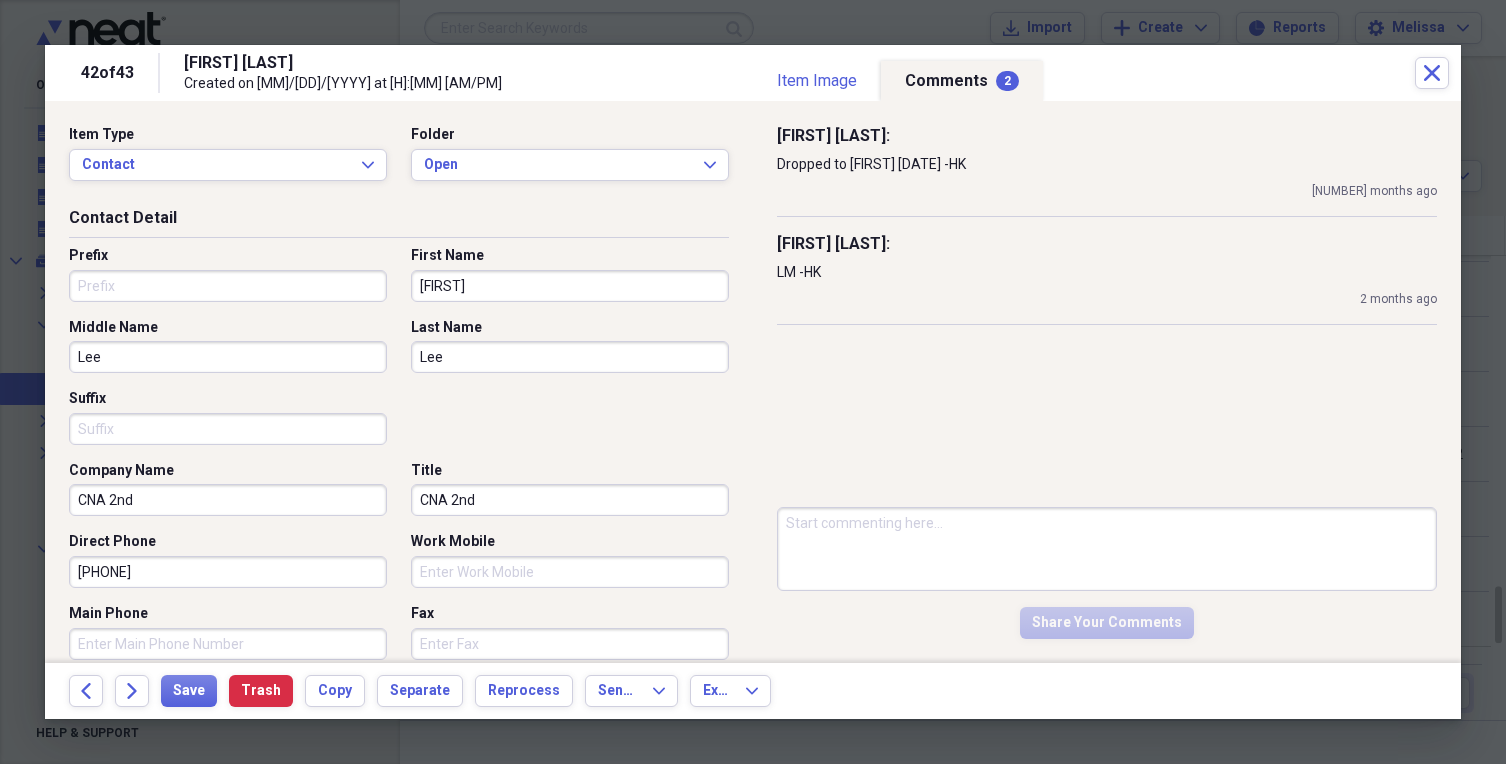 click at bounding box center (1107, 549) 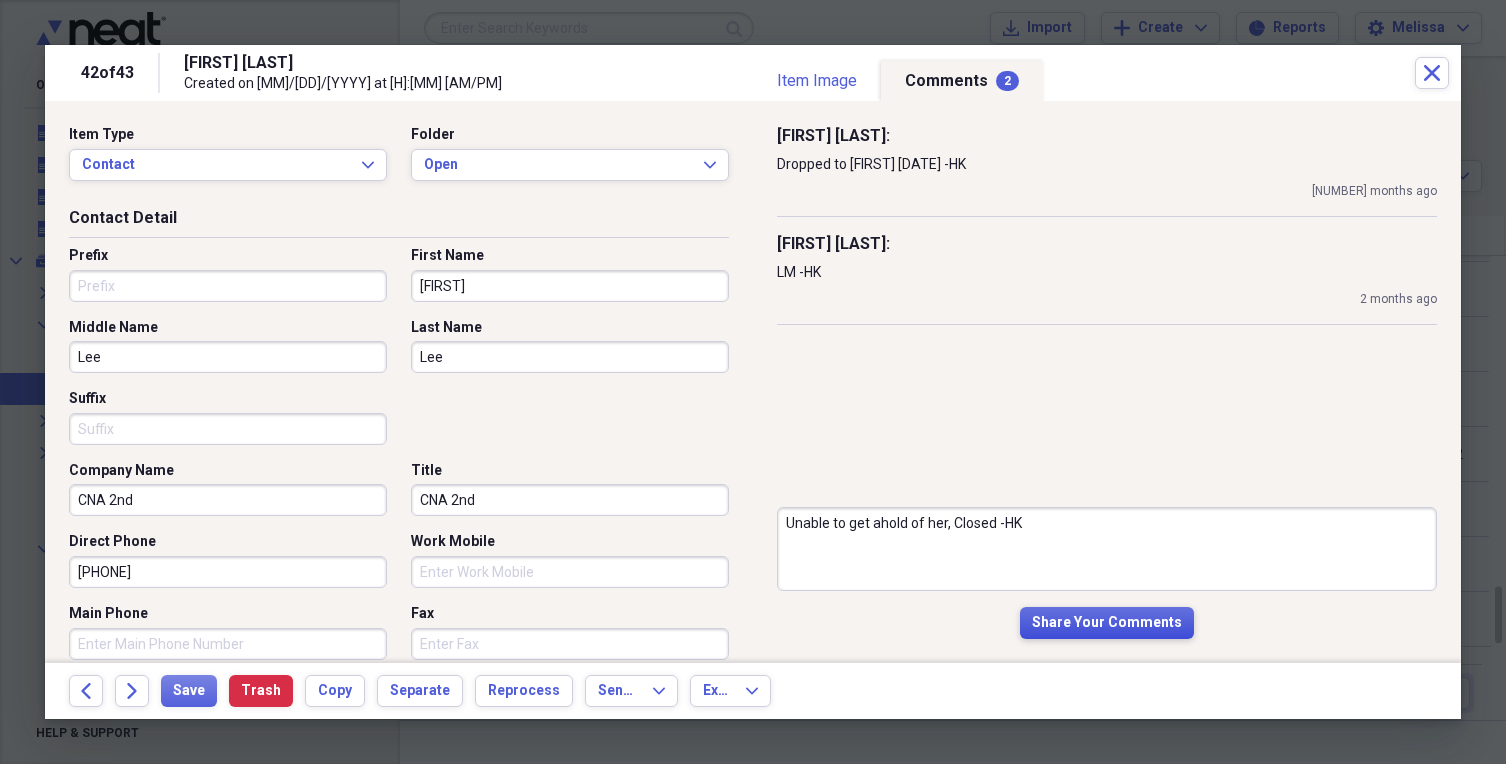 type on "Unable to get ahold of her, Closed -HK" 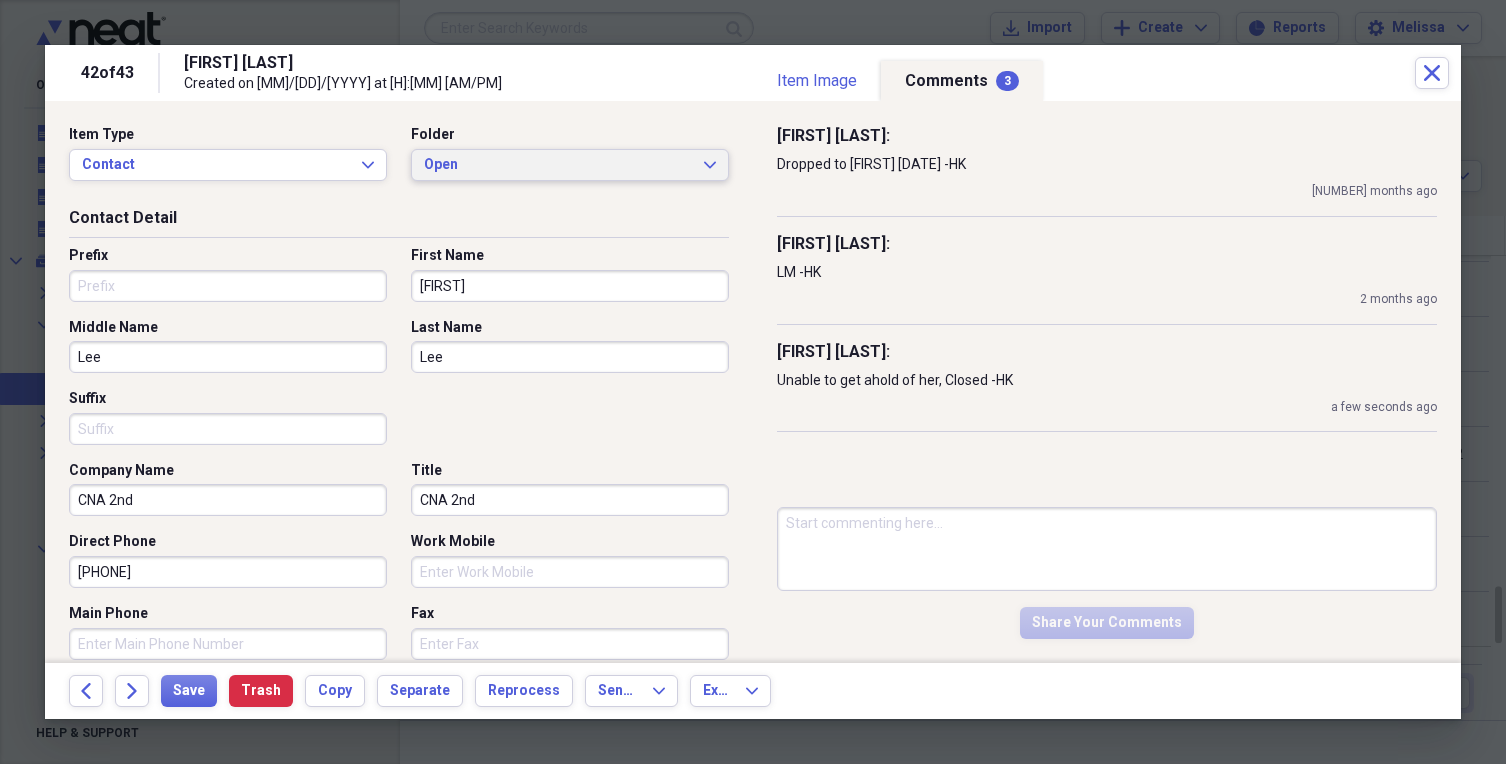 click on "Open" at bounding box center [558, 165] 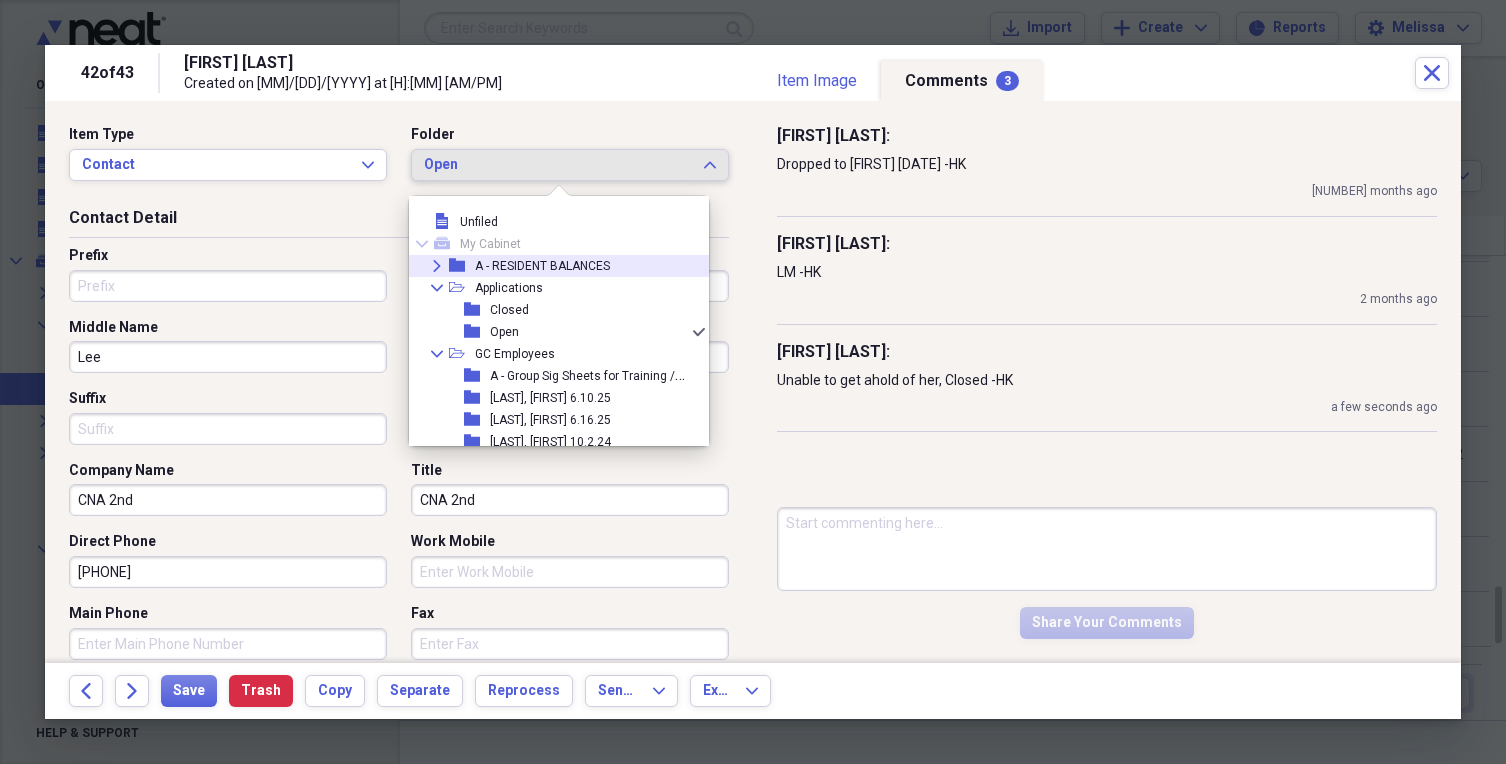 scroll, scrollTop: 11, scrollLeft: 0, axis: vertical 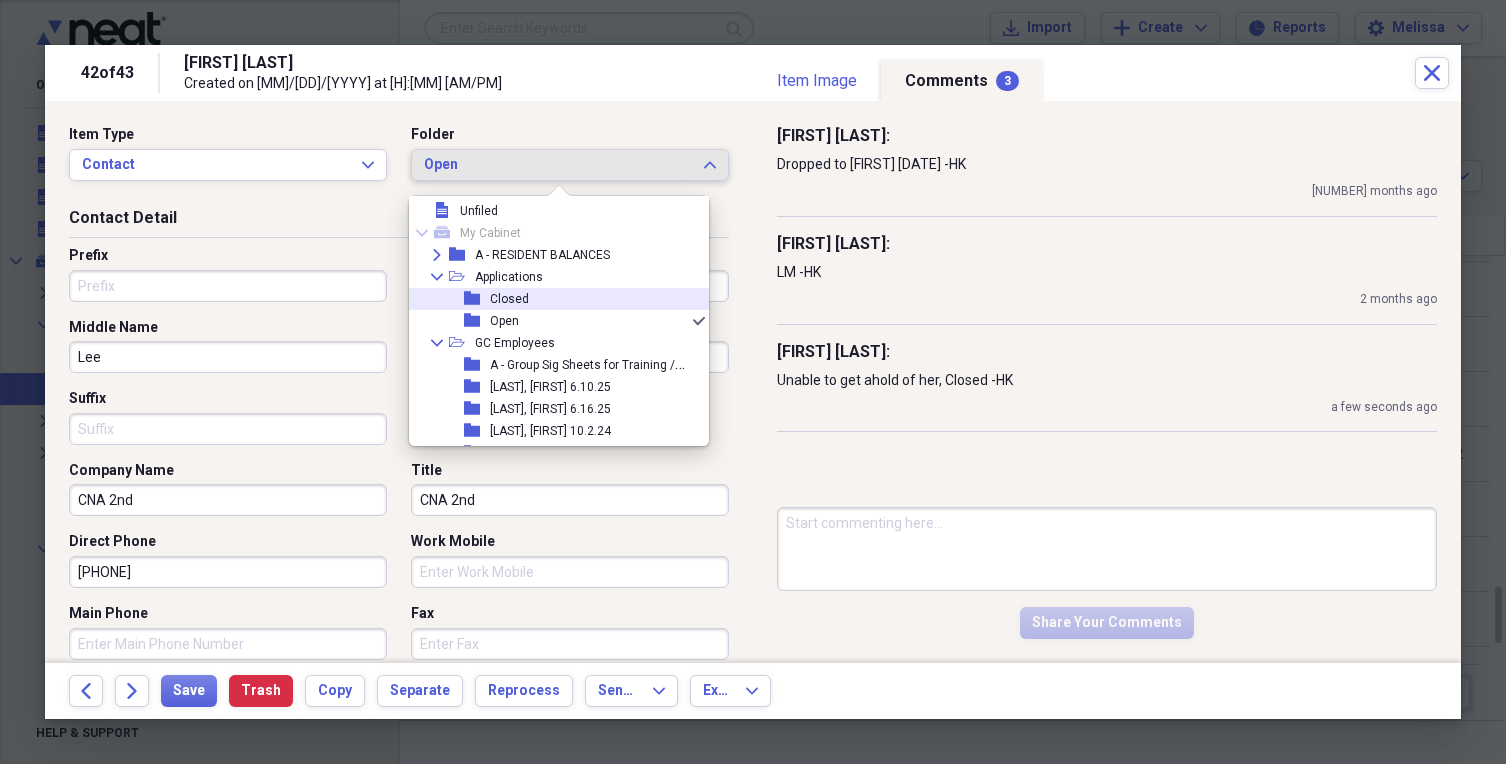 click on "folder Closed" at bounding box center (551, 299) 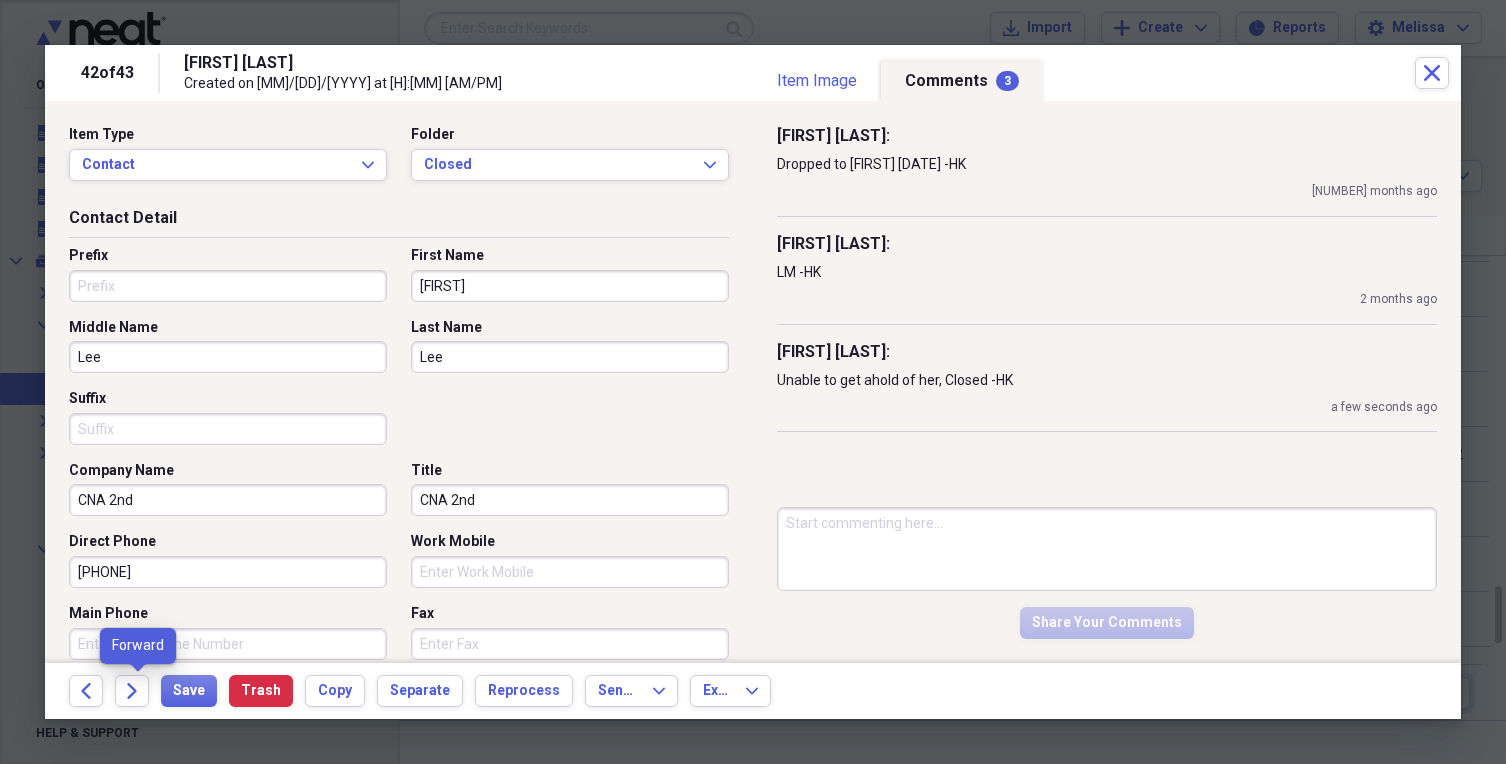 click on "Forward" at bounding box center [138, 691] 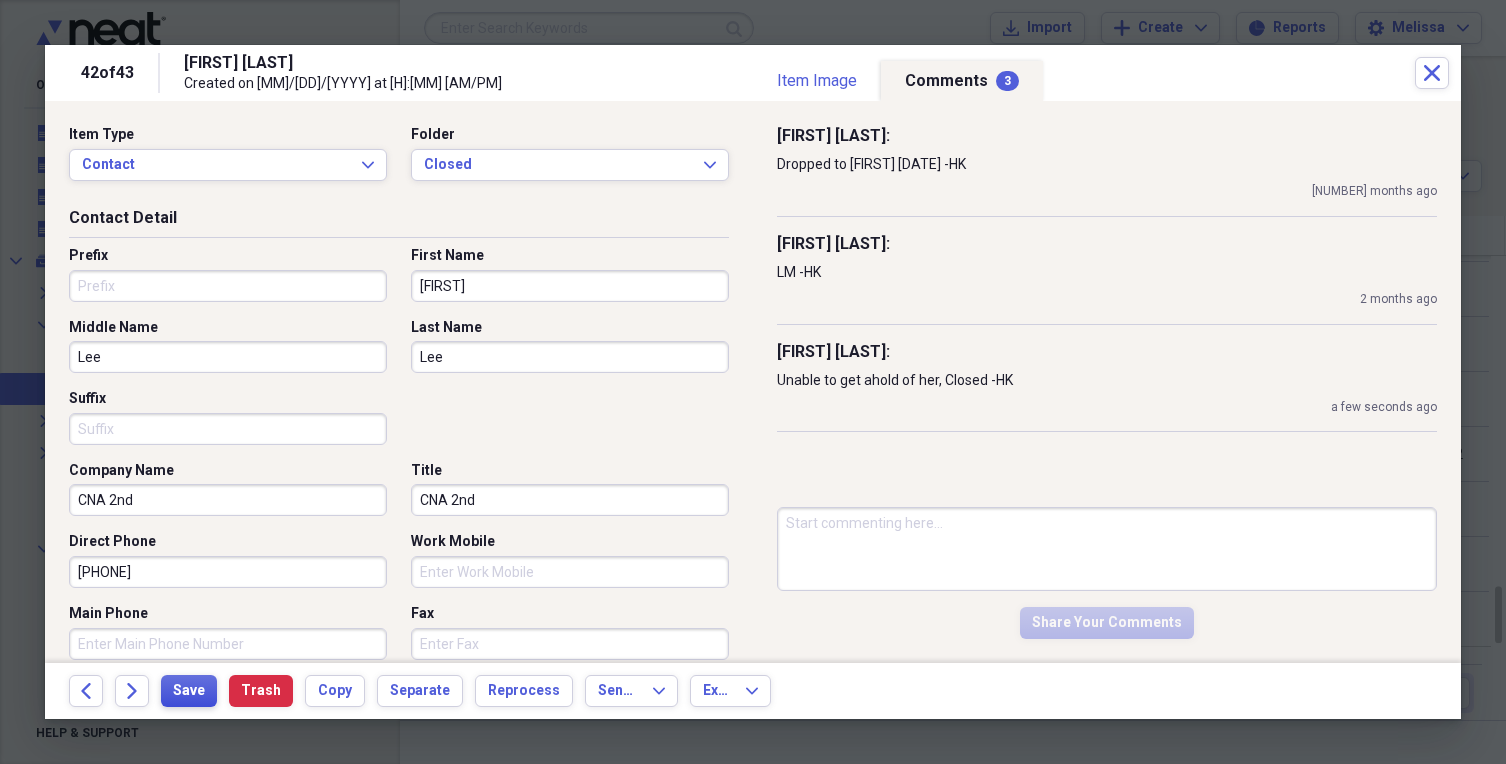 click on "Save" at bounding box center [189, 691] 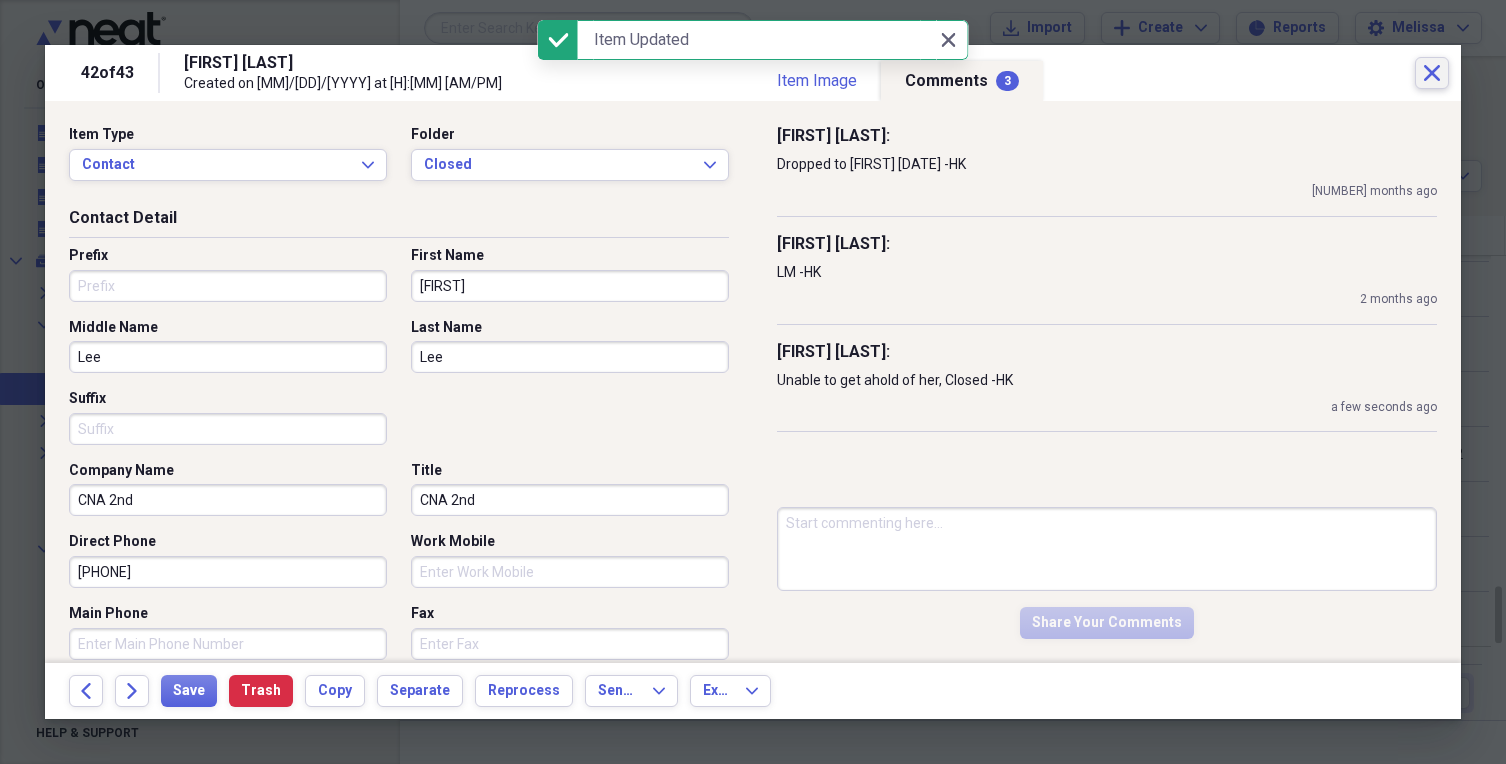 click on "Close" 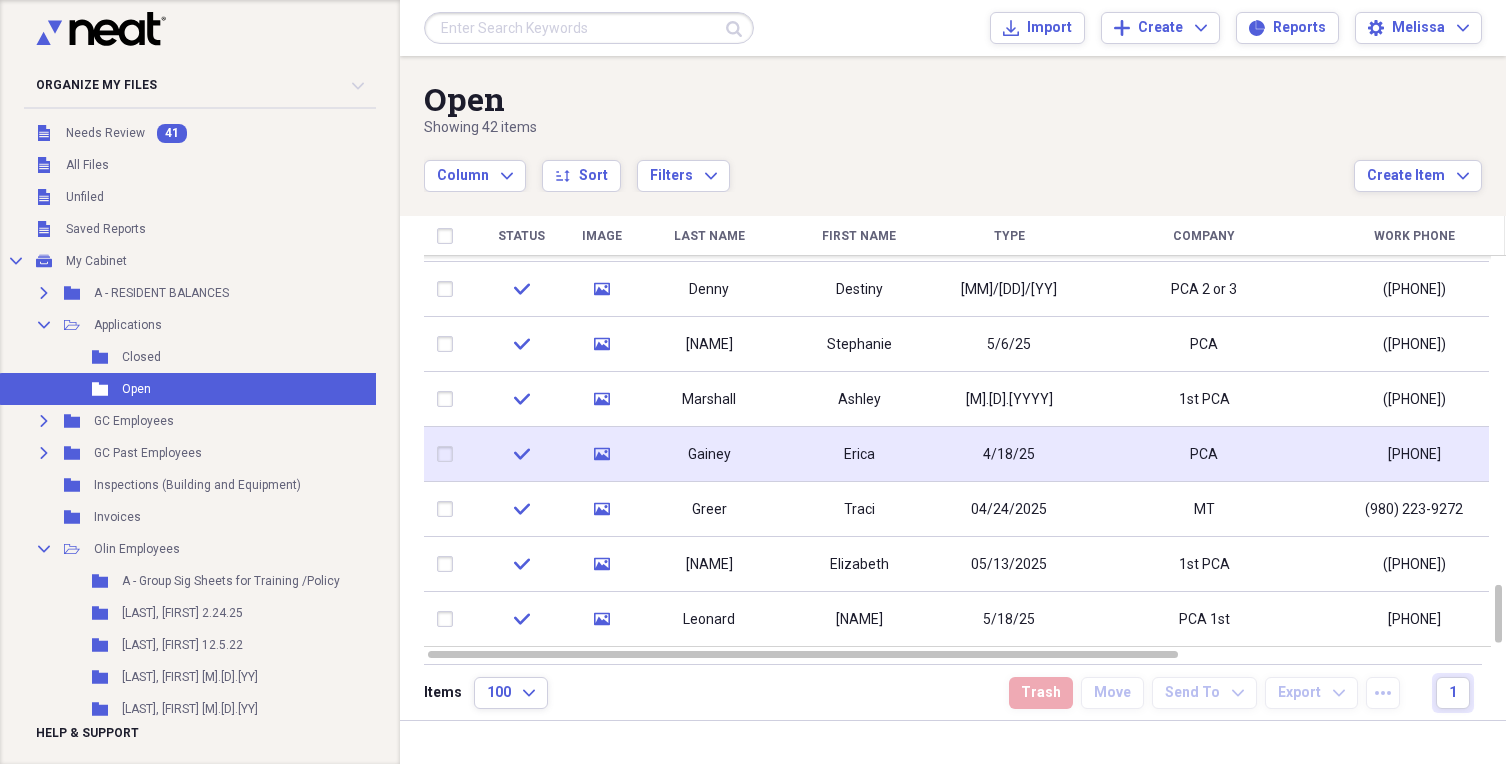 click on "4/18/25" at bounding box center [1009, 454] 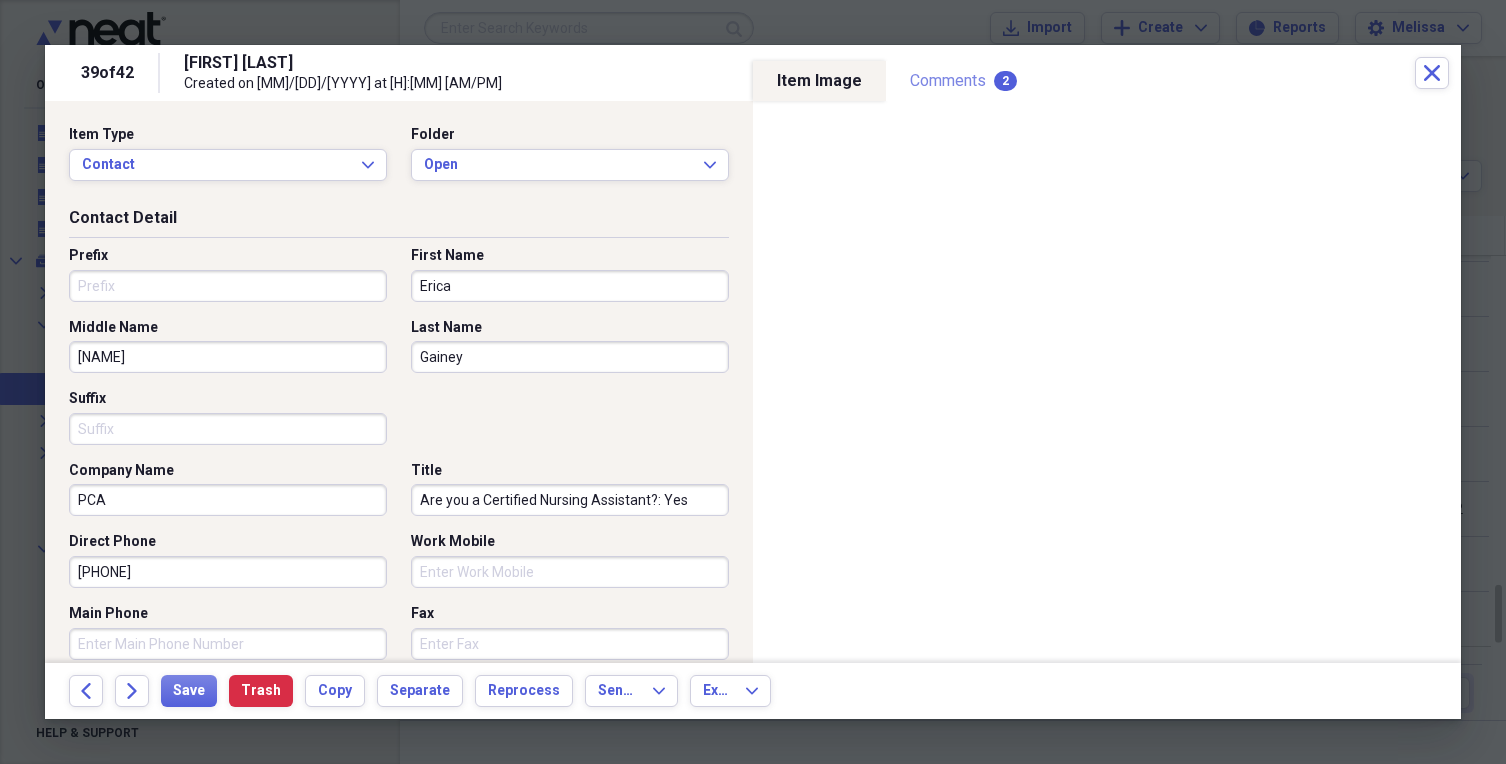 click on "Comments 2" at bounding box center [963, 81] 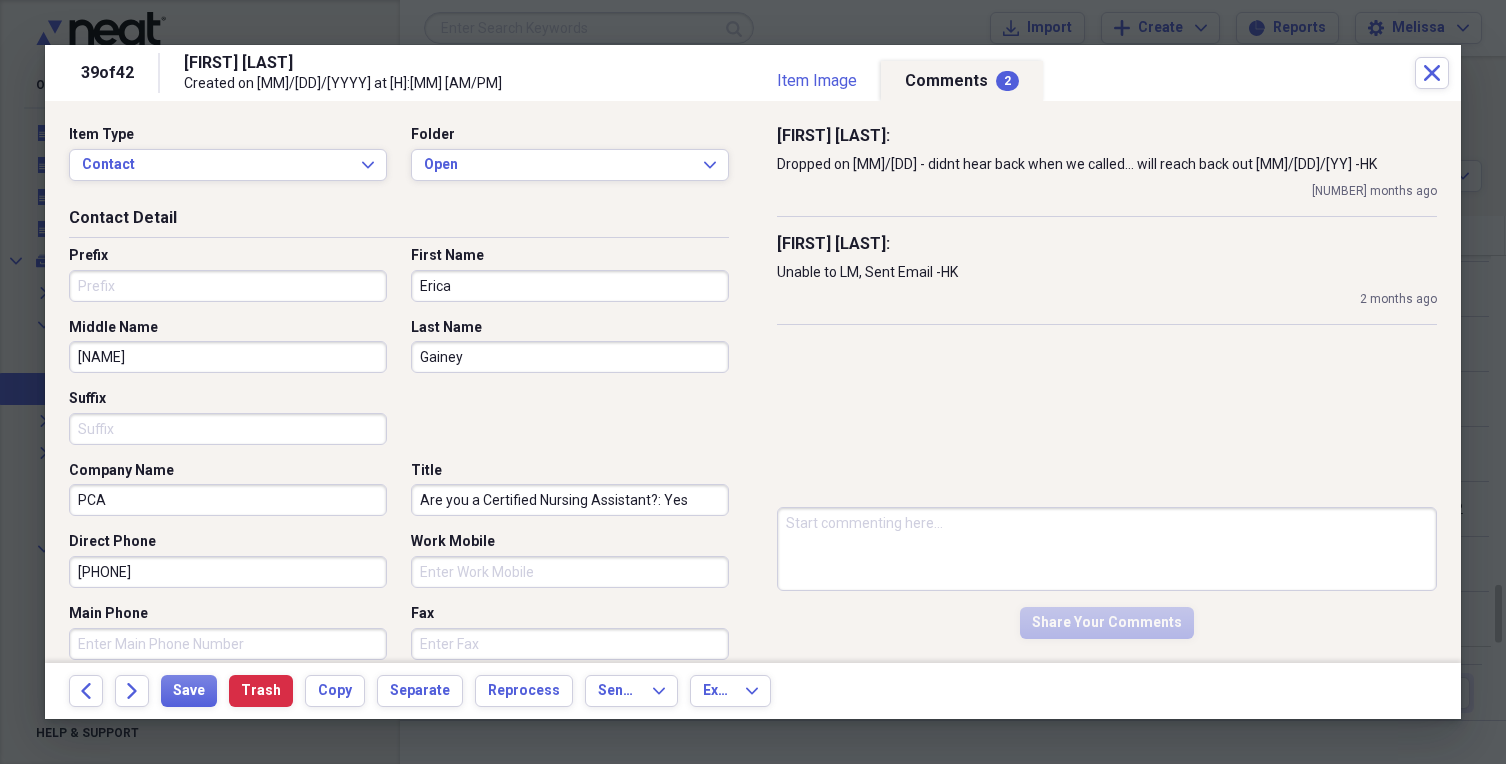 click at bounding box center (1107, 549) 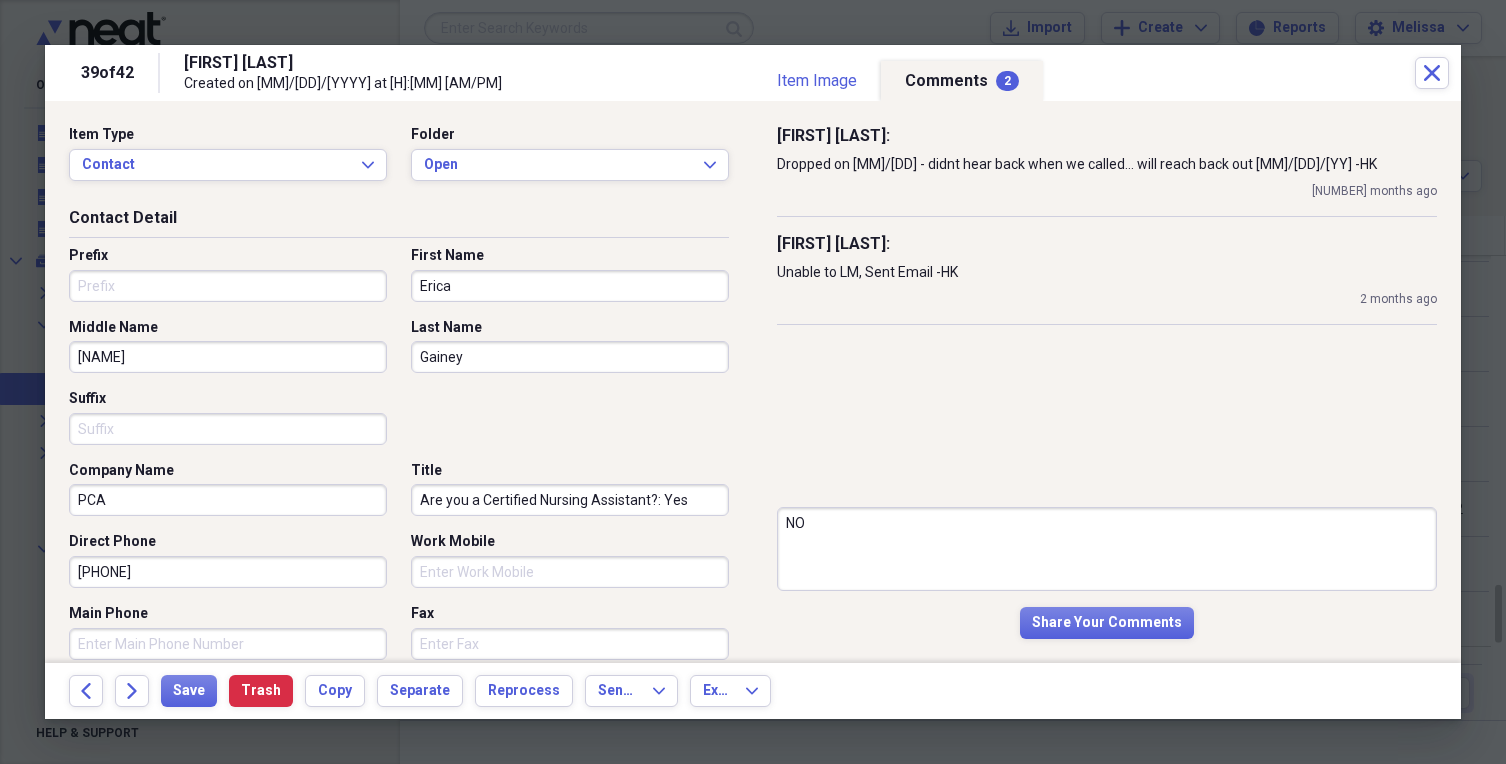type on "N" 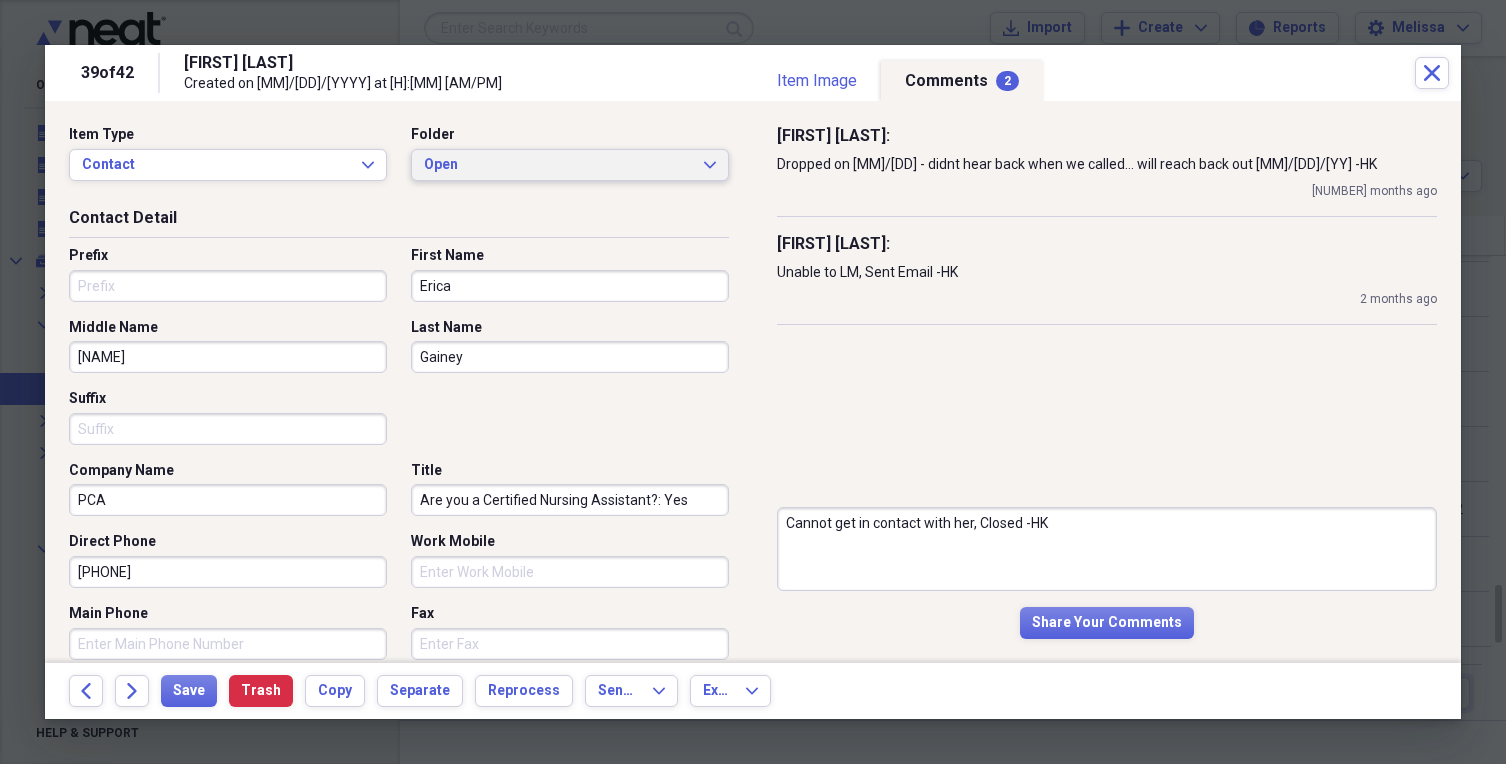 type on "Cannot get in contact with her, Closed -HK" 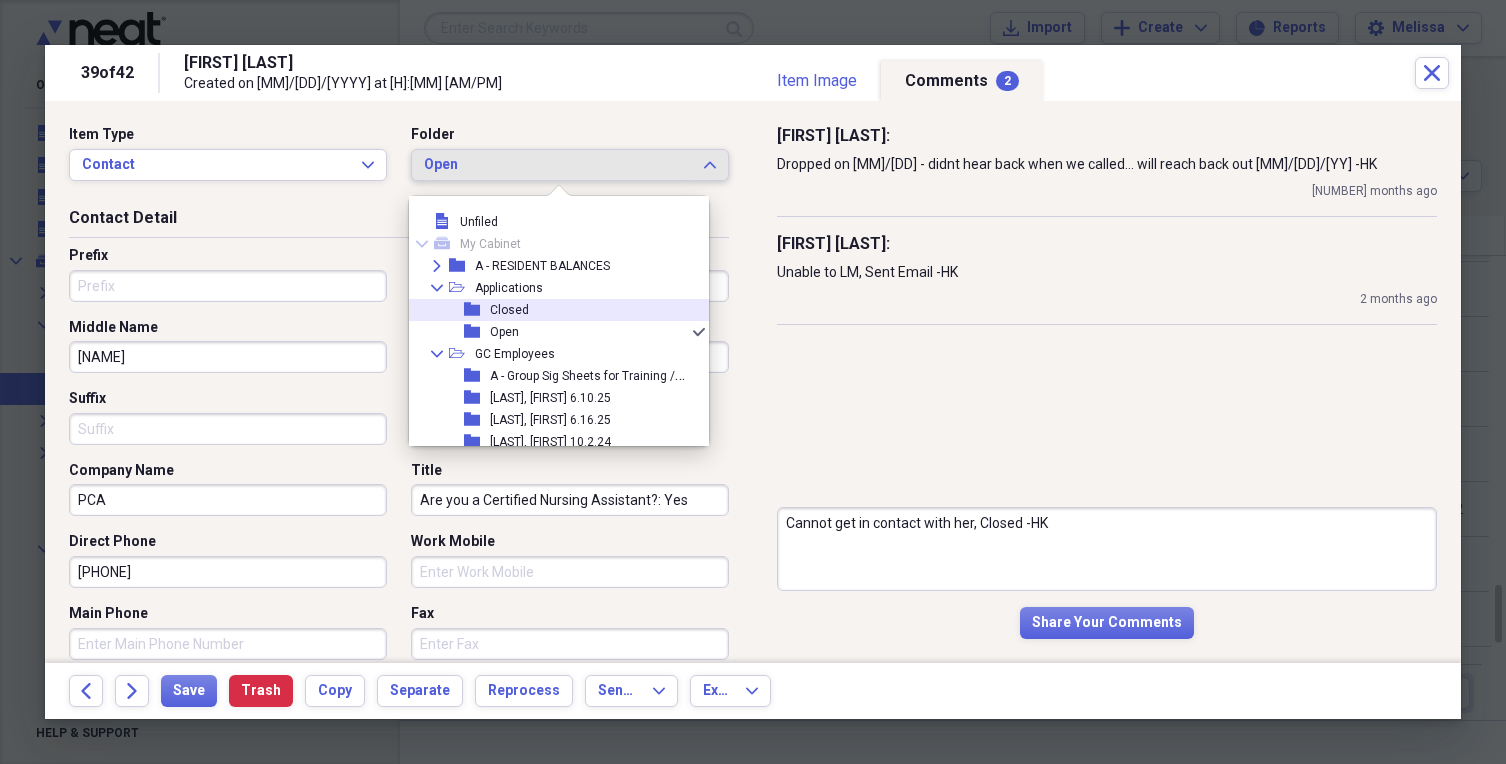scroll, scrollTop: 11, scrollLeft: 0, axis: vertical 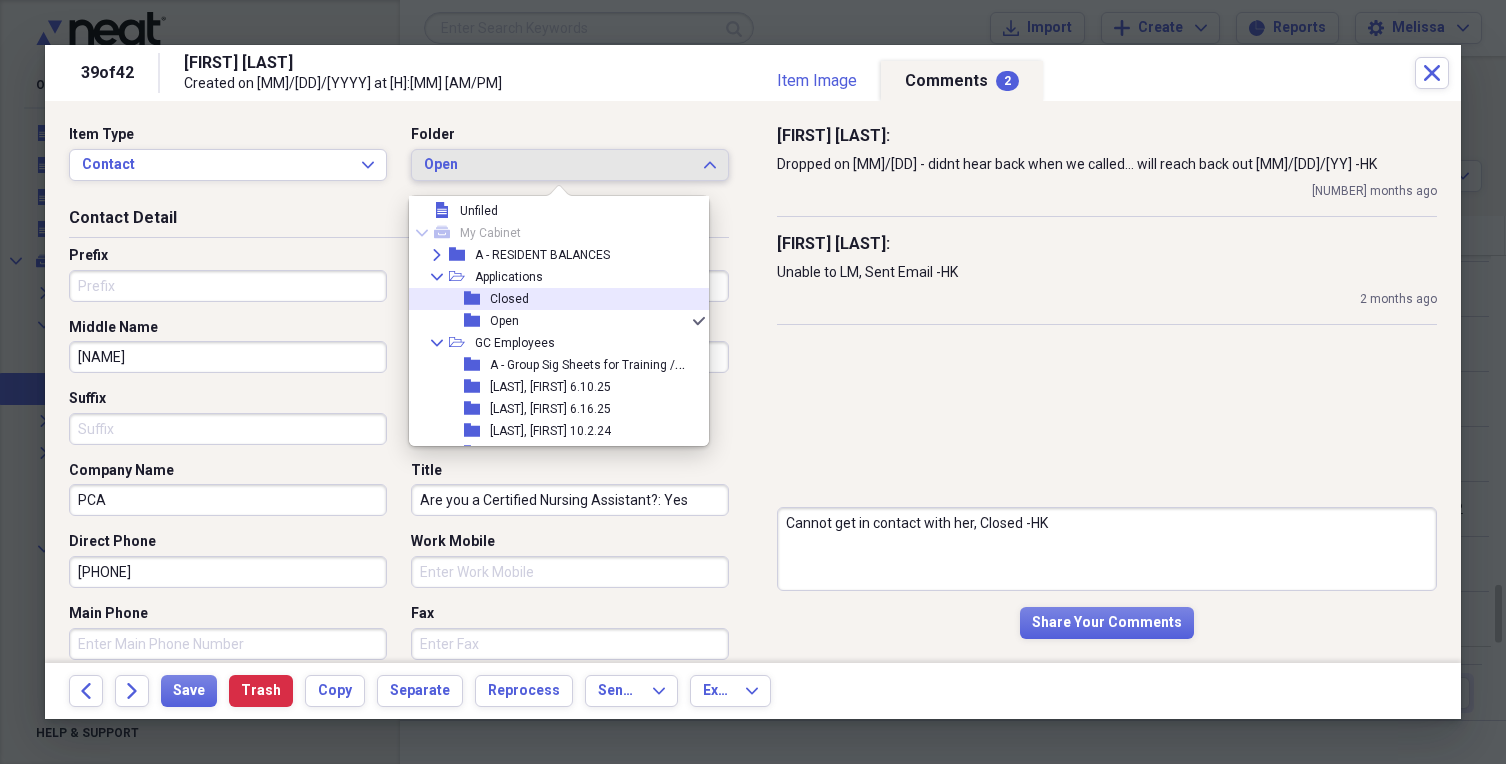 click on "folder Closed" at bounding box center [551, 299] 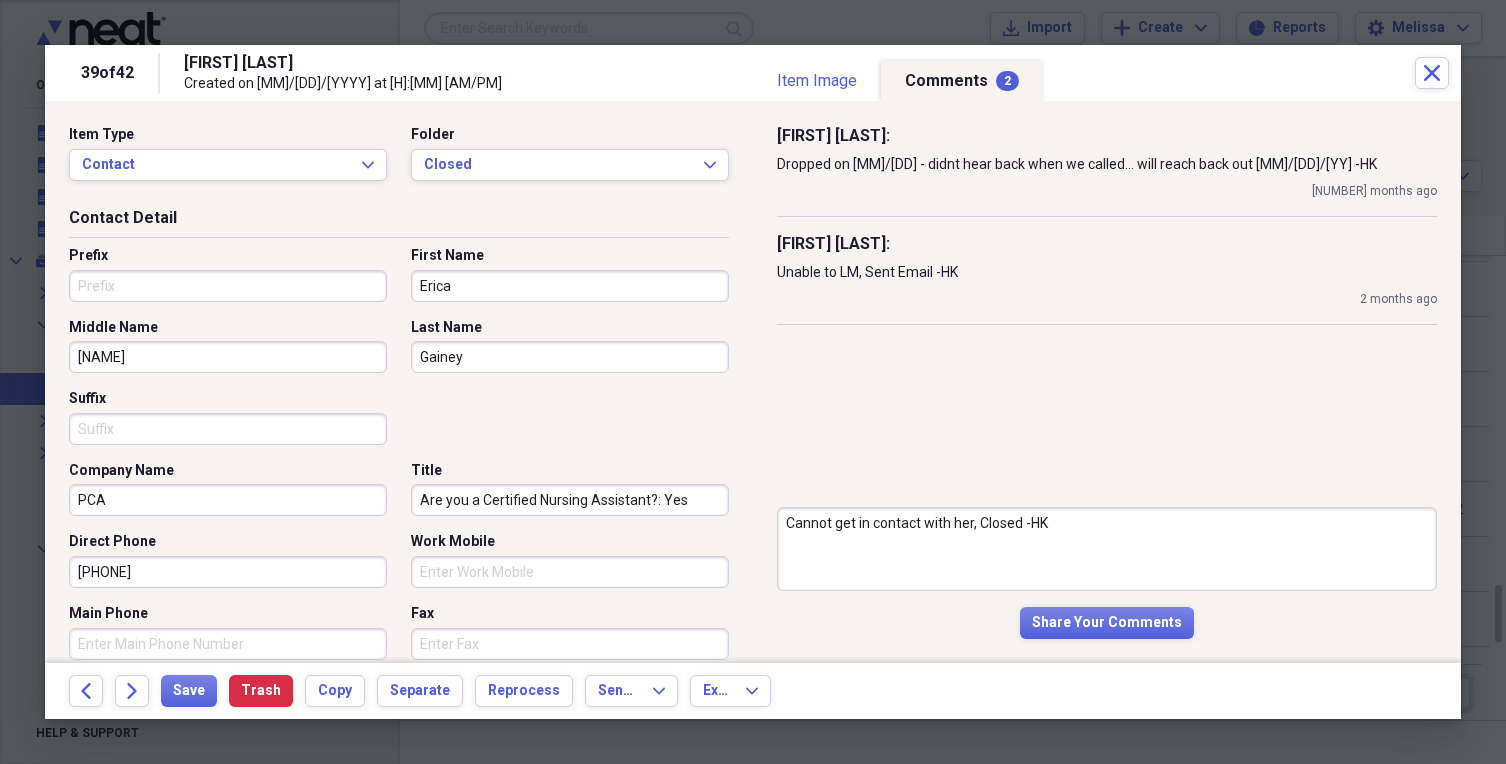 click on "[FIRST] [LAST] :   Dropped on [M]/[DD] - didnt hear back when we called... will reach back out [M]/[DD]/[YY] -HK  3 months ago [FIRST] [LAST] :   Unable to LM, Sent Email -HK
2 months ago Cannot get in contact with her, Closed -HK  Share your comments" at bounding box center (1107, 382) 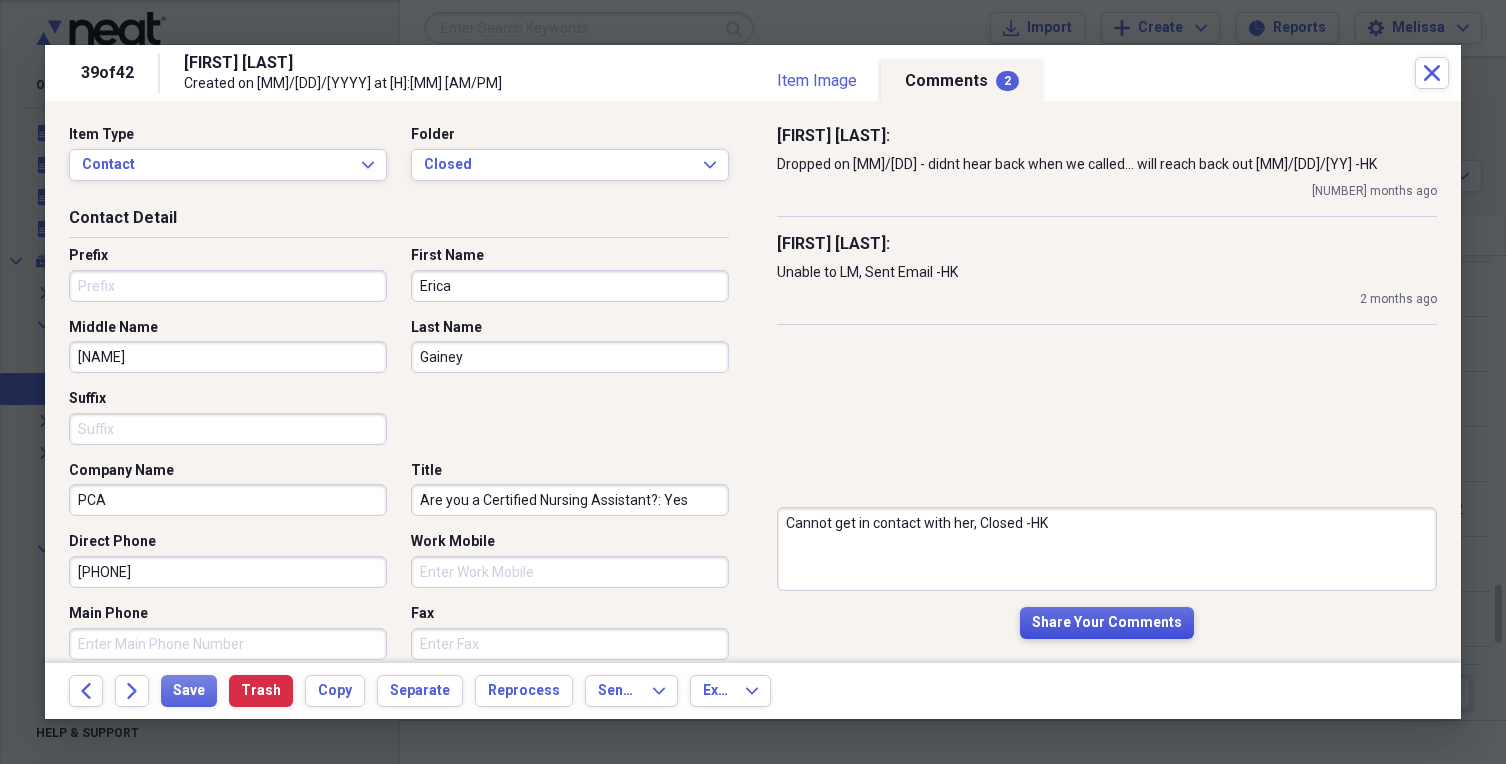 click on "Share your comments" at bounding box center (1107, 623) 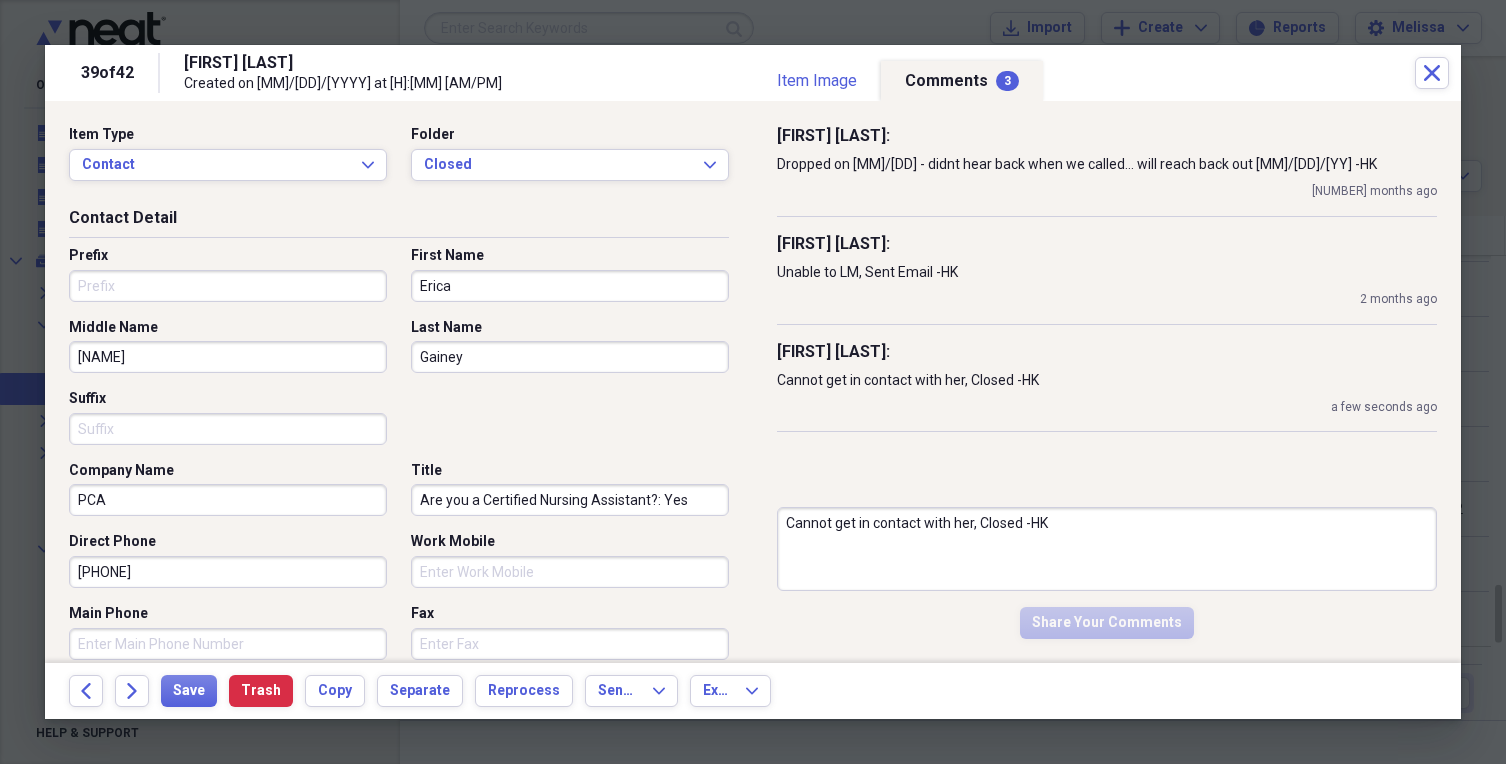 type 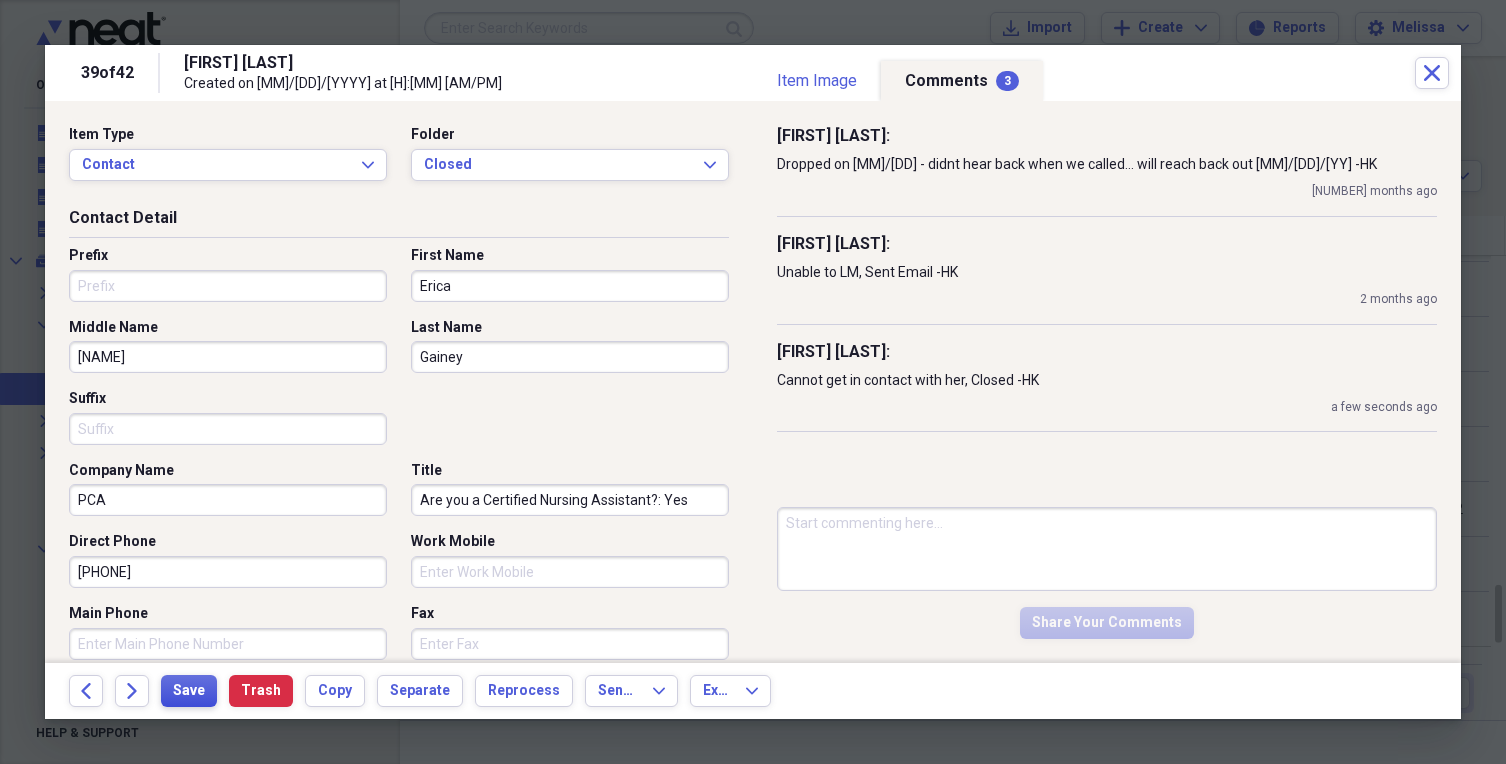 click on "Save" at bounding box center [189, 691] 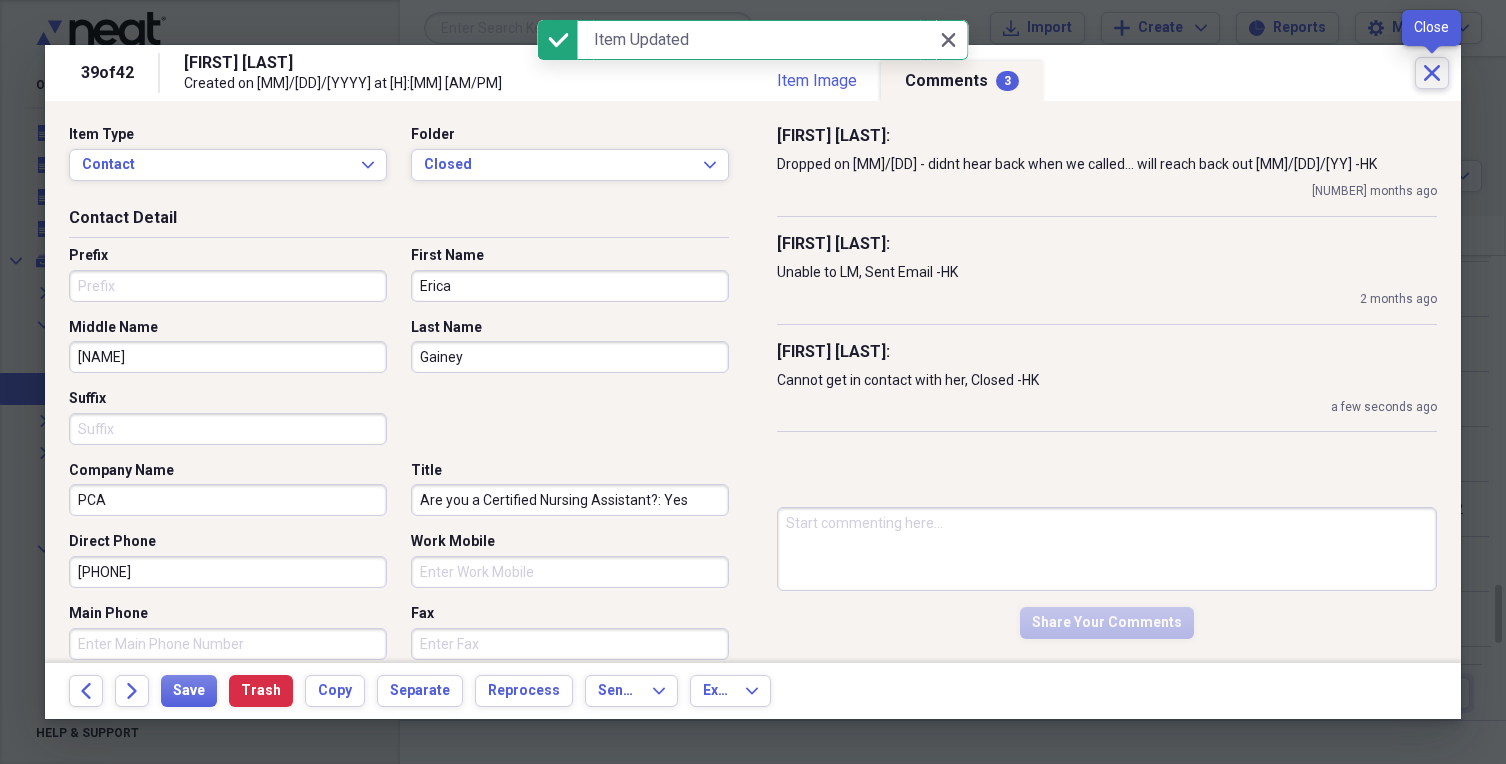 click on "Close" at bounding box center [1432, 73] 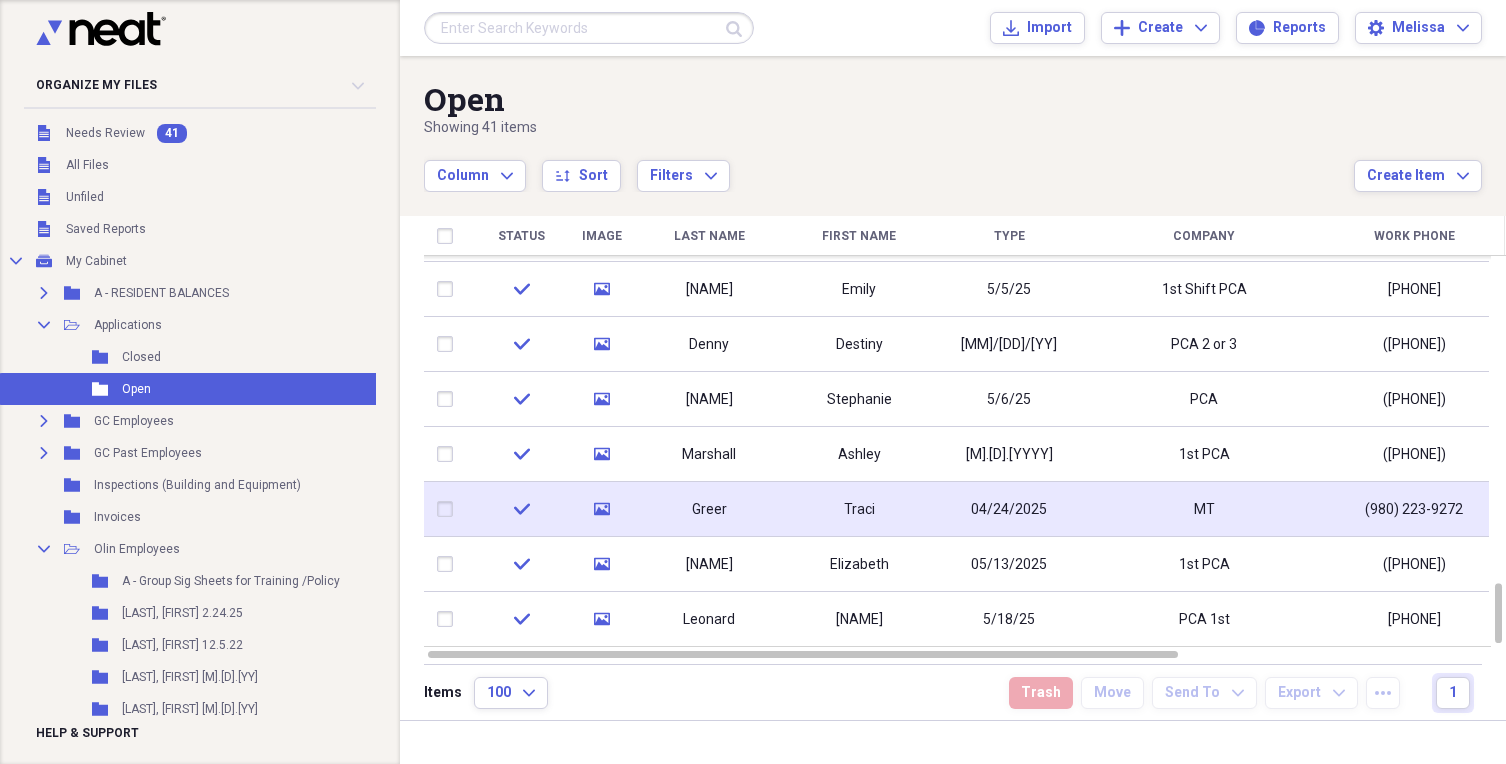 click on "Greer" at bounding box center (709, 509) 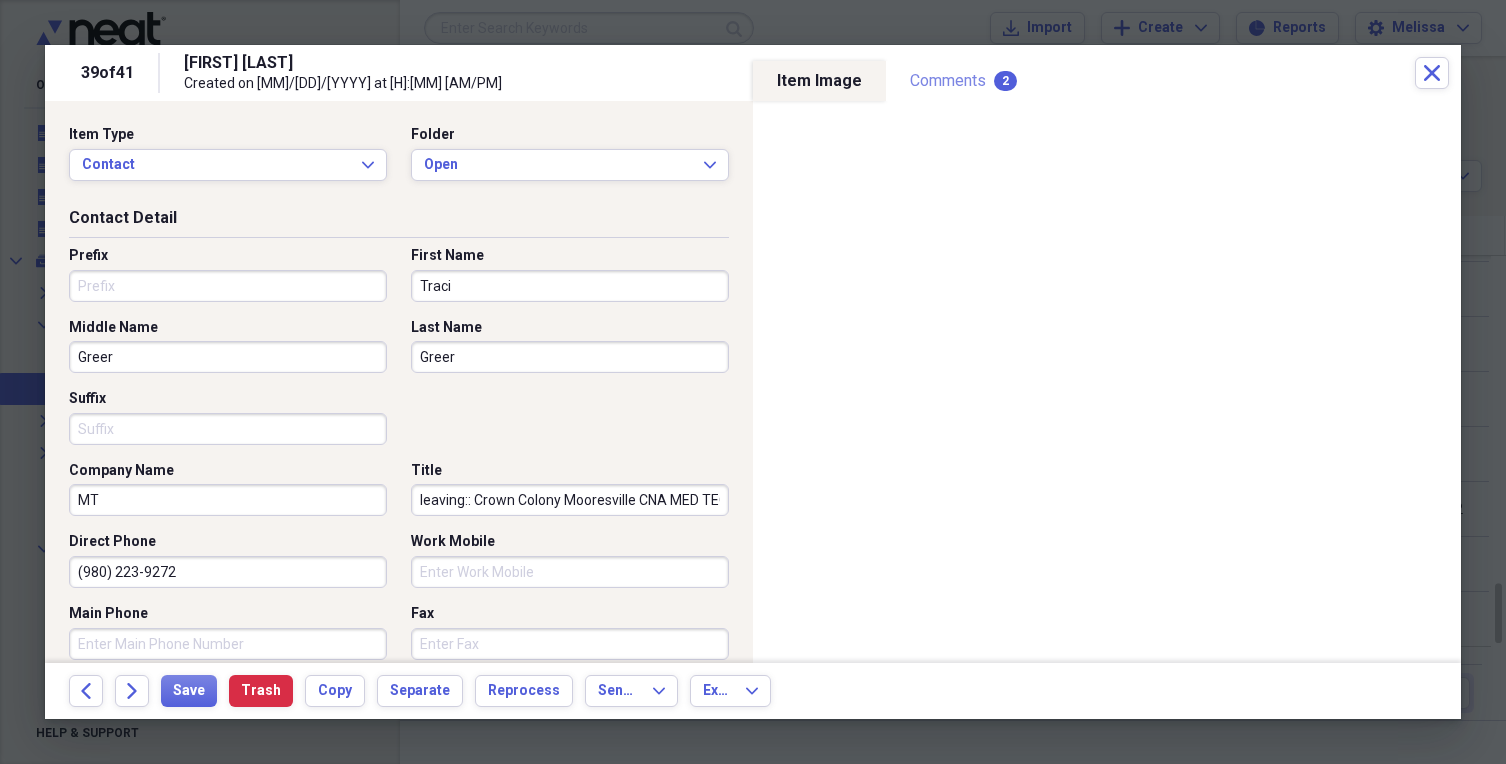 click on "Comments 2" at bounding box center [963, 81] 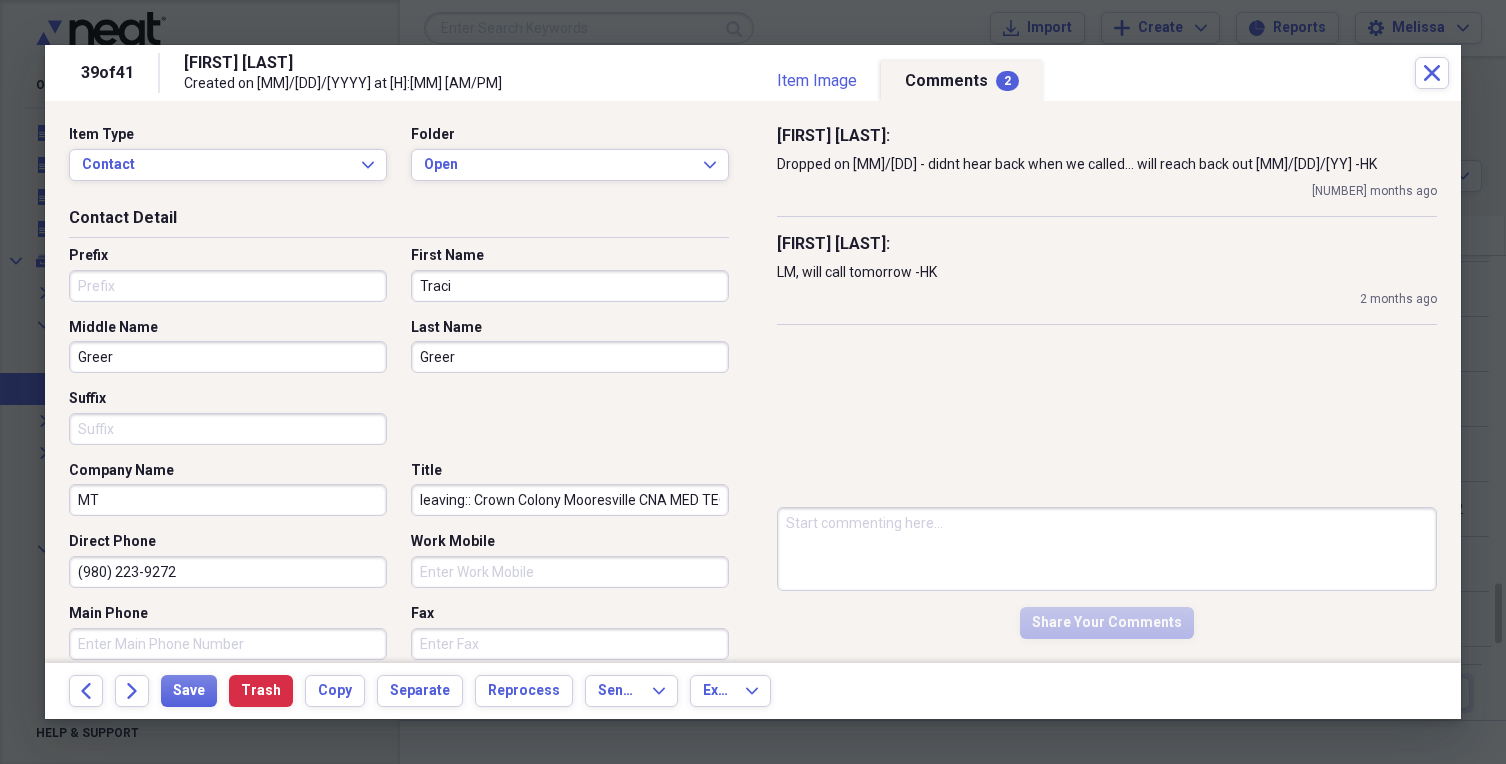 click at bounding box center [1107, 549] 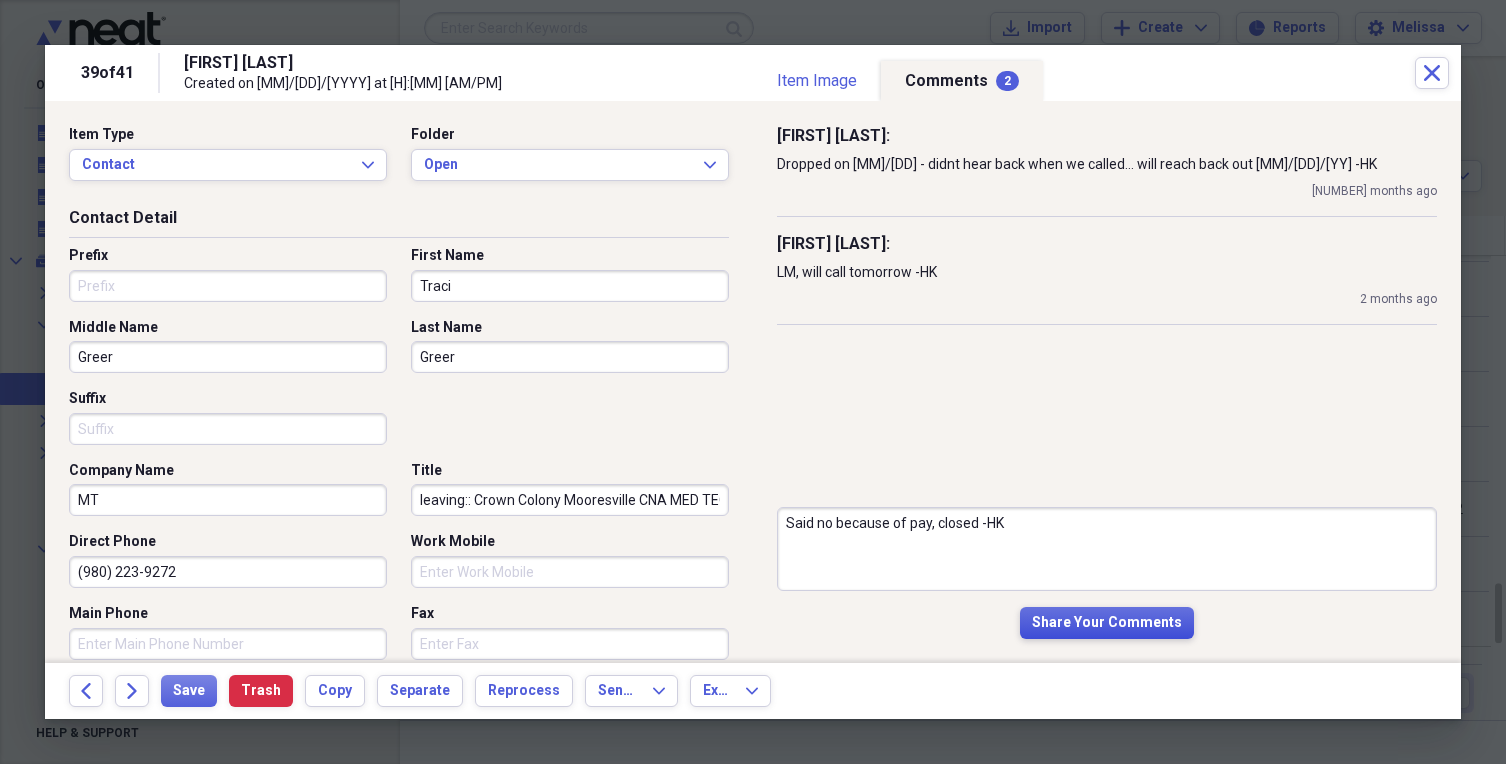 type on "Said no because of pay, closed -HK" 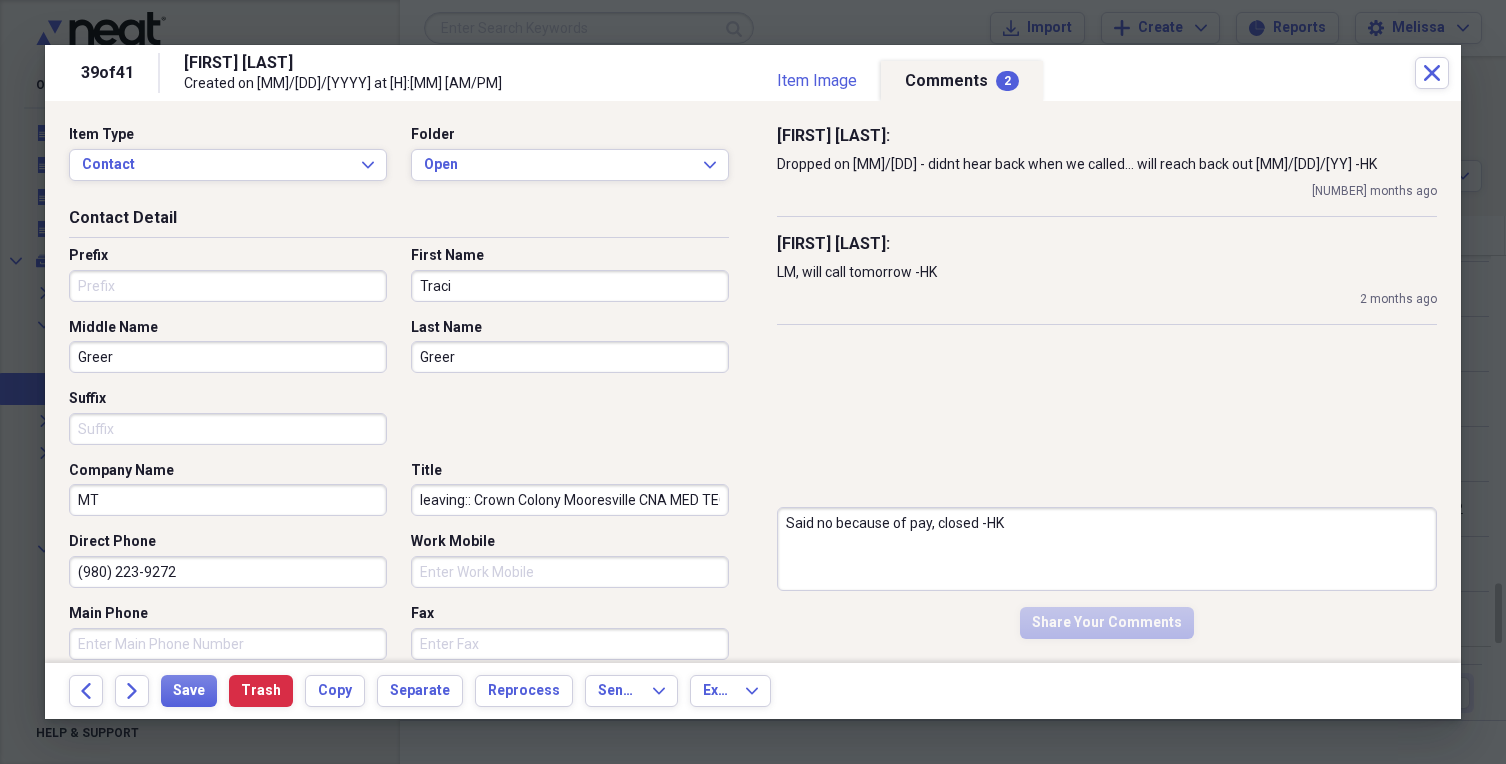 type 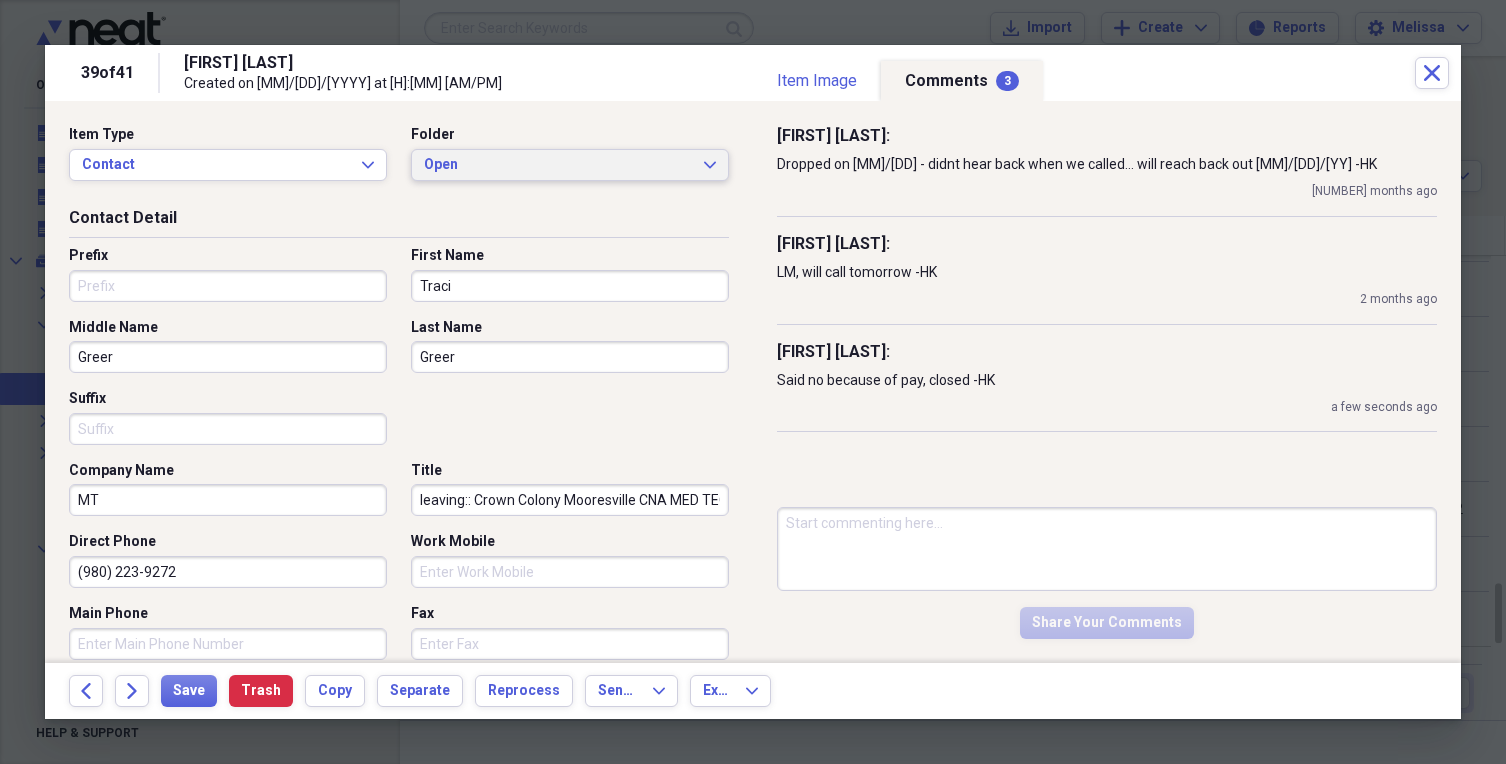 click on "Open" at bounding box center [558, 165] 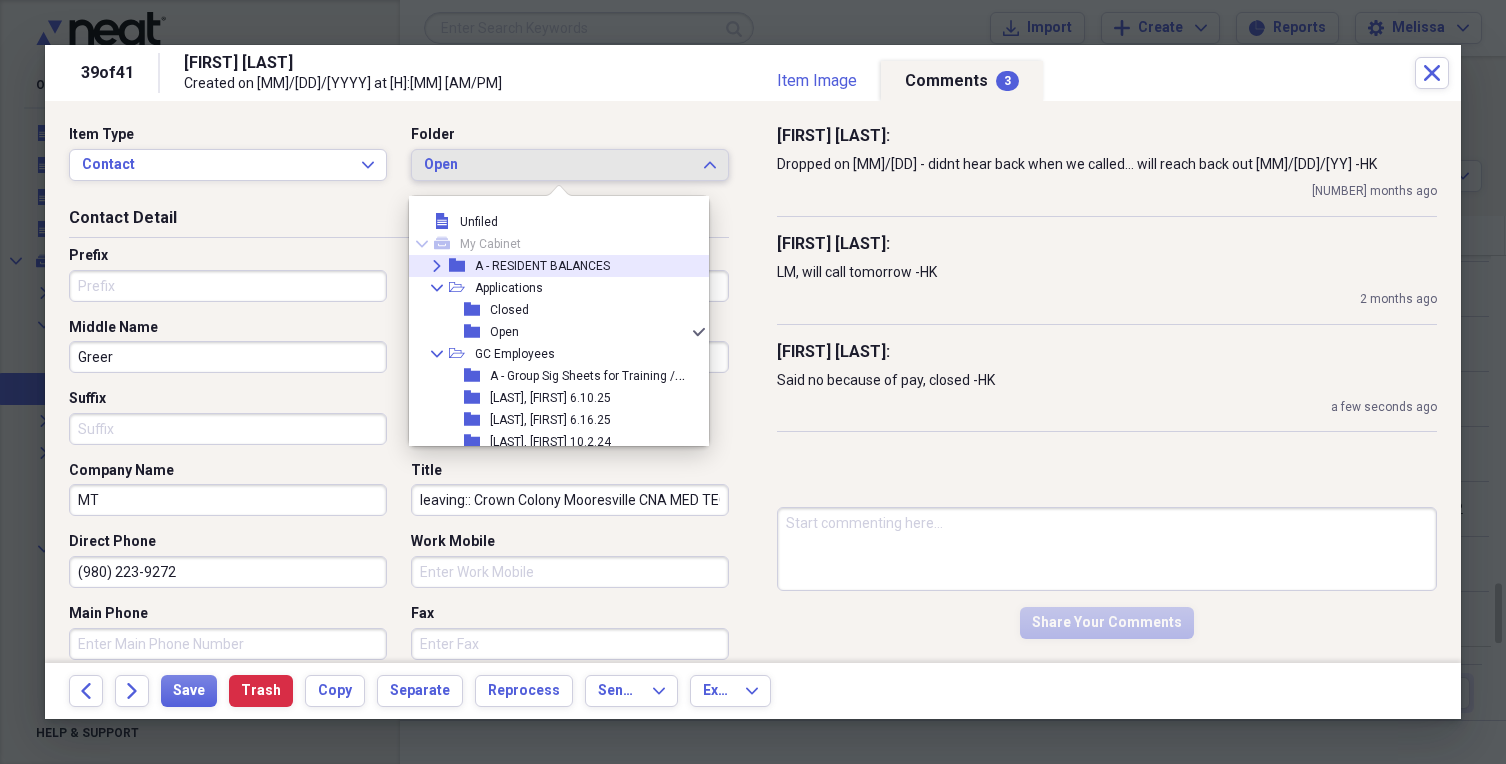 scroll, scrollTop: 11, scrollLeft: 0, axis: vertical 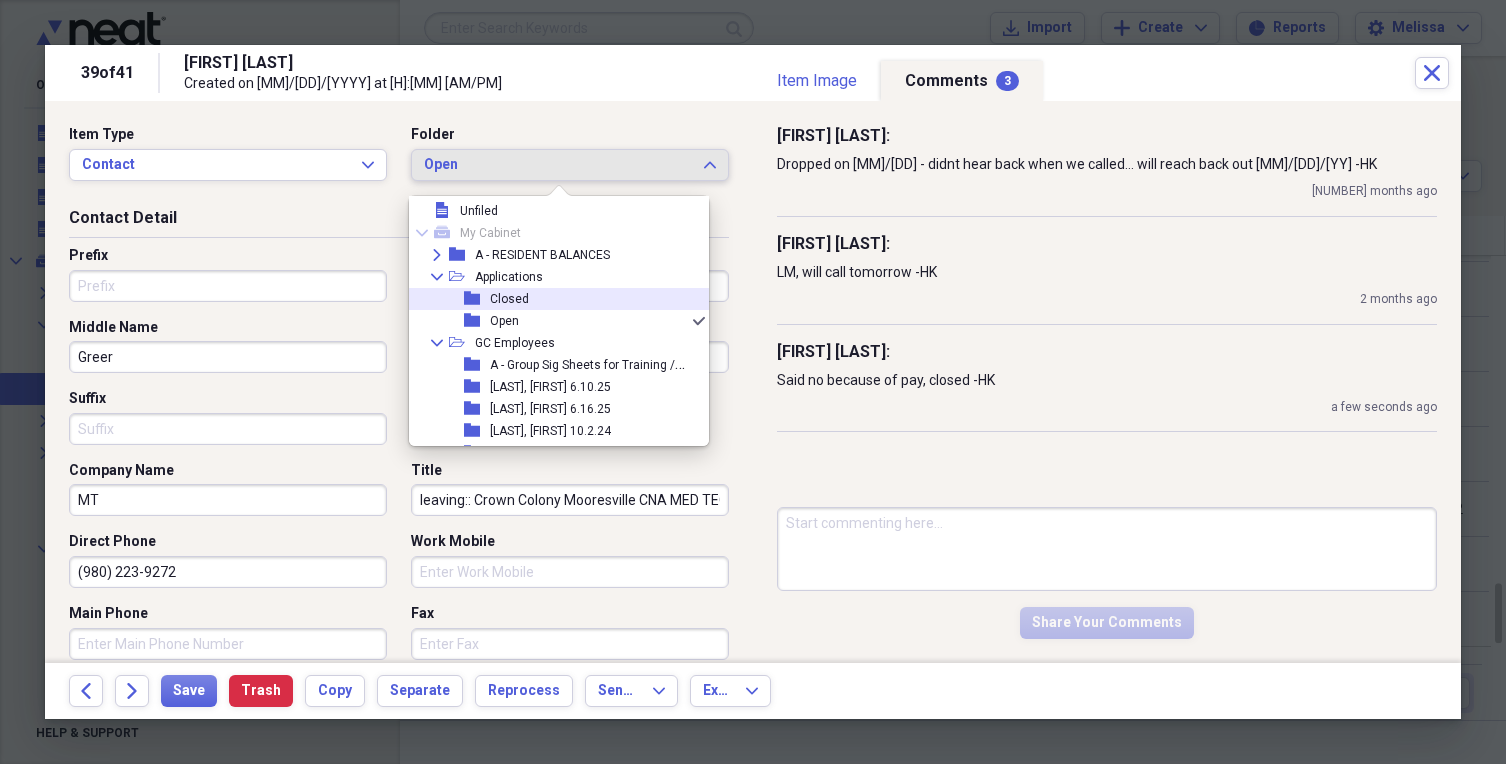 click on "folder" at bounding box center (477, 299) 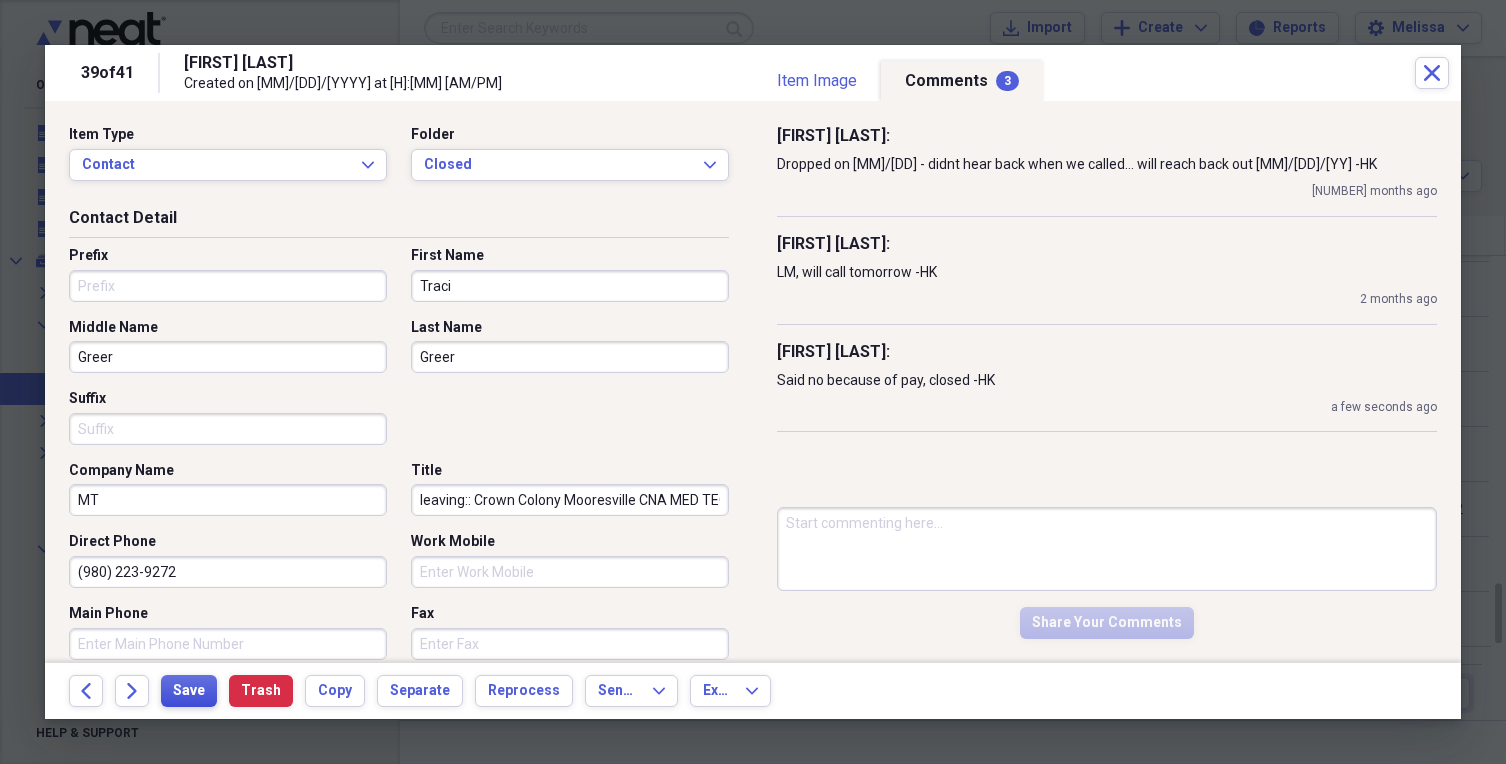 click on "Save" at bounding box center [189, 691] 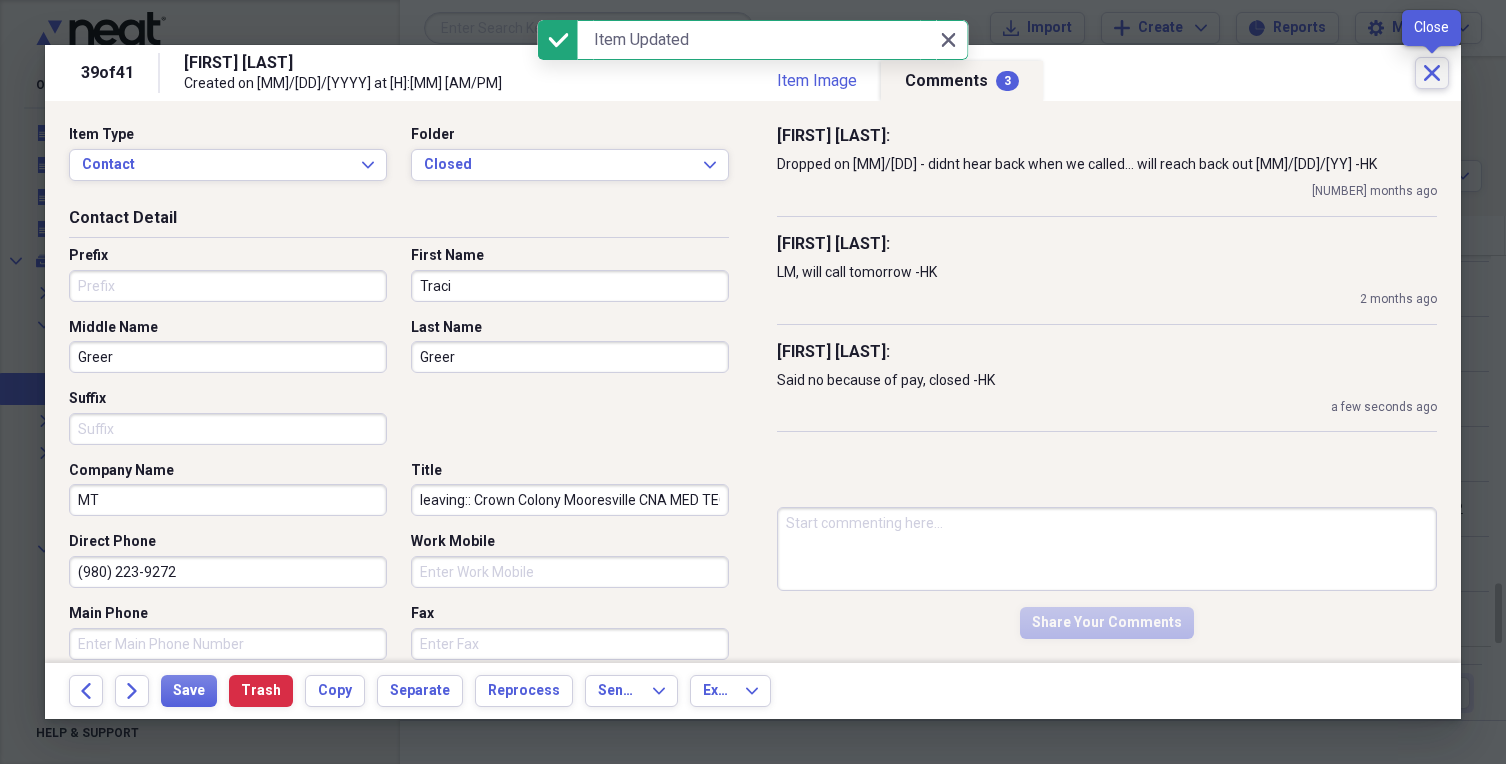 click 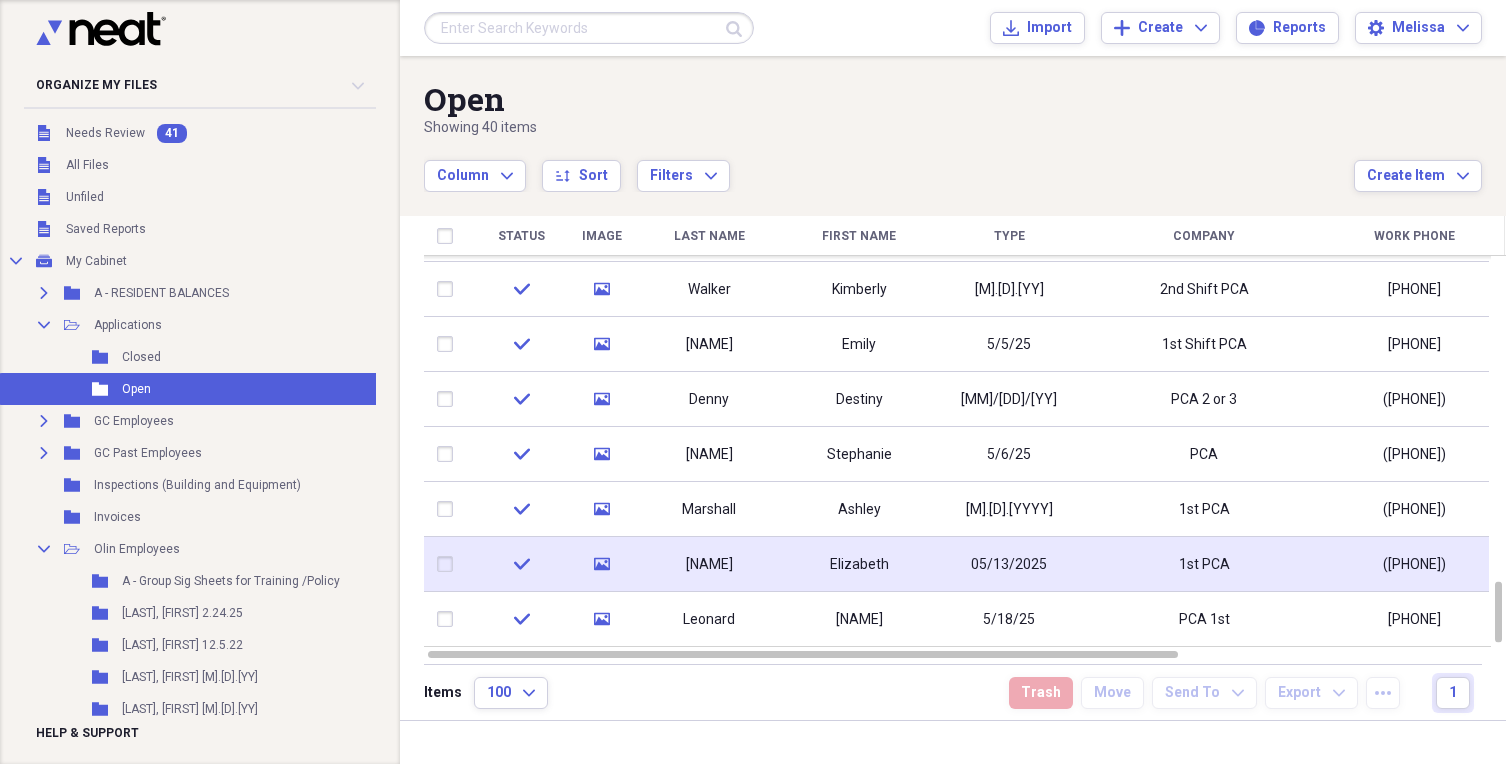 click on "Elizabeth" at bounding box center (859, 564) 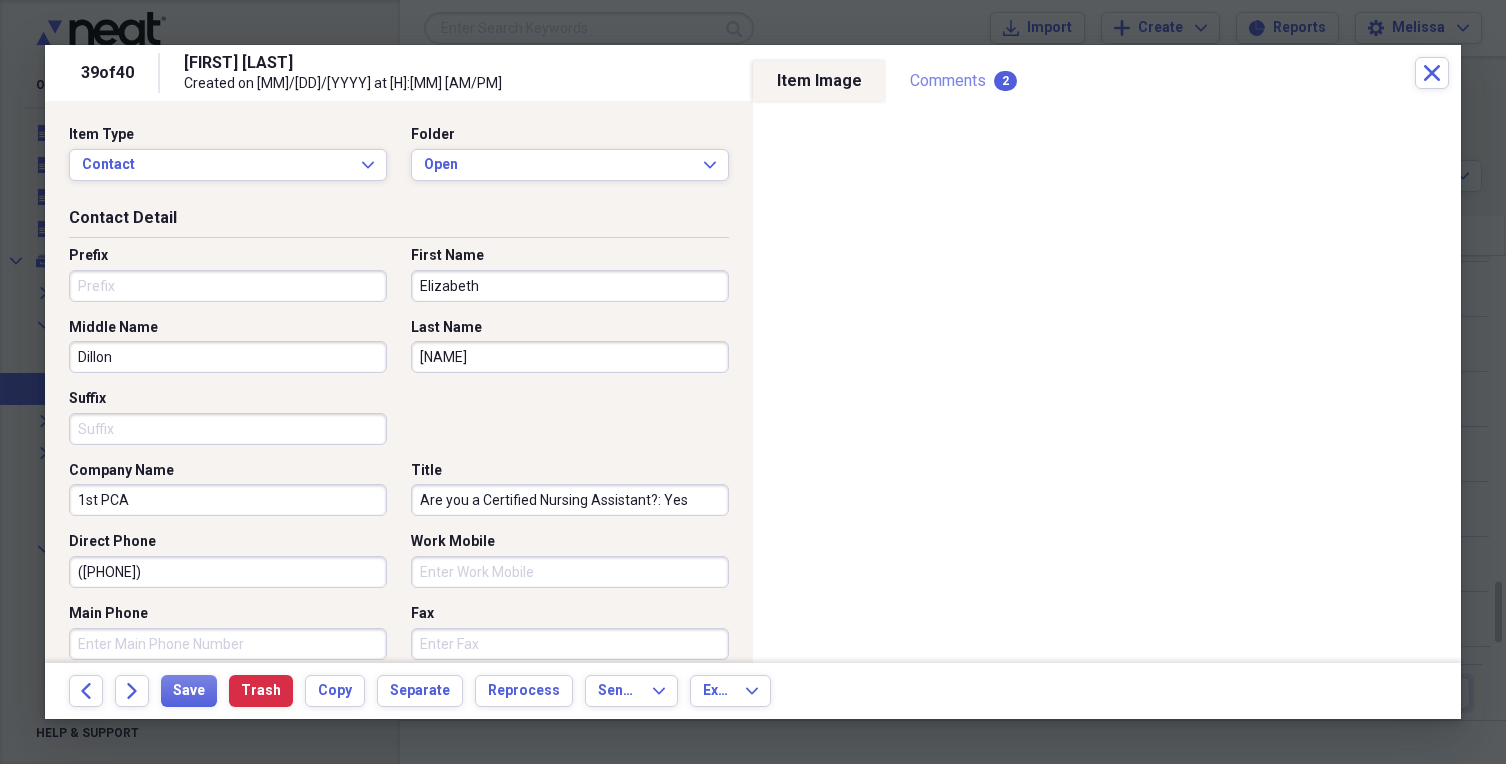 click on "Comments 2" at bounding box center [963, 81] 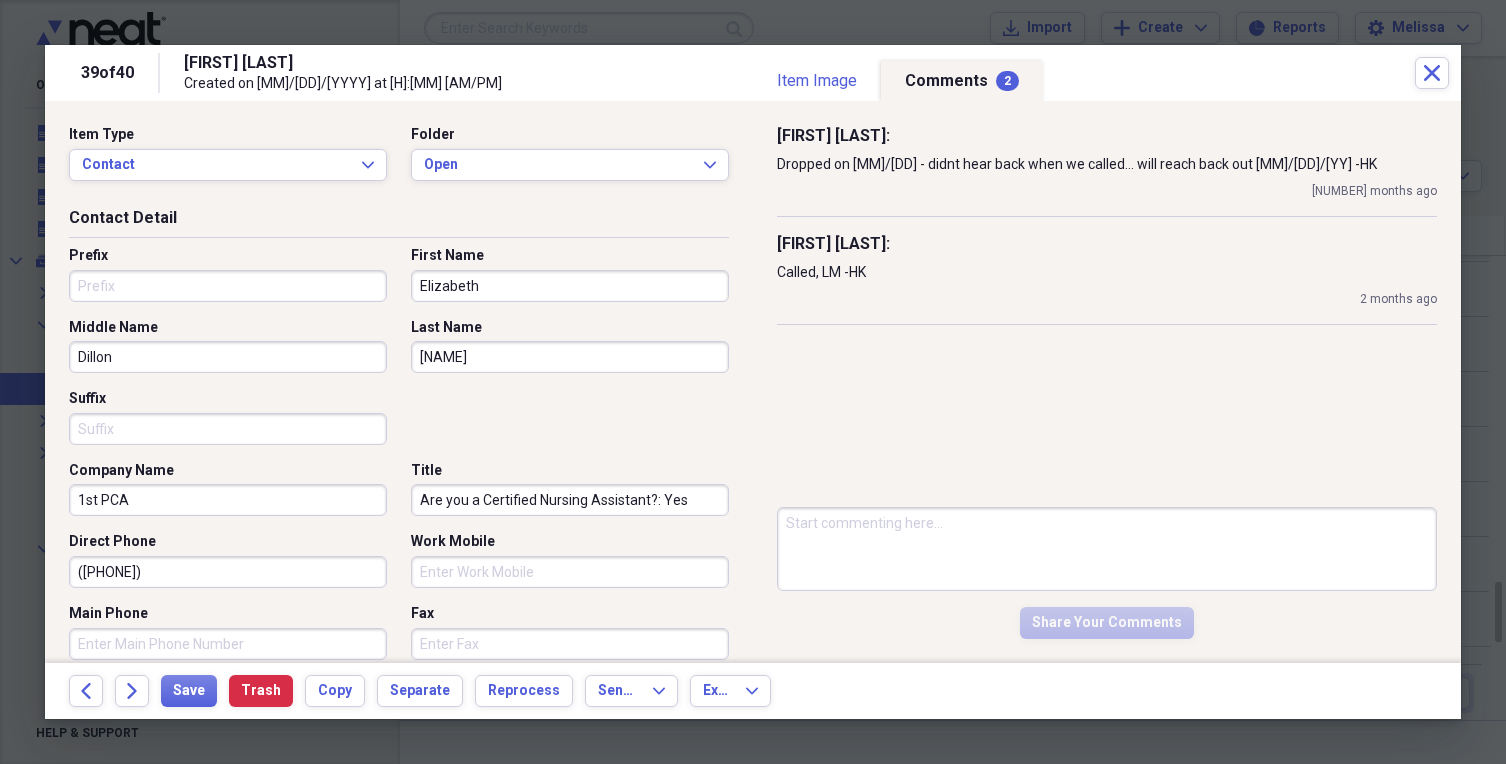 click at bounding box center [1107, 549] 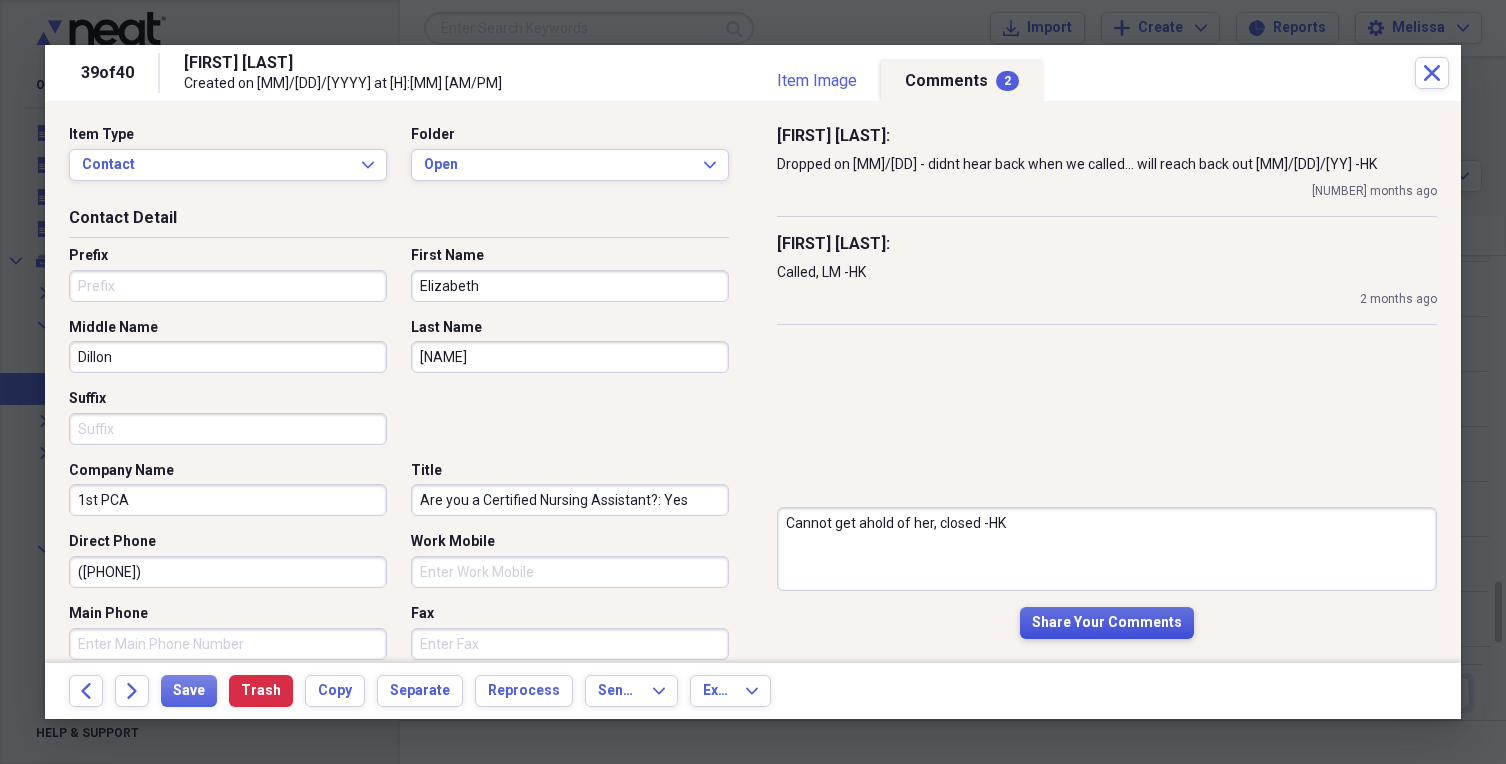 type on "Cannot get ahold of her, closed -HK" 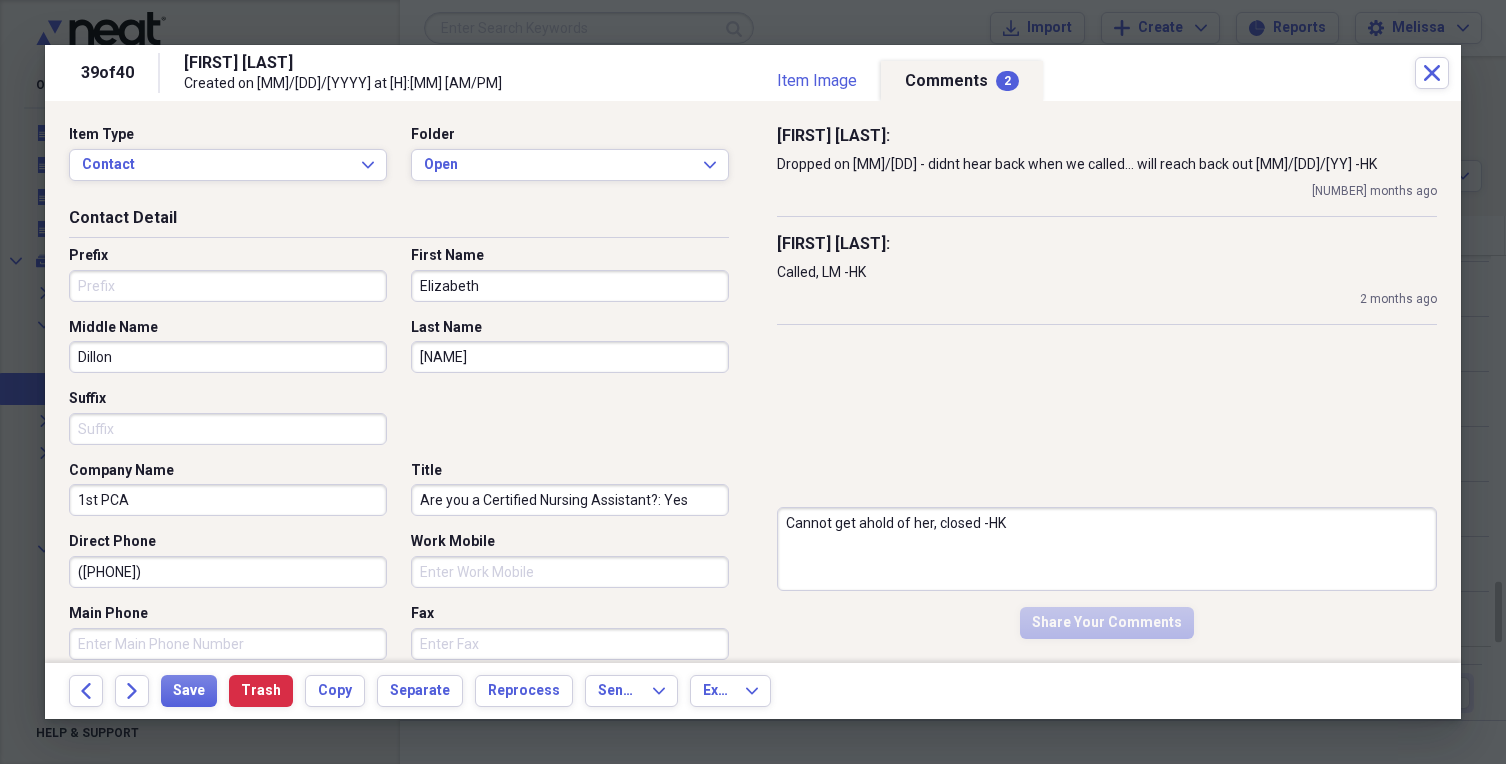 type 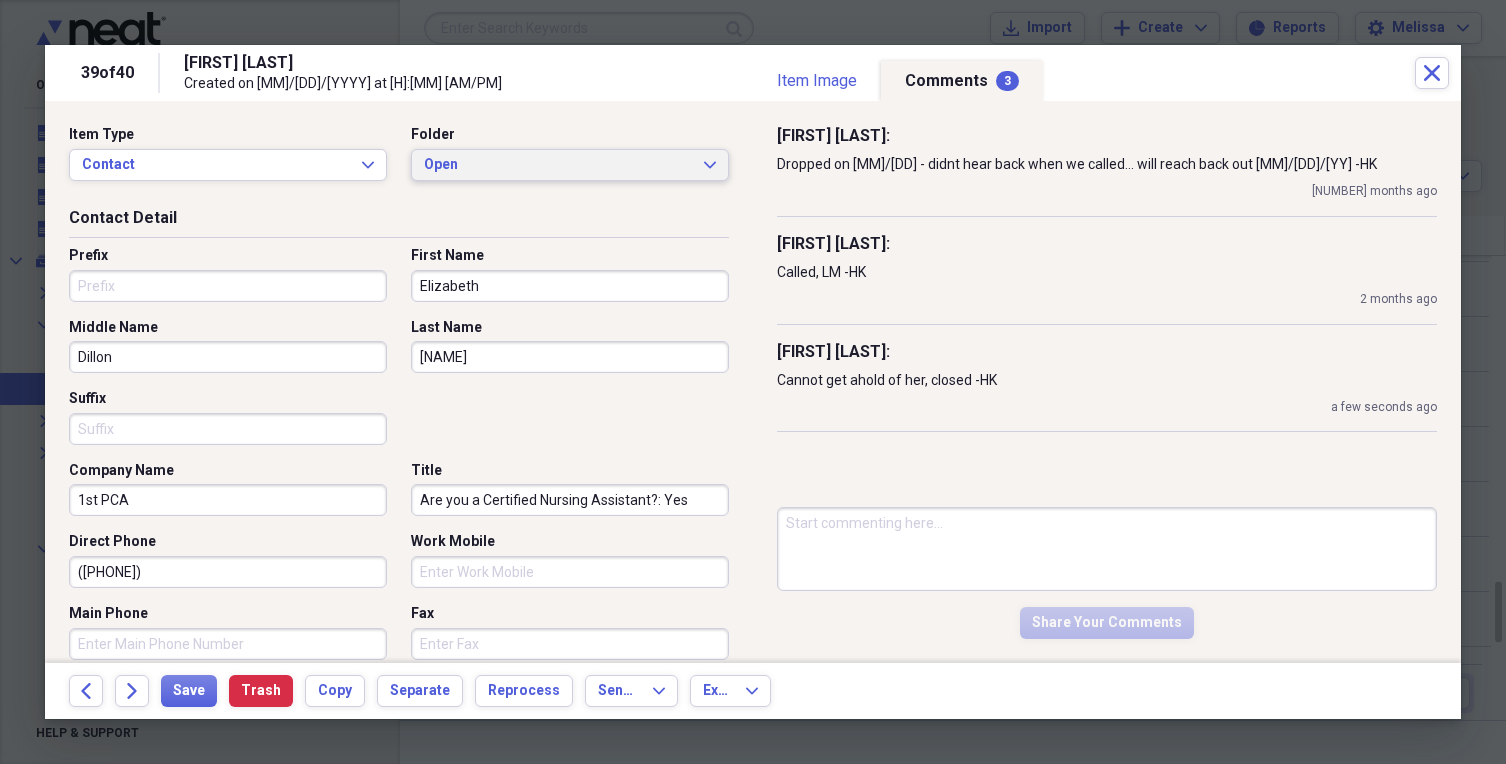 click on "Open" at bounding box center [558, 165] 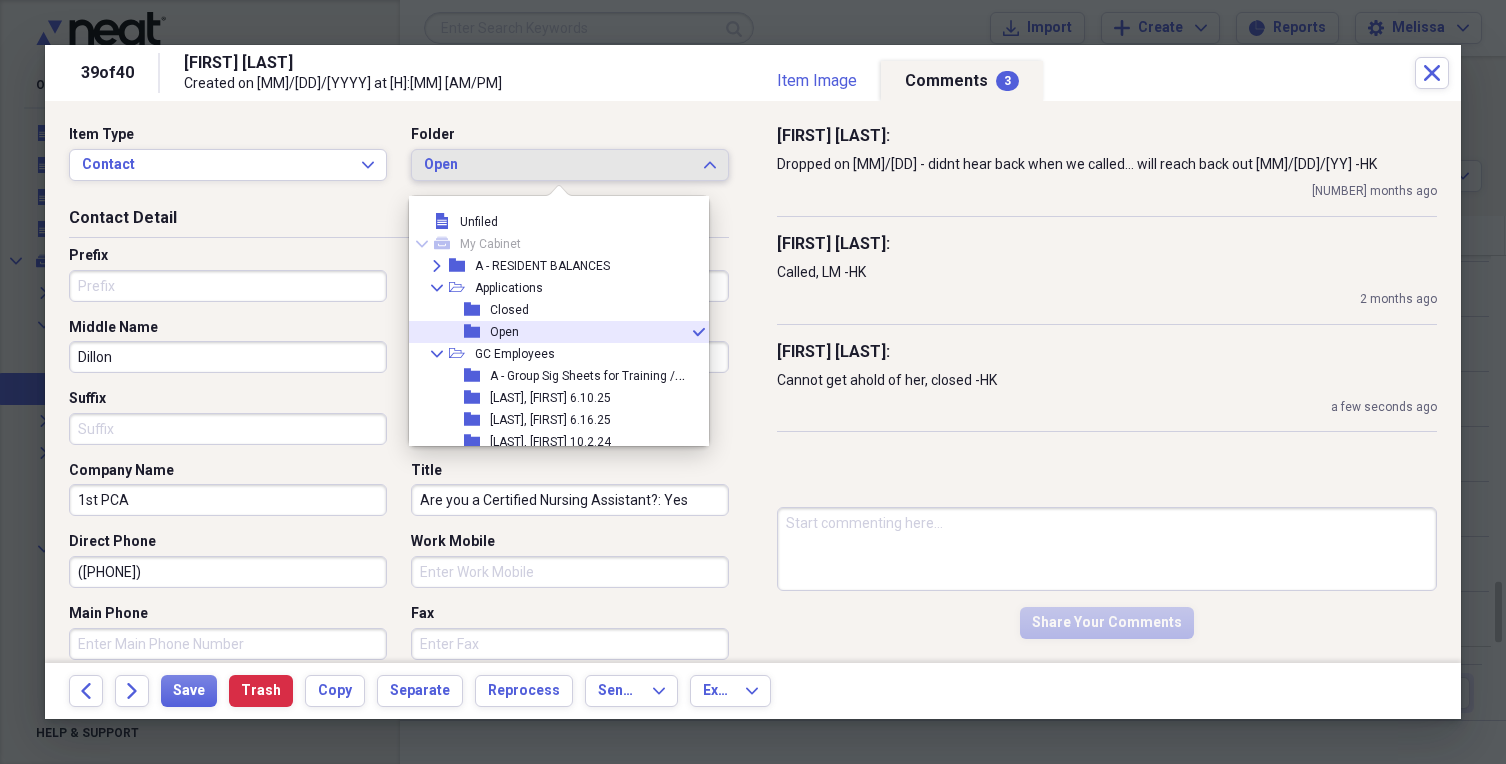 scroll, scrollTop: 11, scrollLeft: 0, axis: vertical 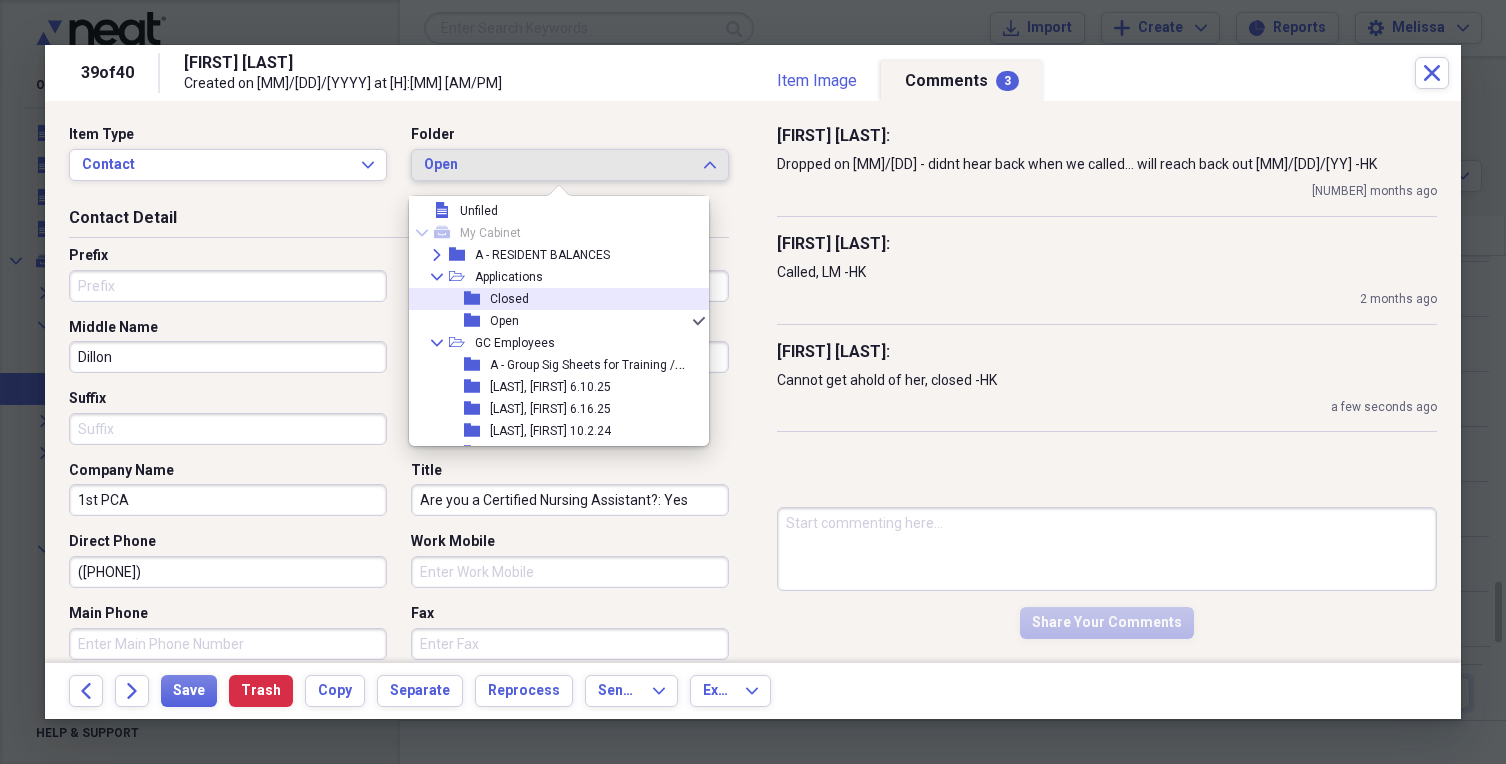 click on "folder Closed" at bounding box center (551, 299) 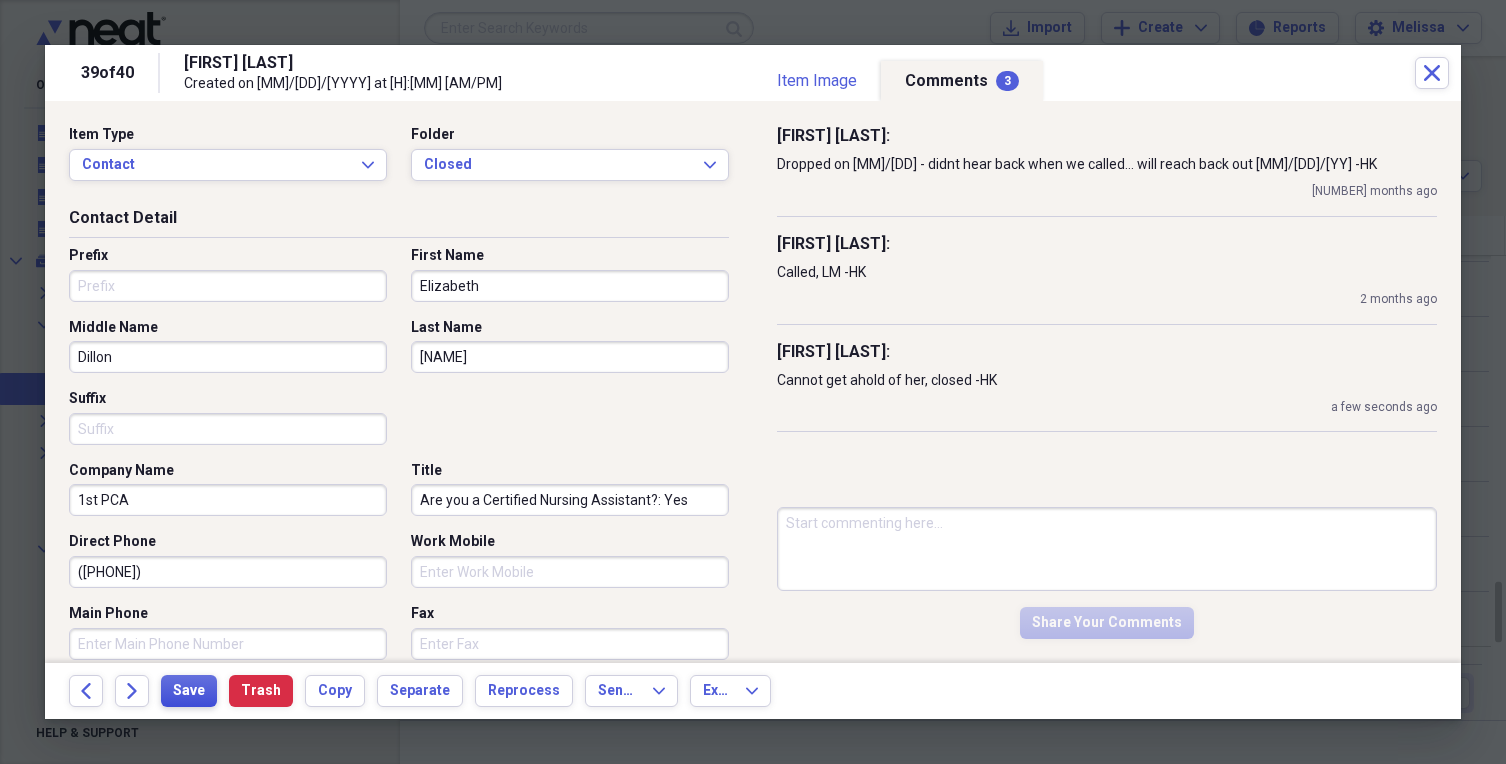 click on "Save" at bounding box center [189, 691] 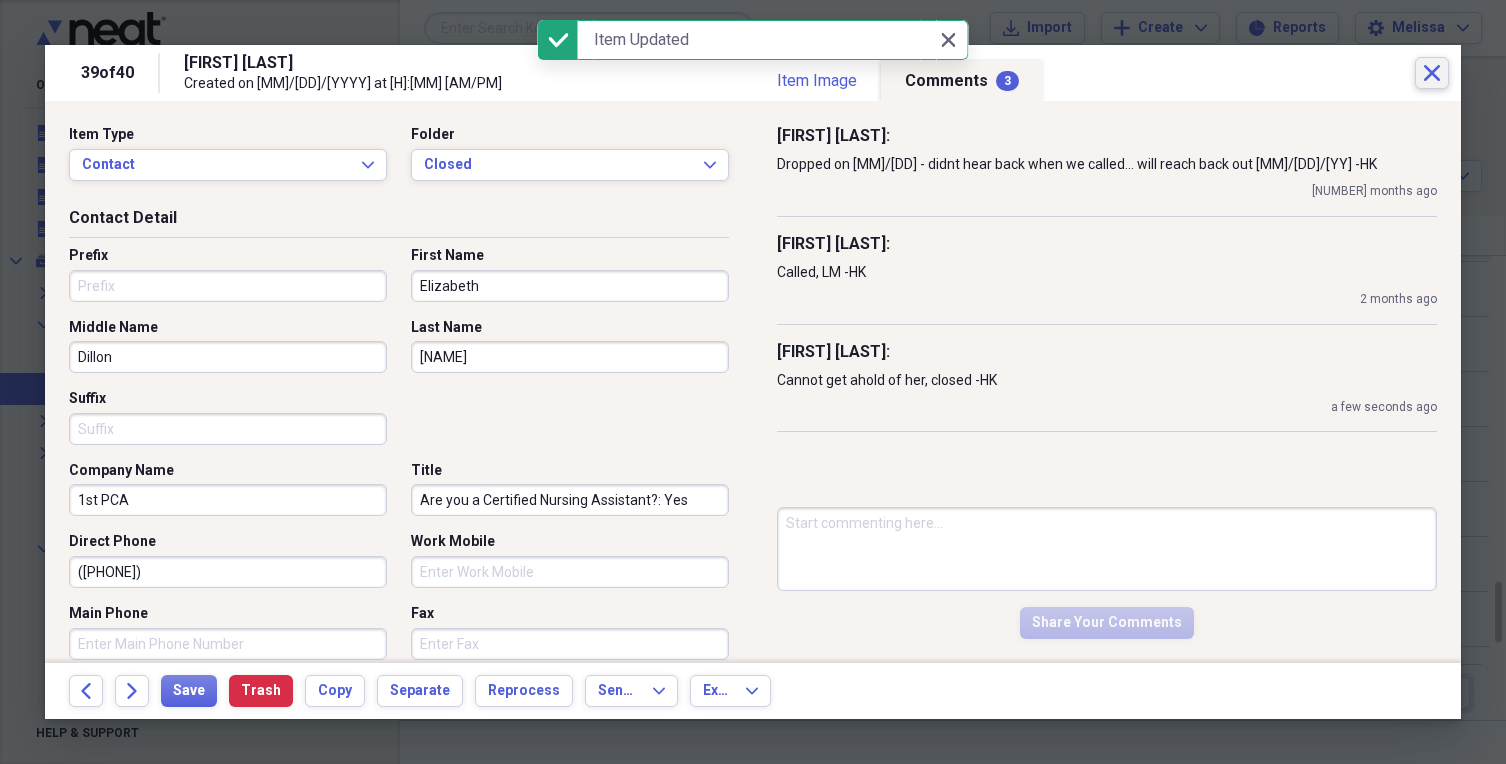 click on "Close" at bounding box center [1432, 73] 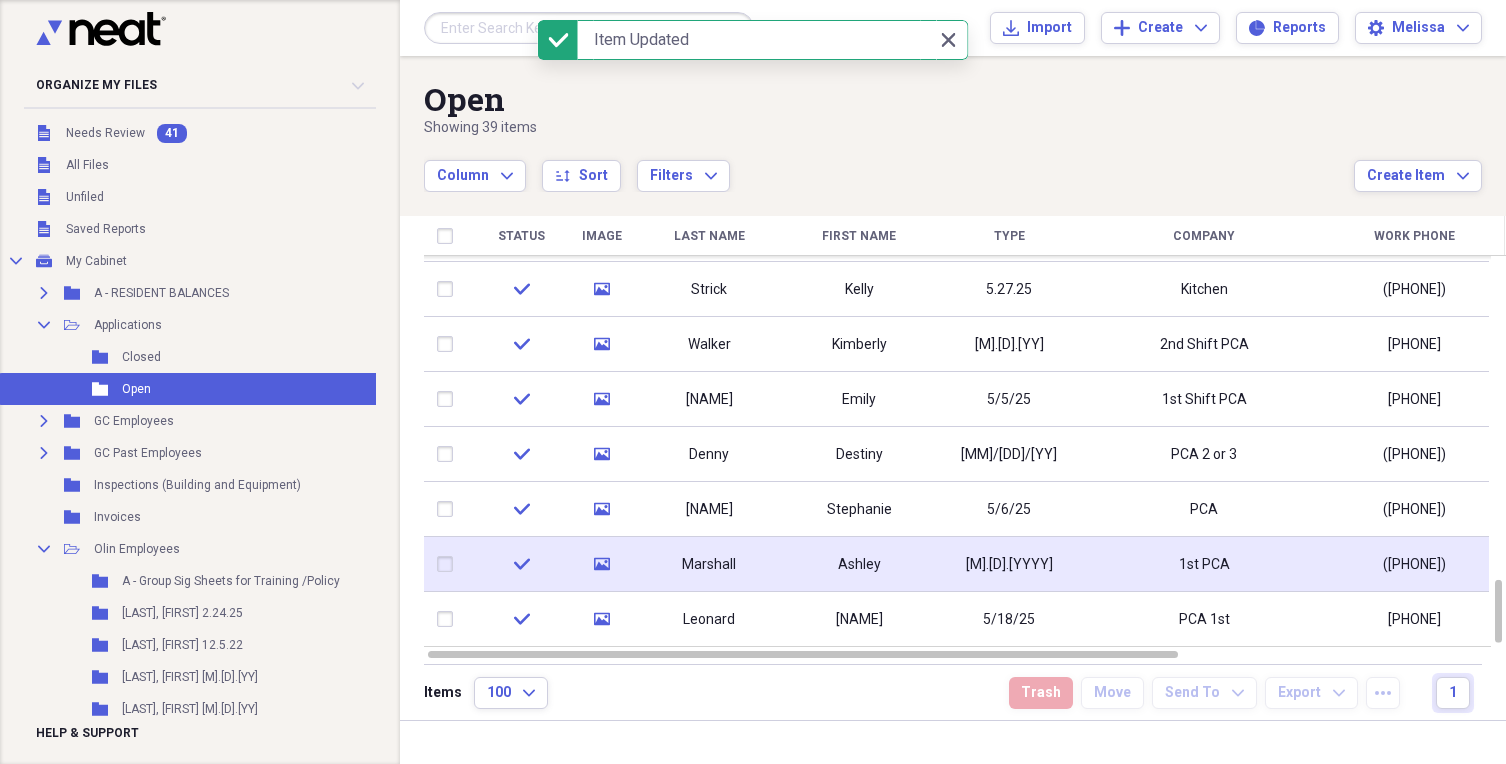 click on "Marshall" at bounding box center (709, 564) 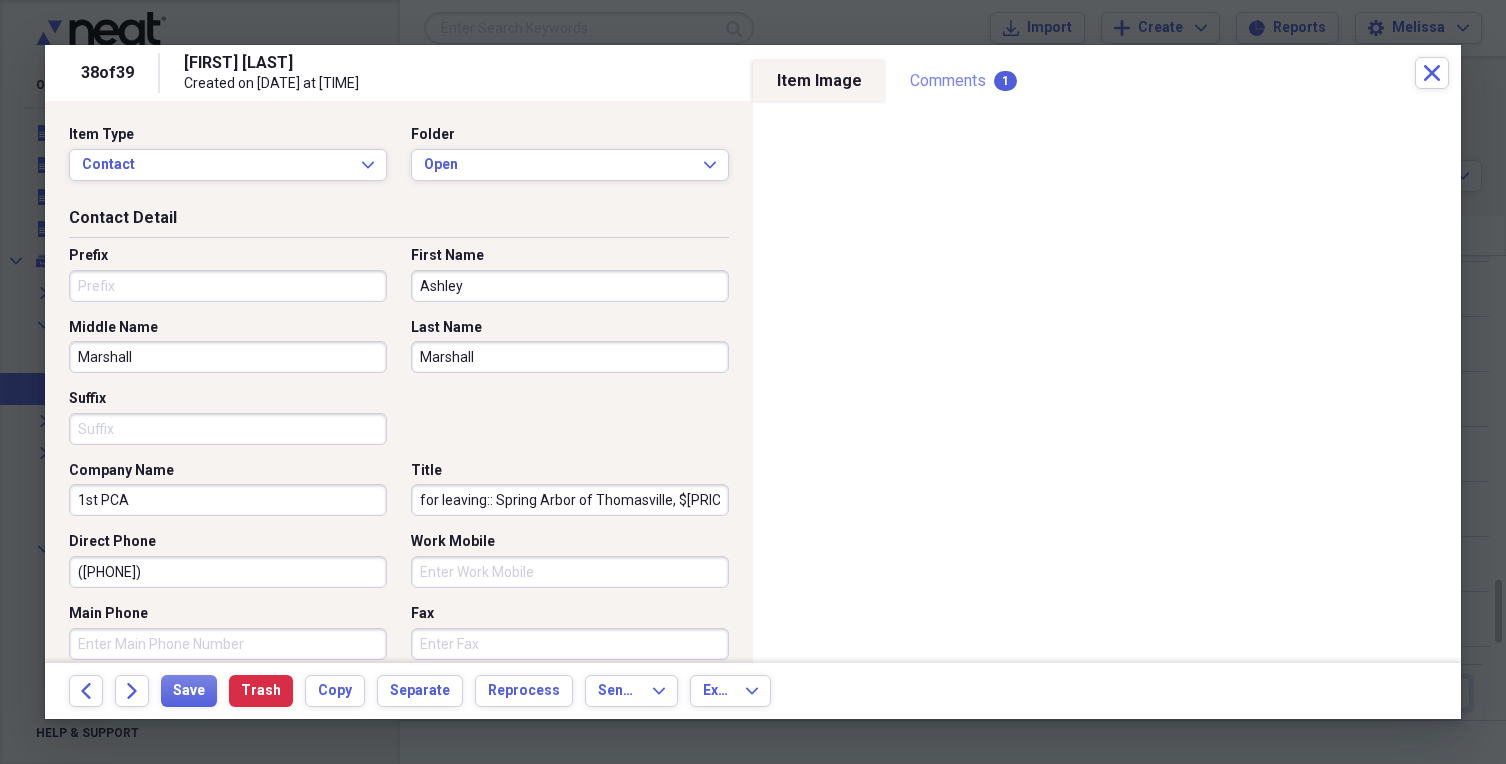 click on "Comments 1" at bounding box center [963, 81] 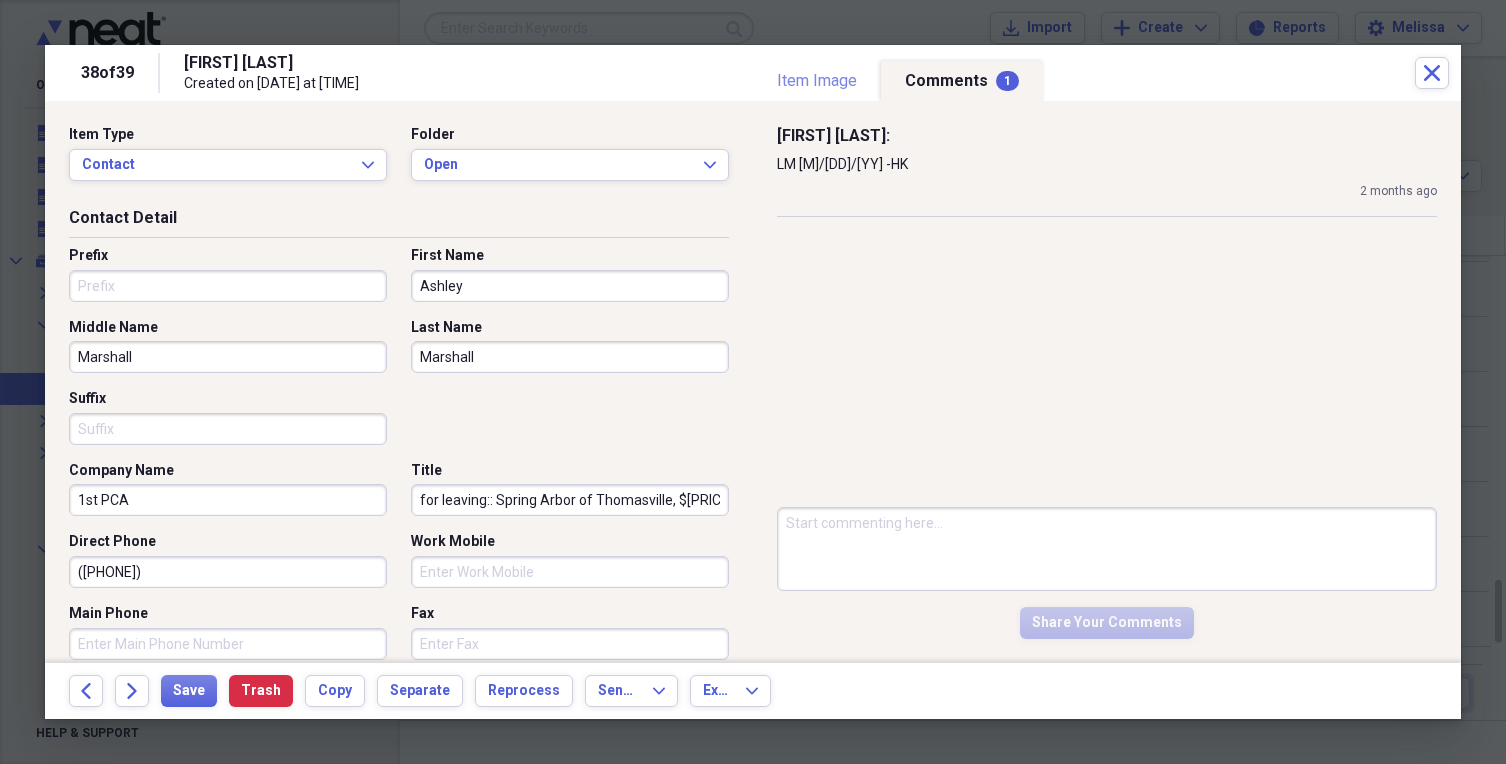 click on "Item Image" at bounding box center (817, 81) 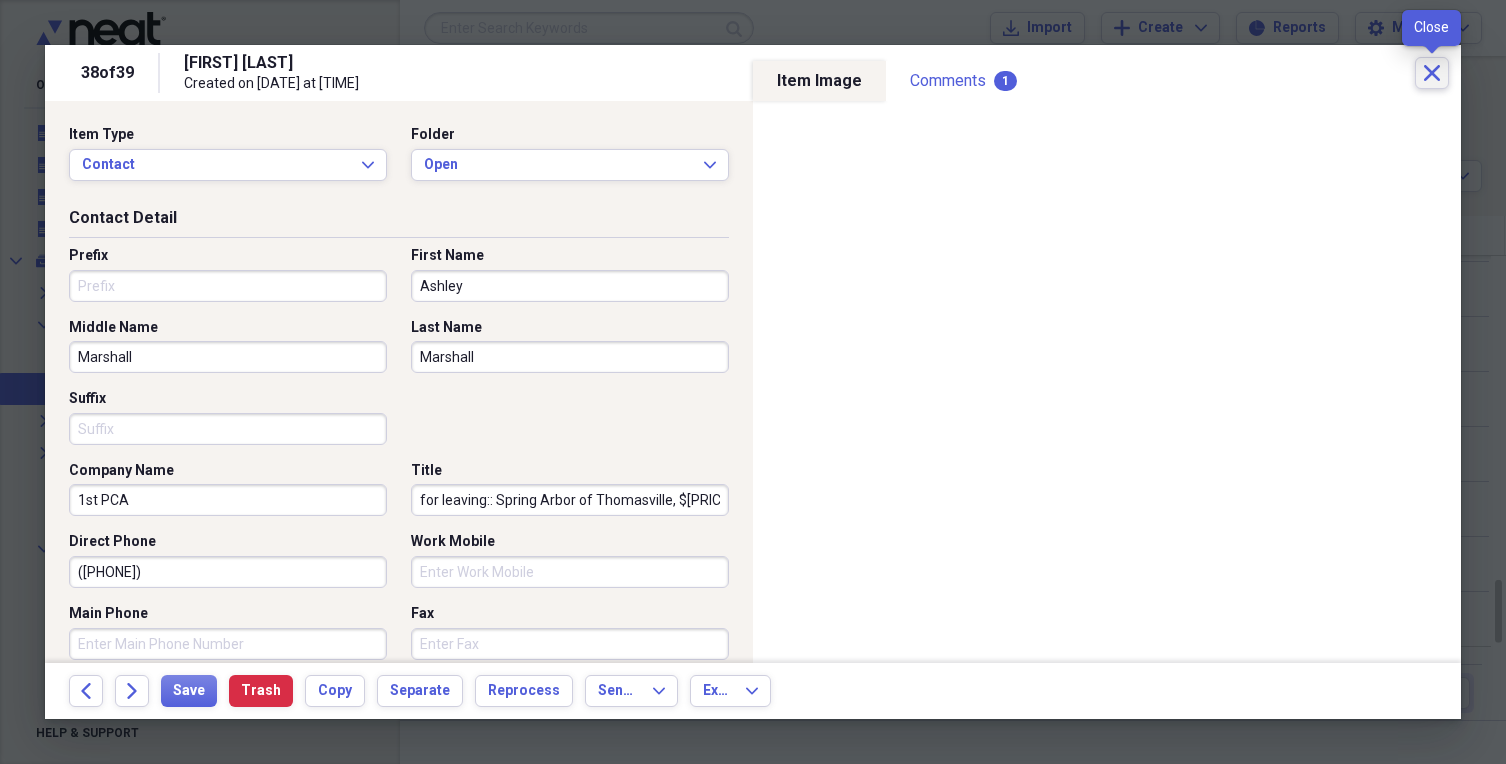 click on "Close" at bounding box center (1432, 73) 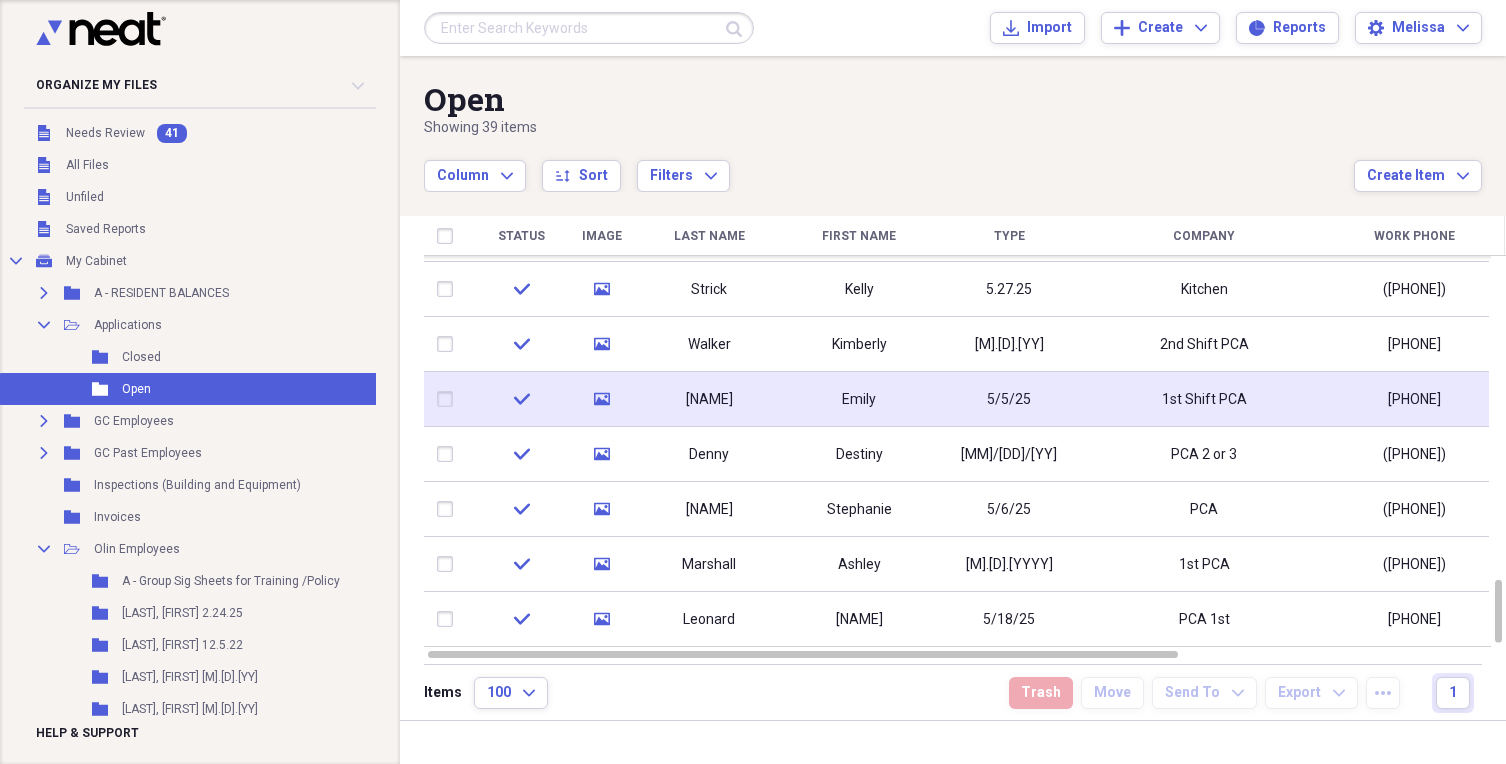 click on "5/5/25" at bounding box center [1009, 399] 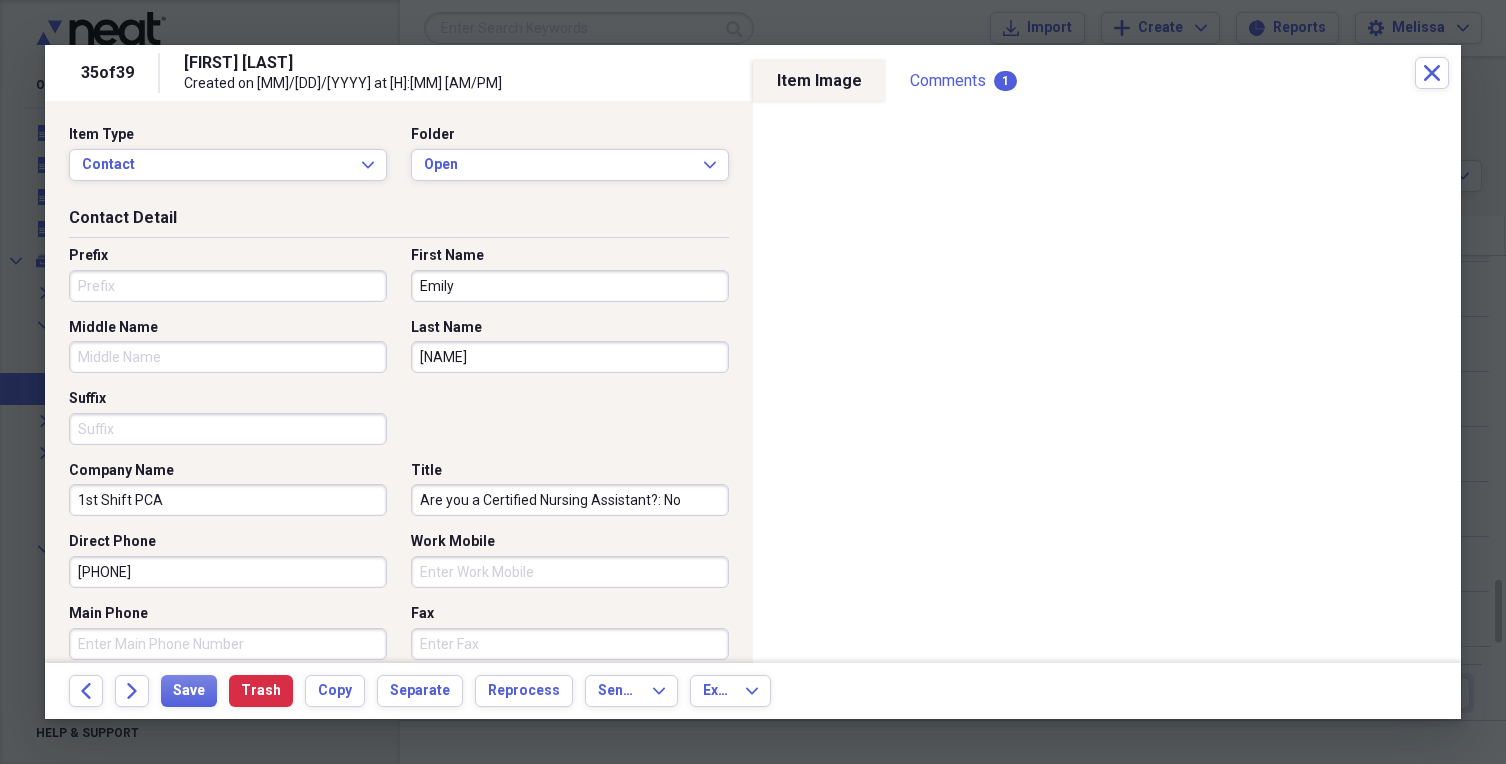click on "[FIRST] [LAST] Created on [MM]/[DD]/[YEAR] at [H]:[MM] [AM/PM]" at bounding box center (799, 73) 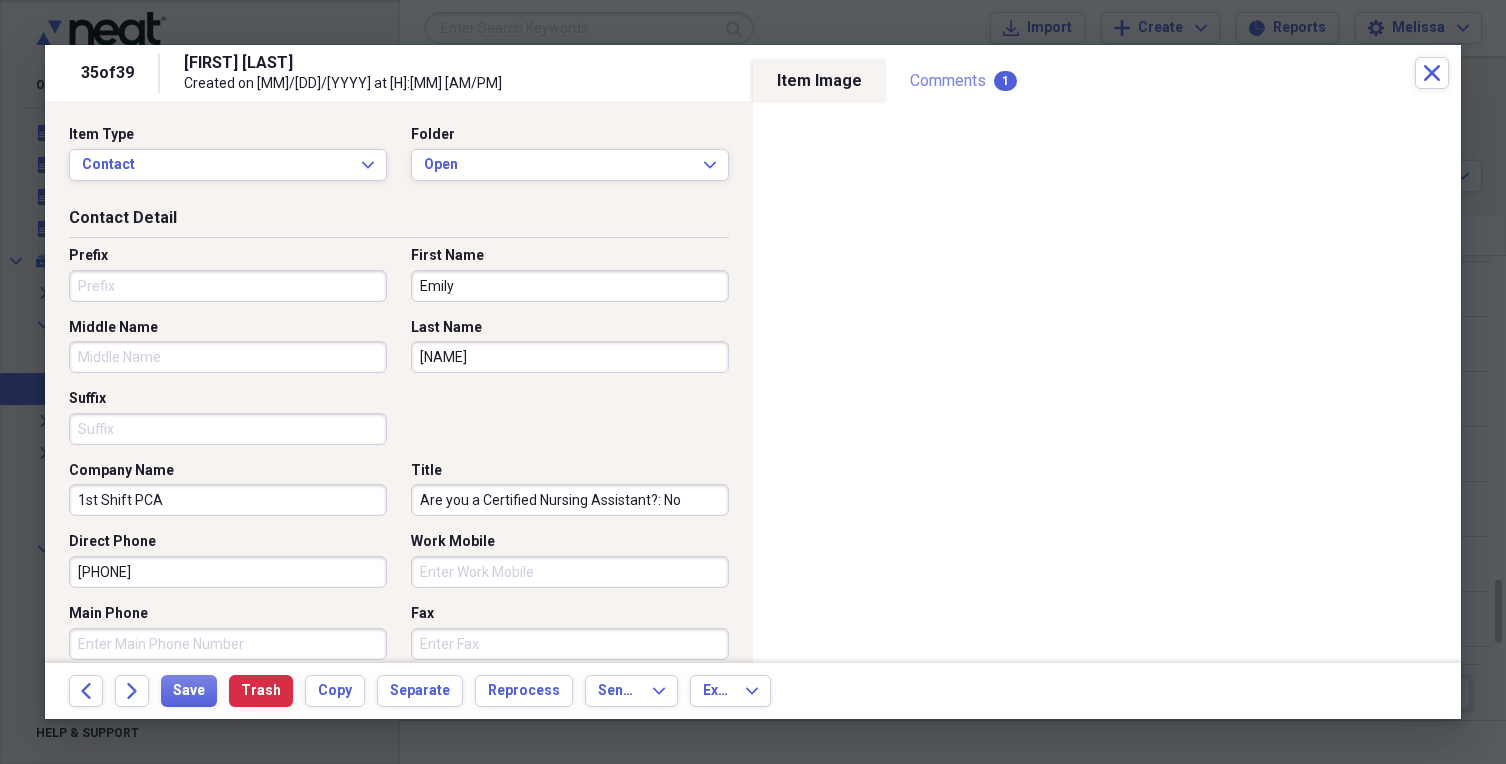 click on "Comments 1" at bounding box center (963, 81) 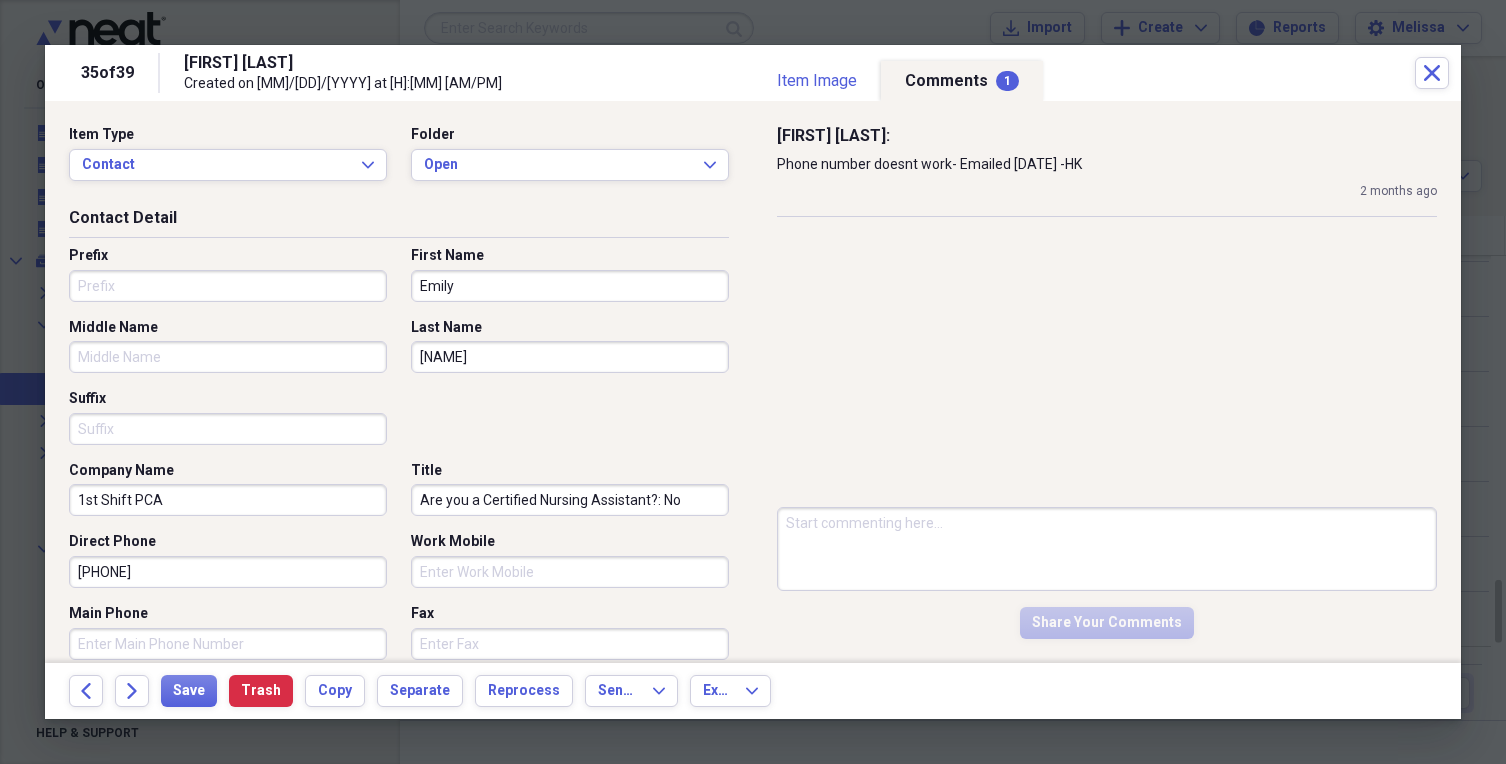 click at bounding box center [1107, 549] 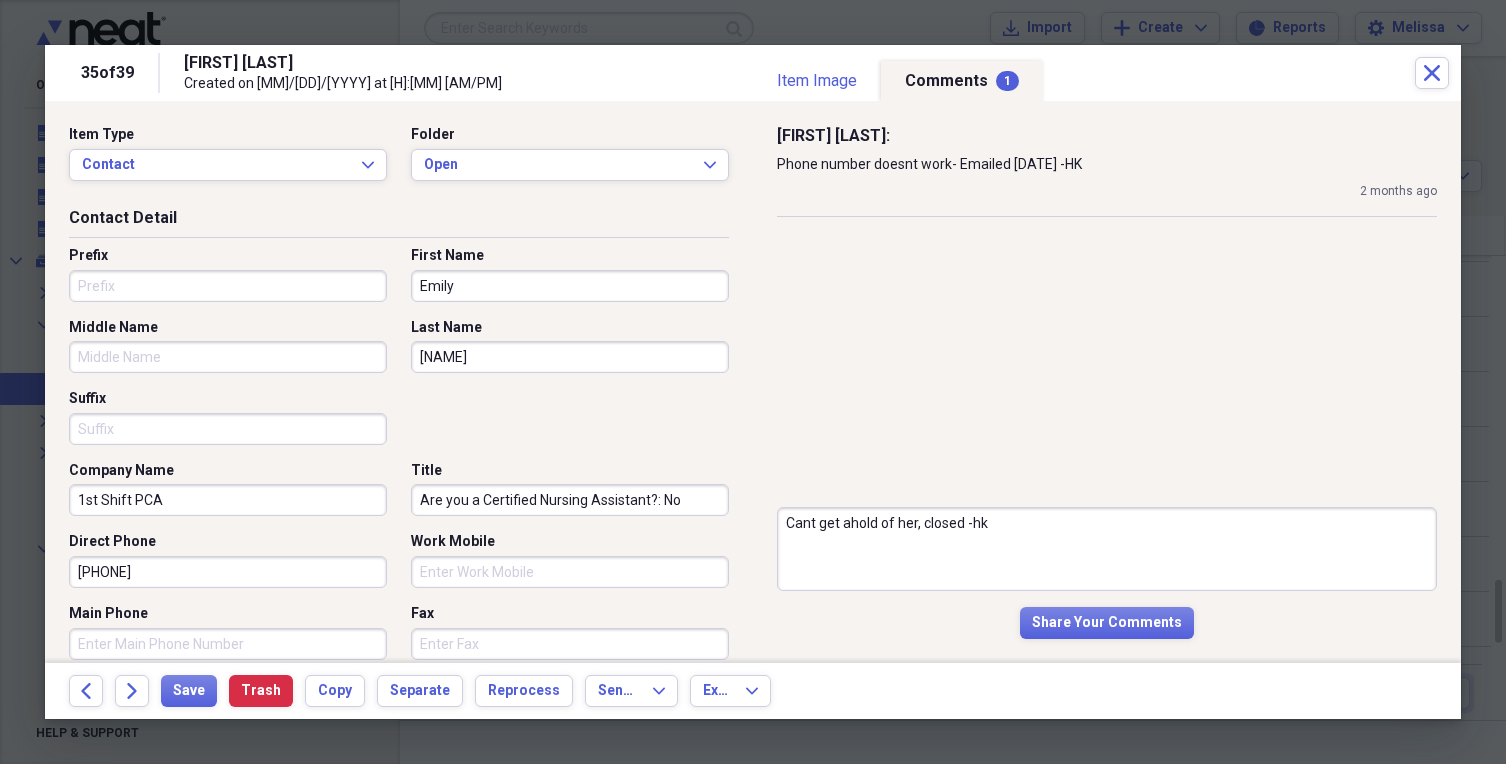 type on "Cant get ahold of her, closed -hk" 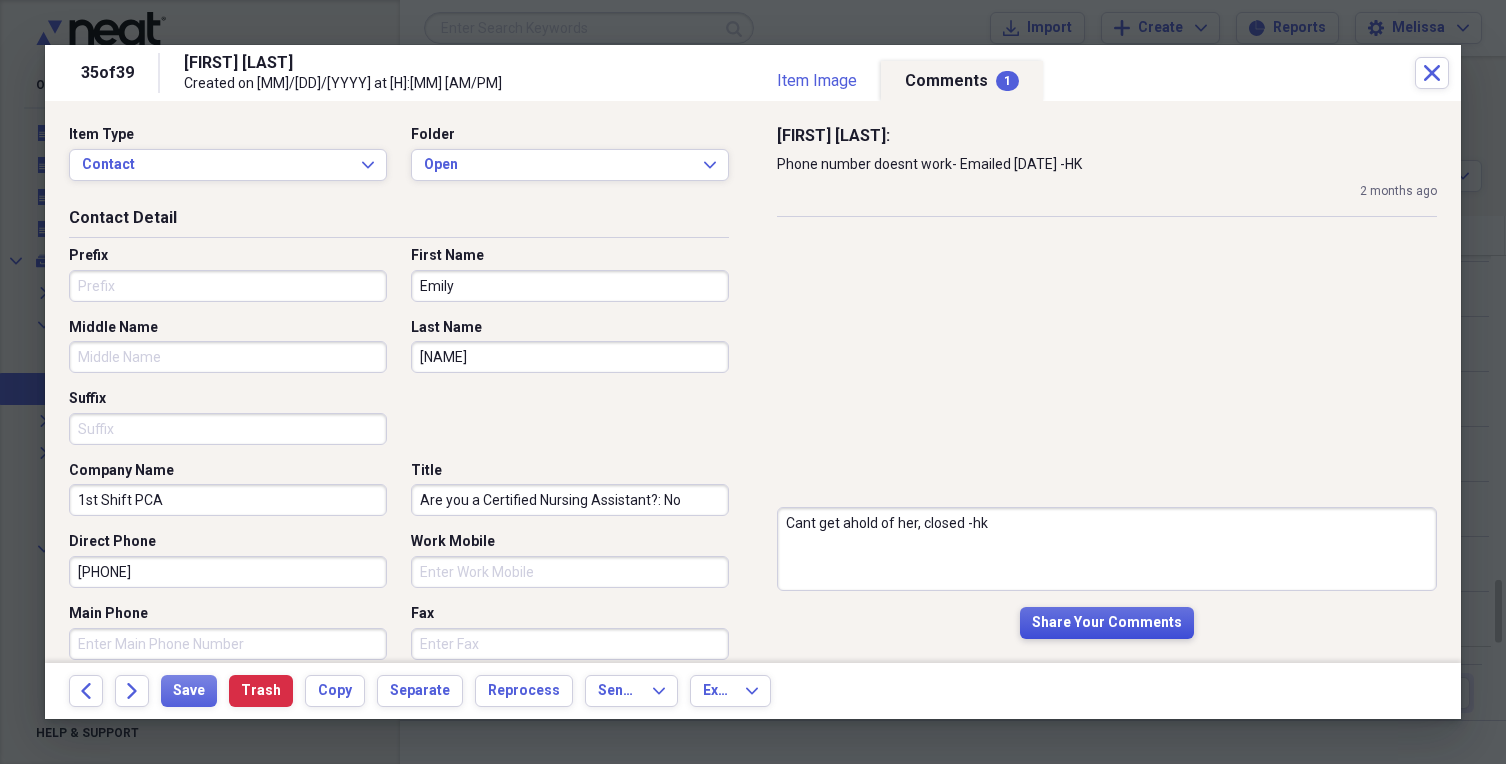 click on "Share your comments" at bounding box center (1107, 623) 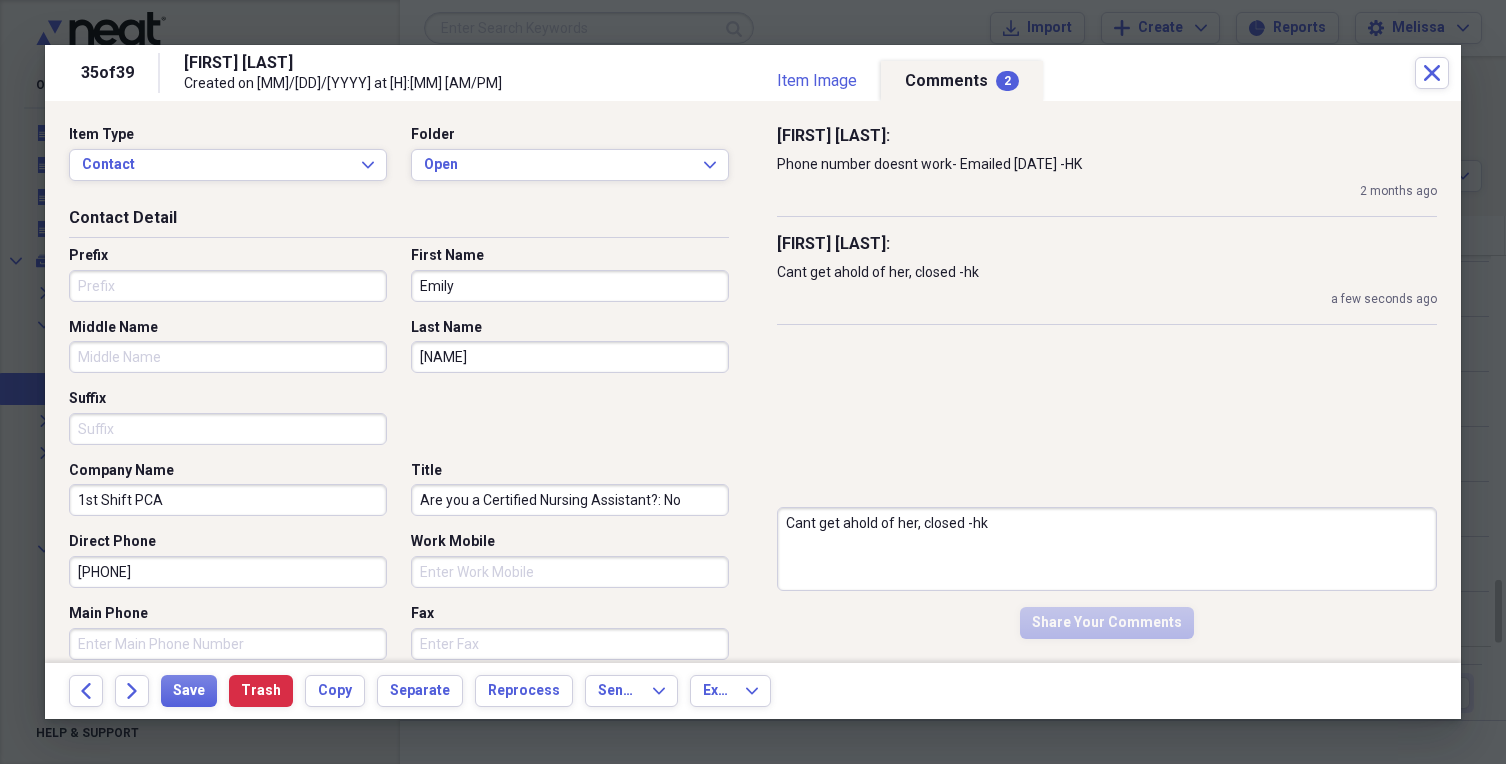 type 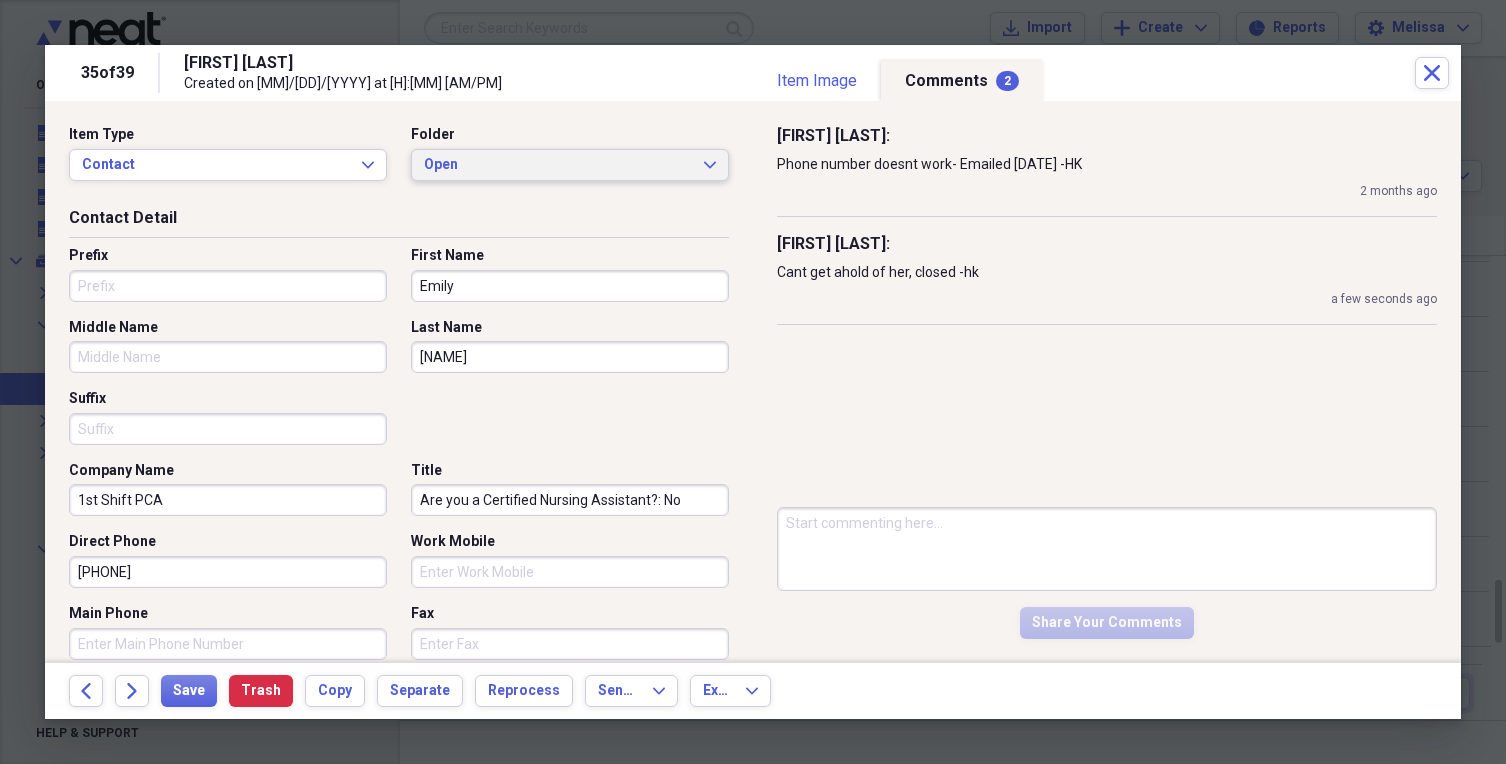 click on "Open" at bounding box center (558, 165) 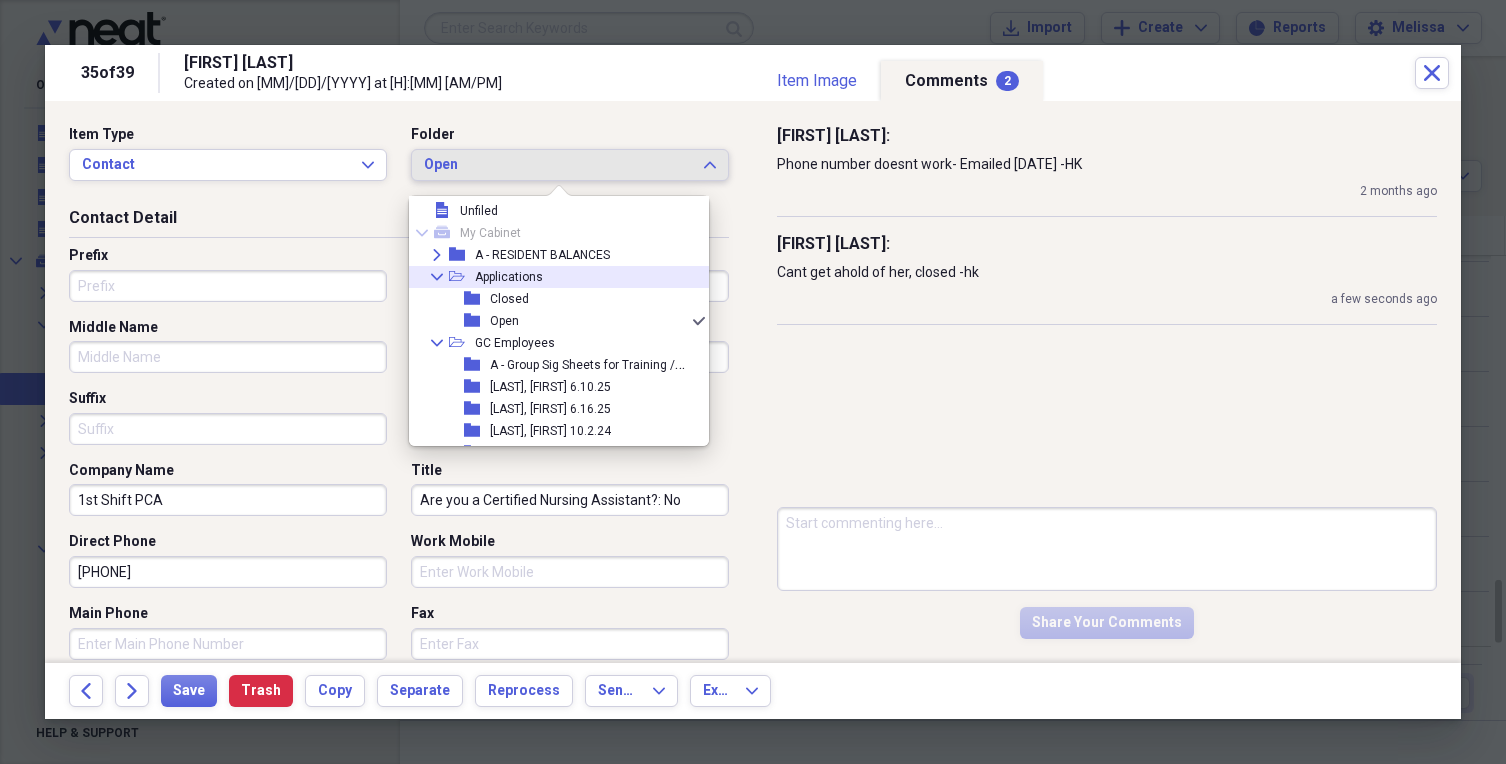 scroll, scrollTop: 0, scrollLeft: 0, axis: both 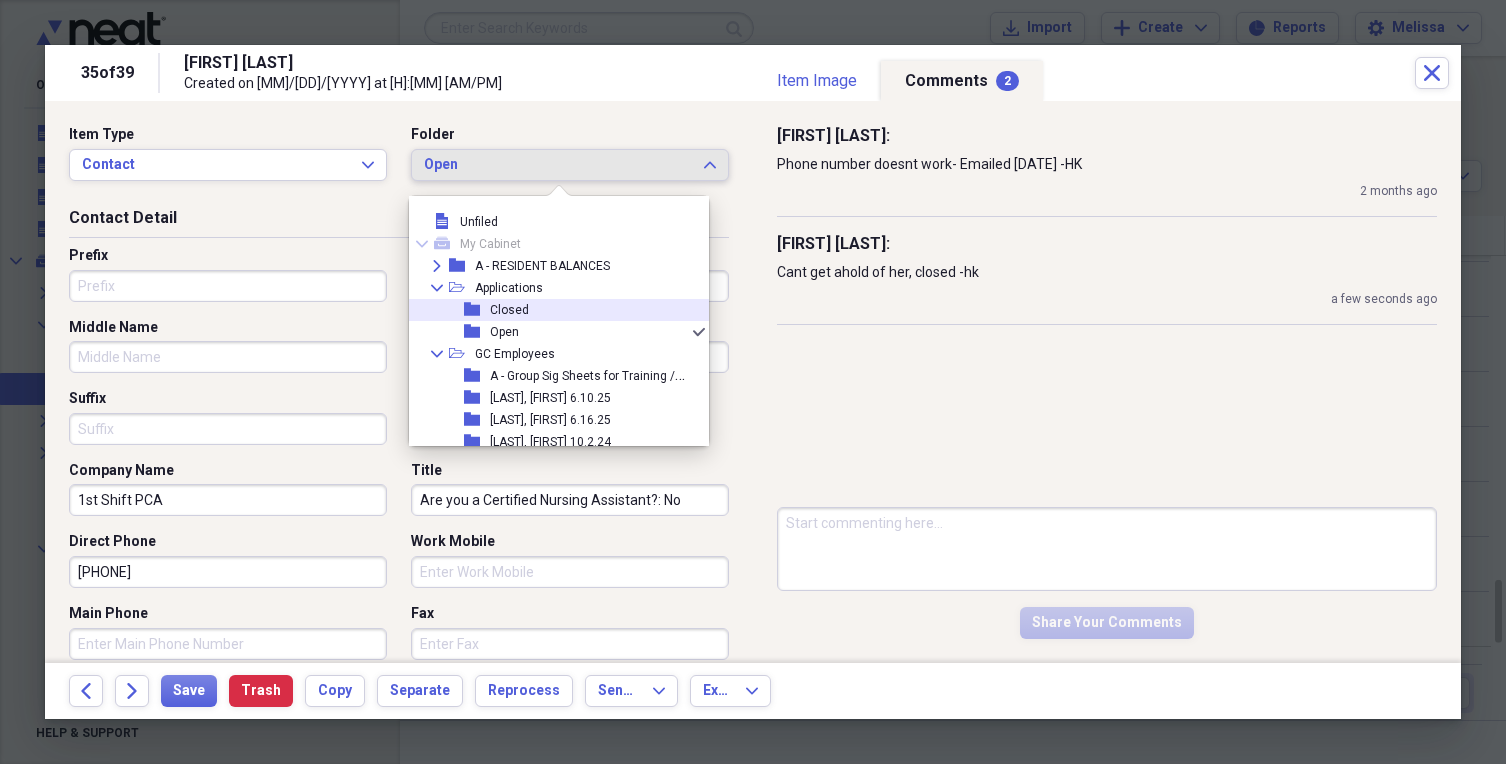 click on "folder Closed" at bounding box center (551, 310) 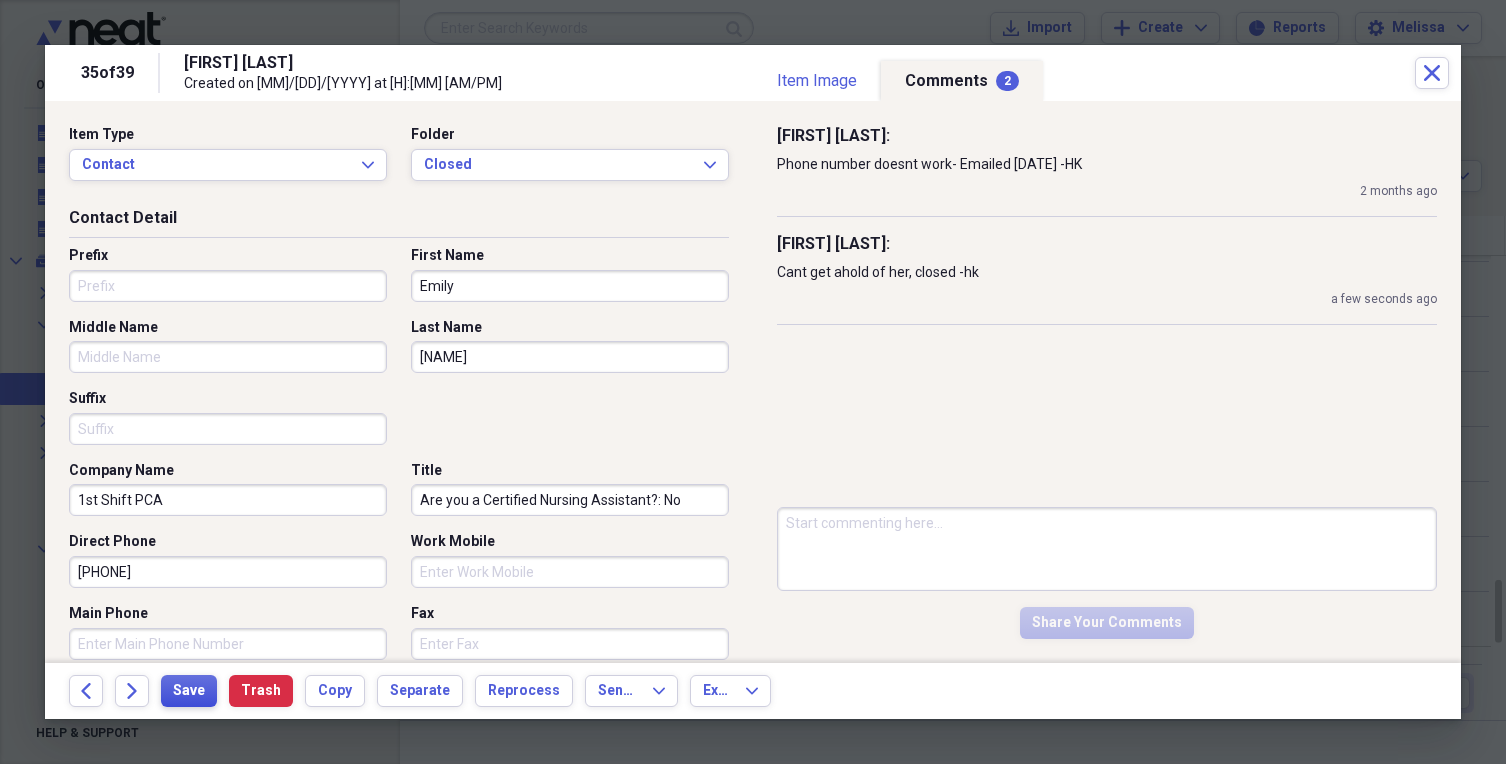 click on "Save" at bounding box center (189, 691) 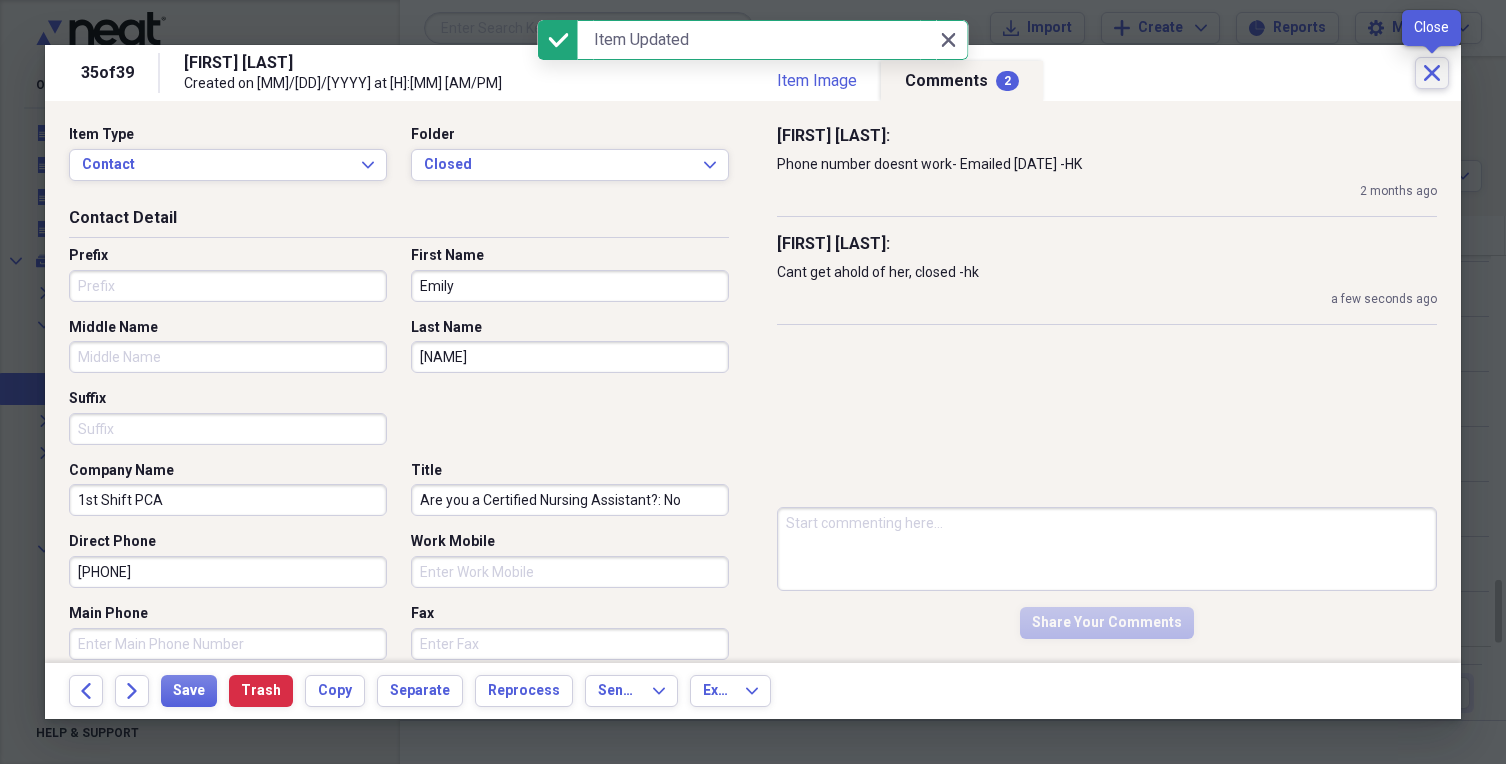 click on "Close" at bounding box center [1432, 73] 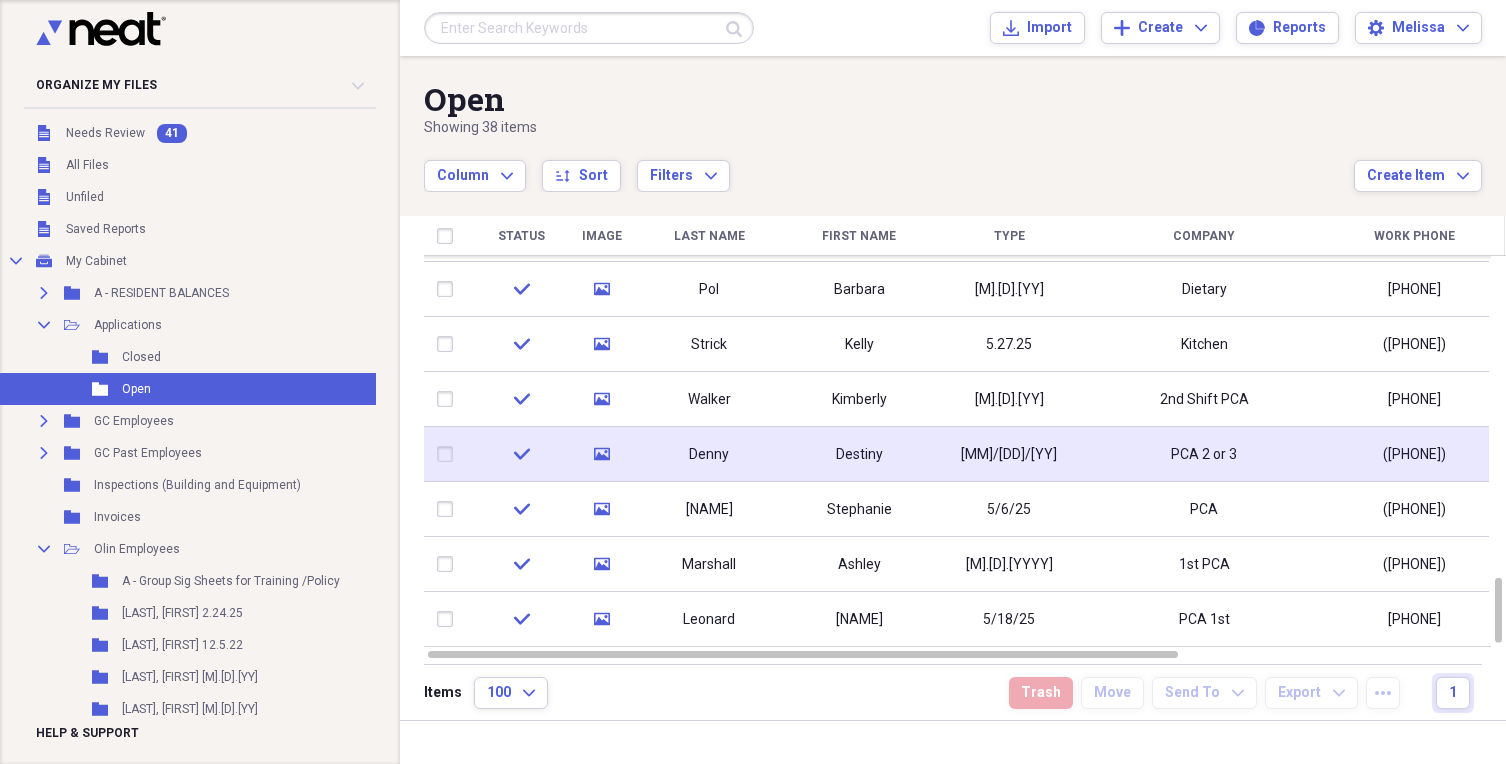 click on "Destiny" at bounding box center [859, 454] 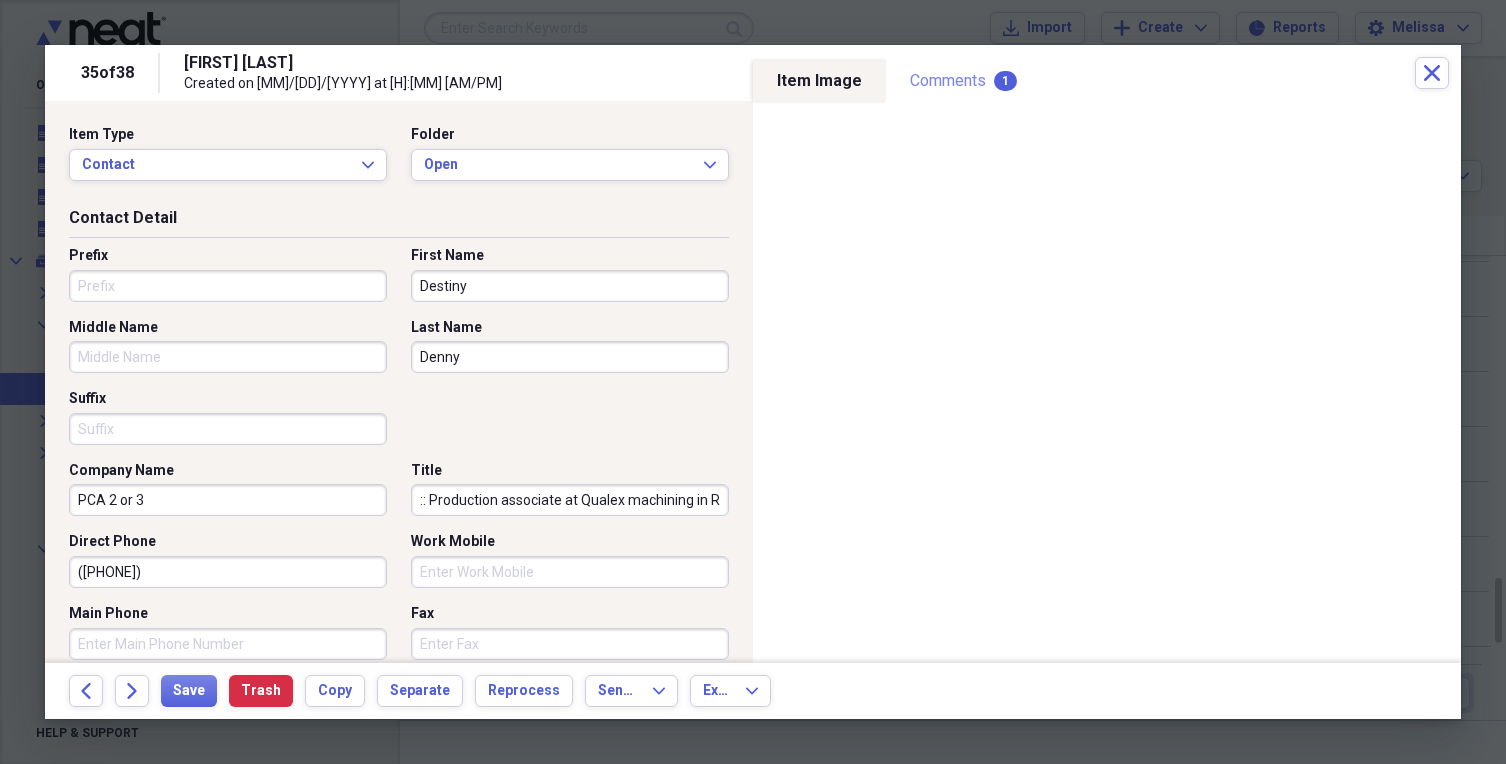 click on "Comments 1" at bounding box center (963, 81) 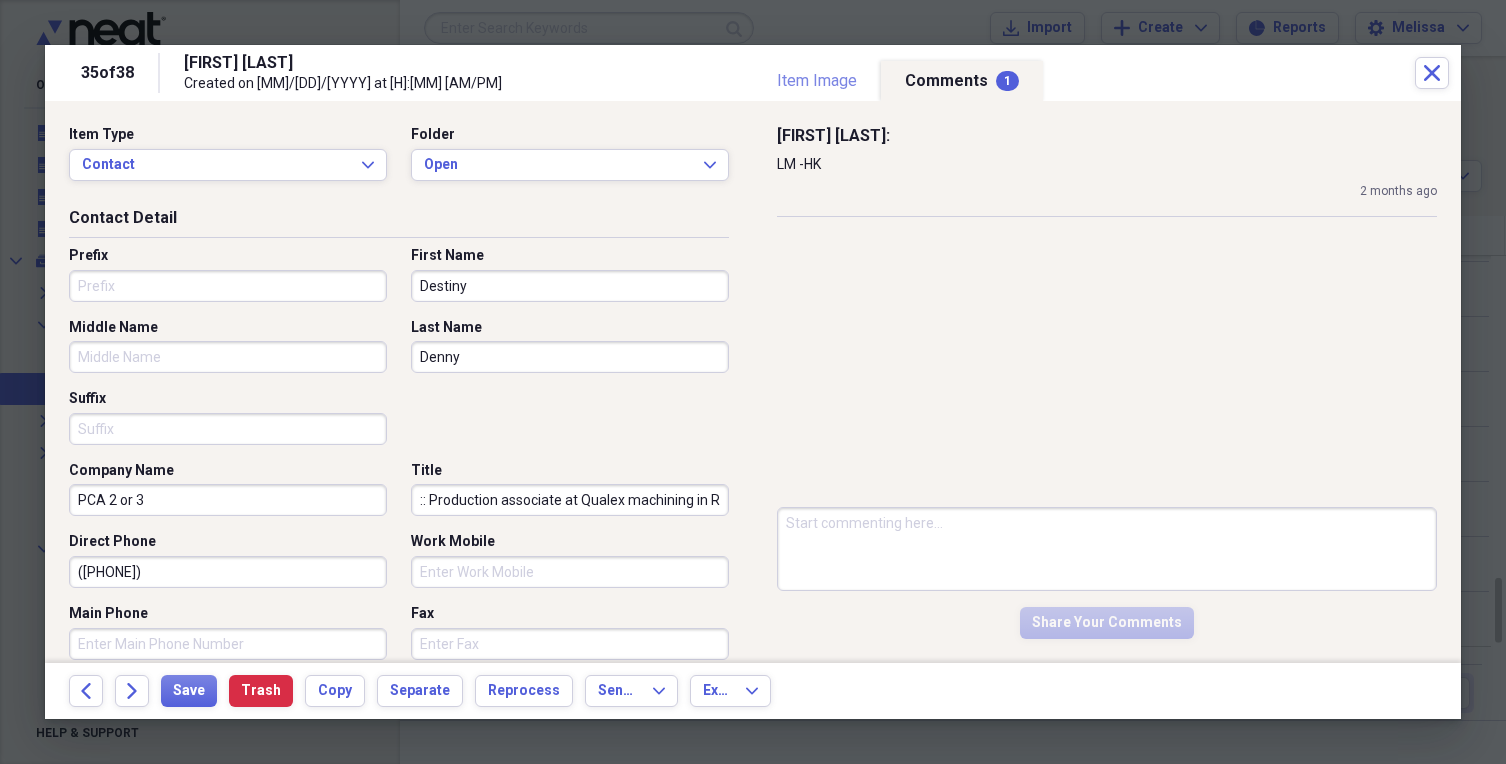 click on "Item Image" at bounding box center (817, 81) 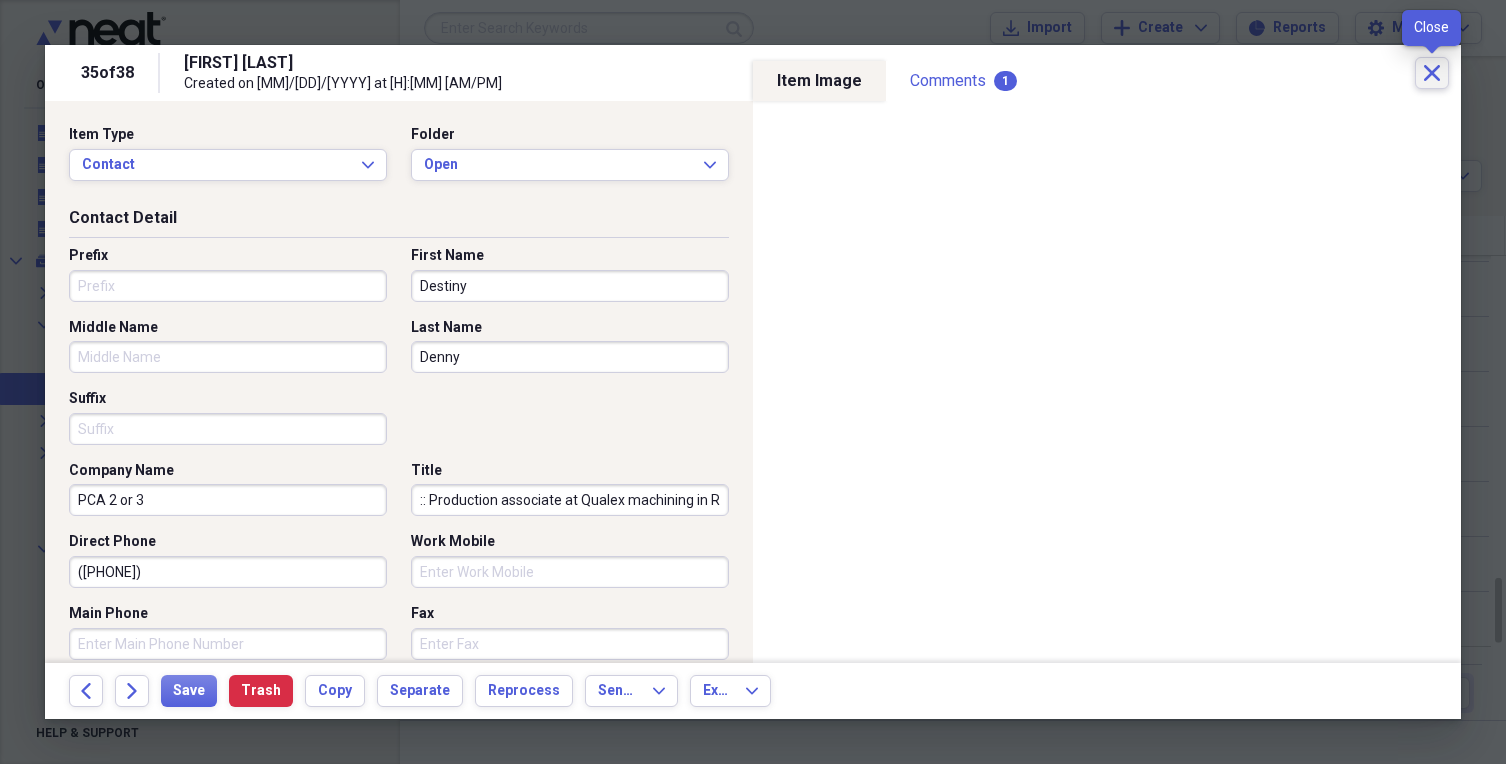 click on "Close" 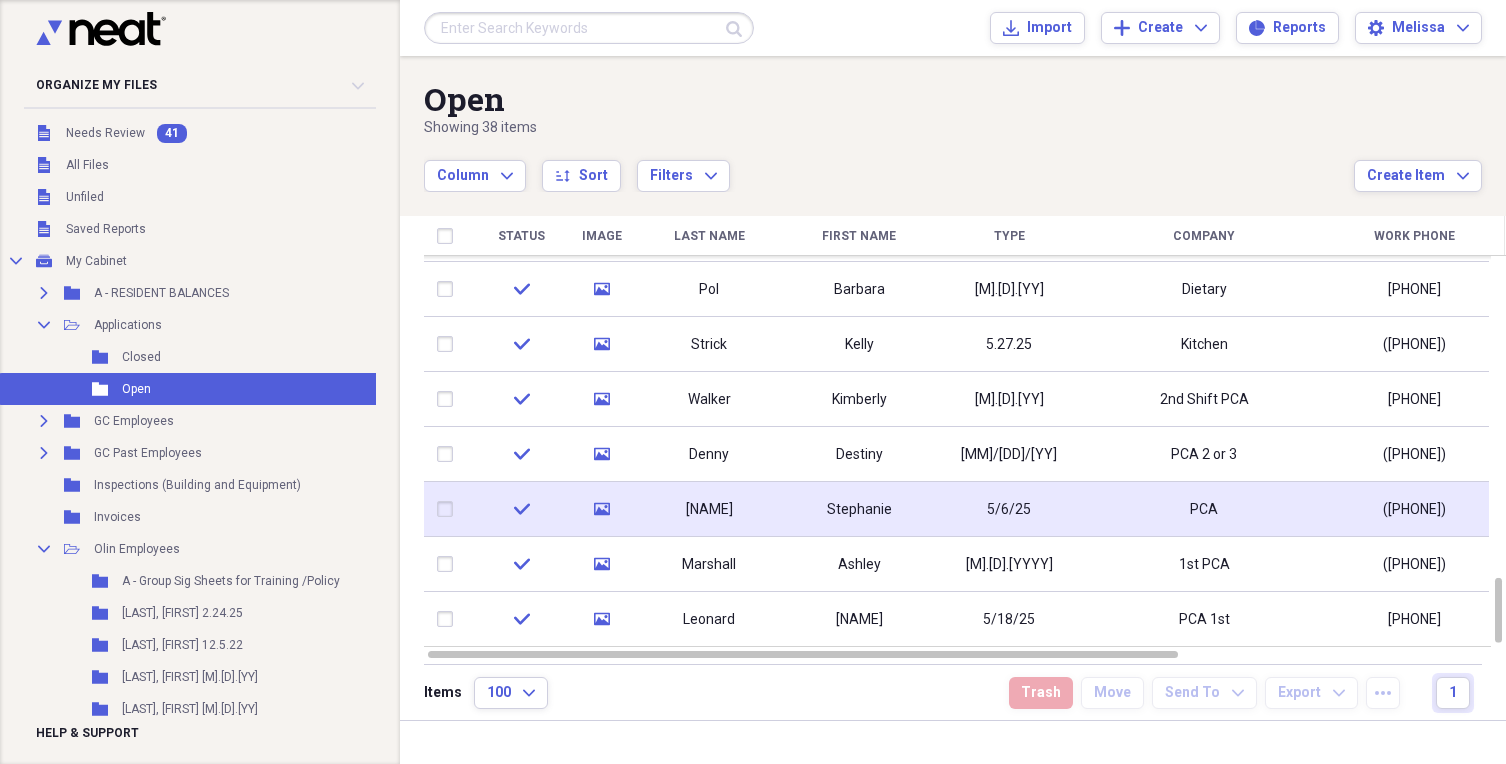 click on "Stephanie" at bounding box center (859, 509) 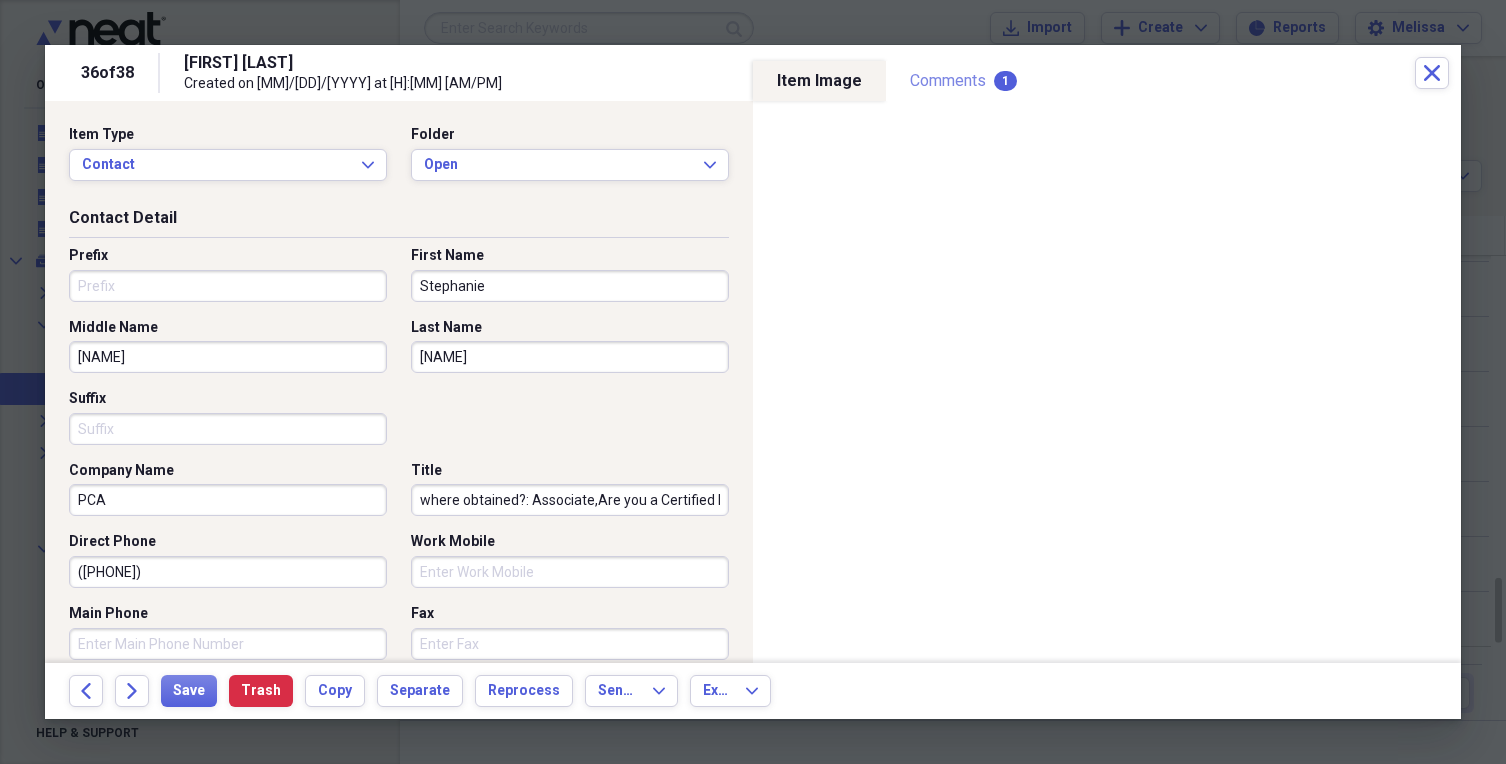 click on "Comments 1" at bounding box center [963, 81] 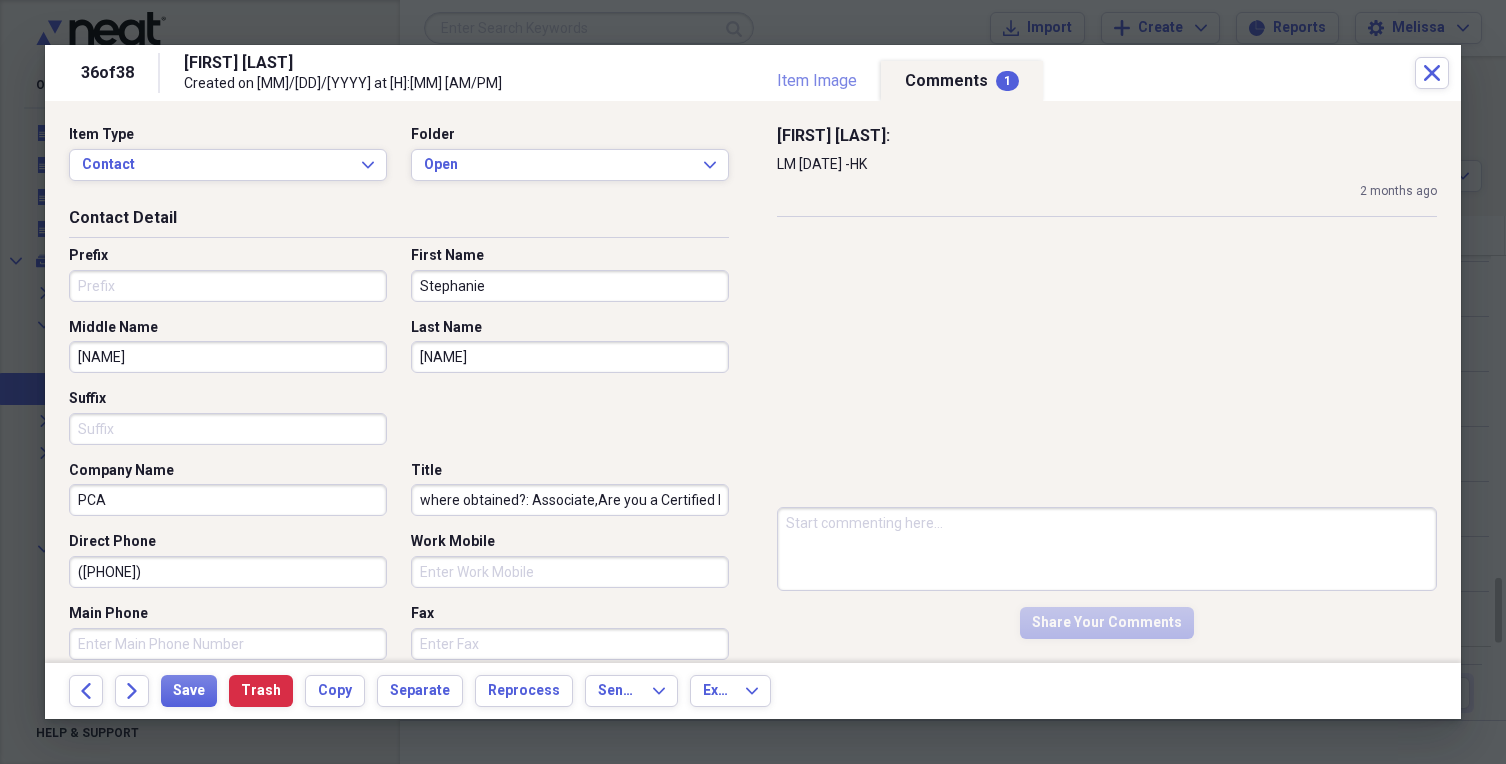 click on "Item Image" at bounding box center (817, 81) 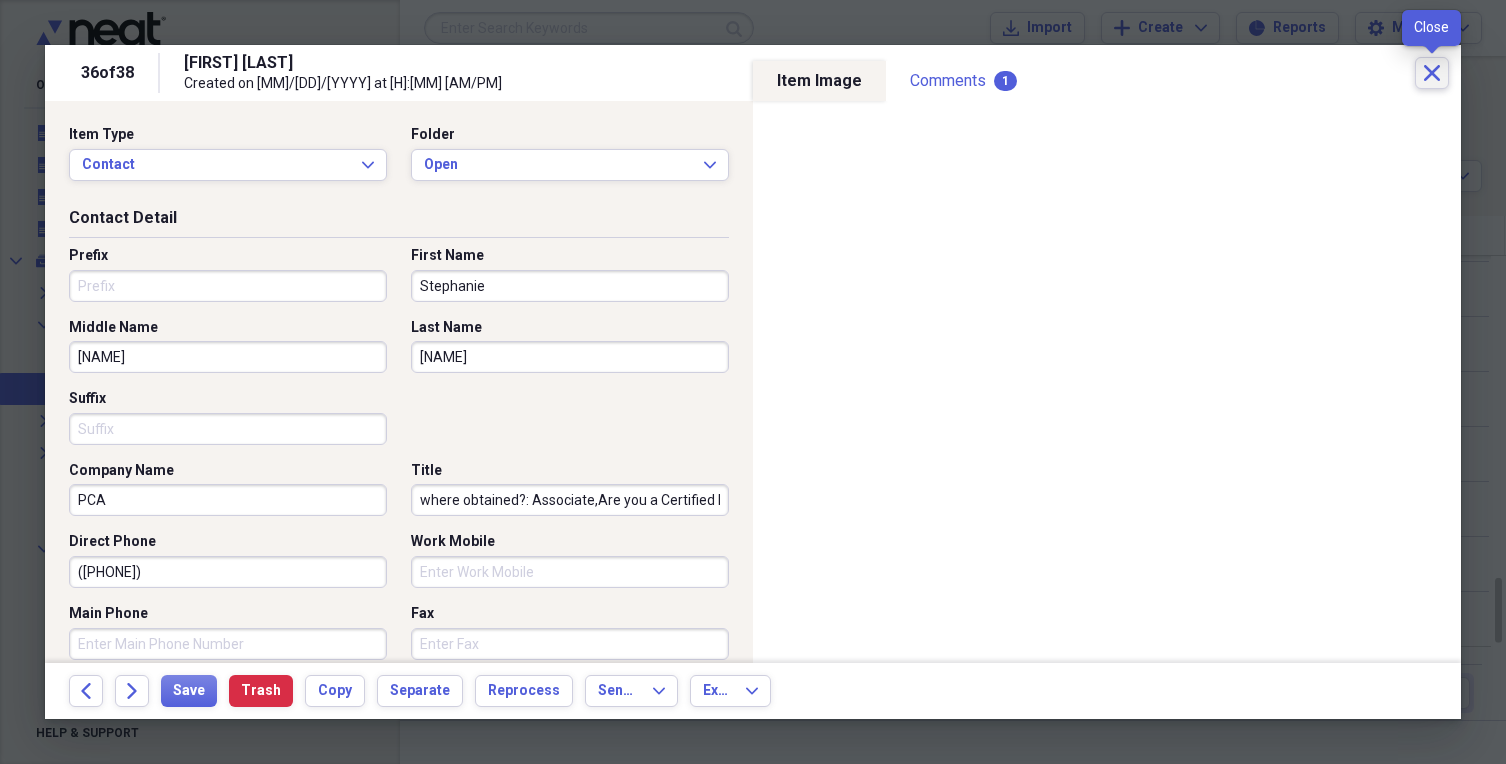 click on "Close" 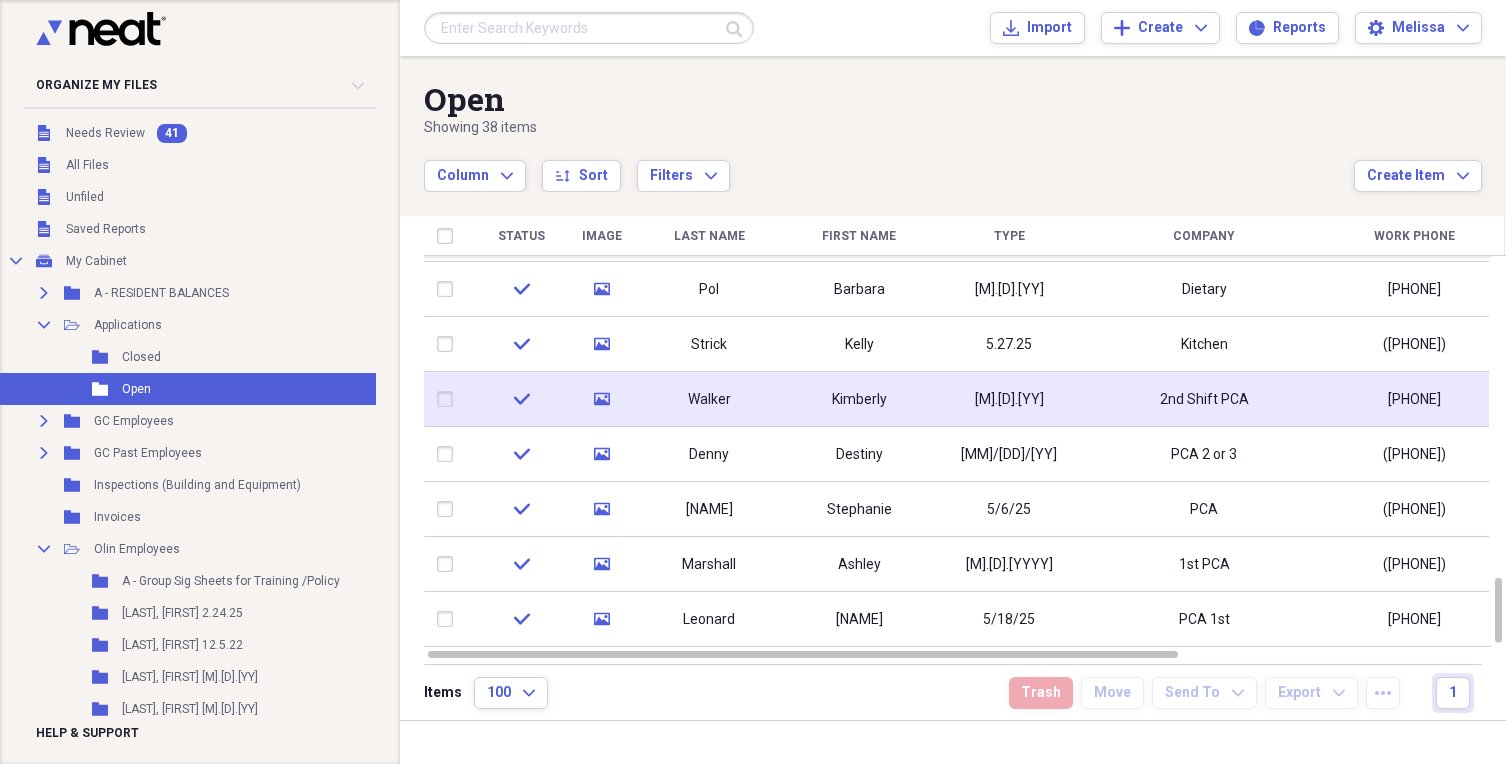 click on "Kimberly" at bounding box center [859, 400] 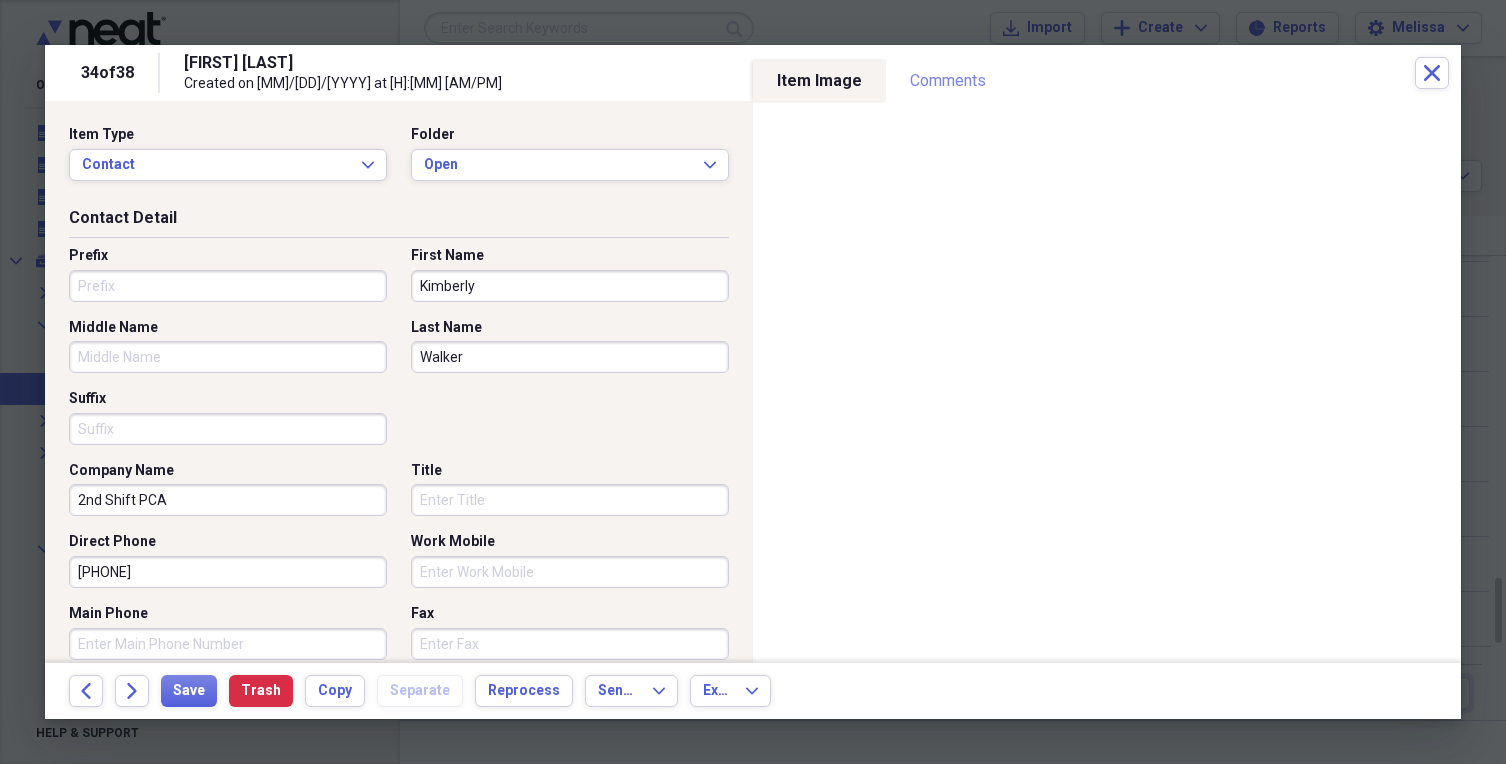click on "Comments" at bounding box center [948, 81] 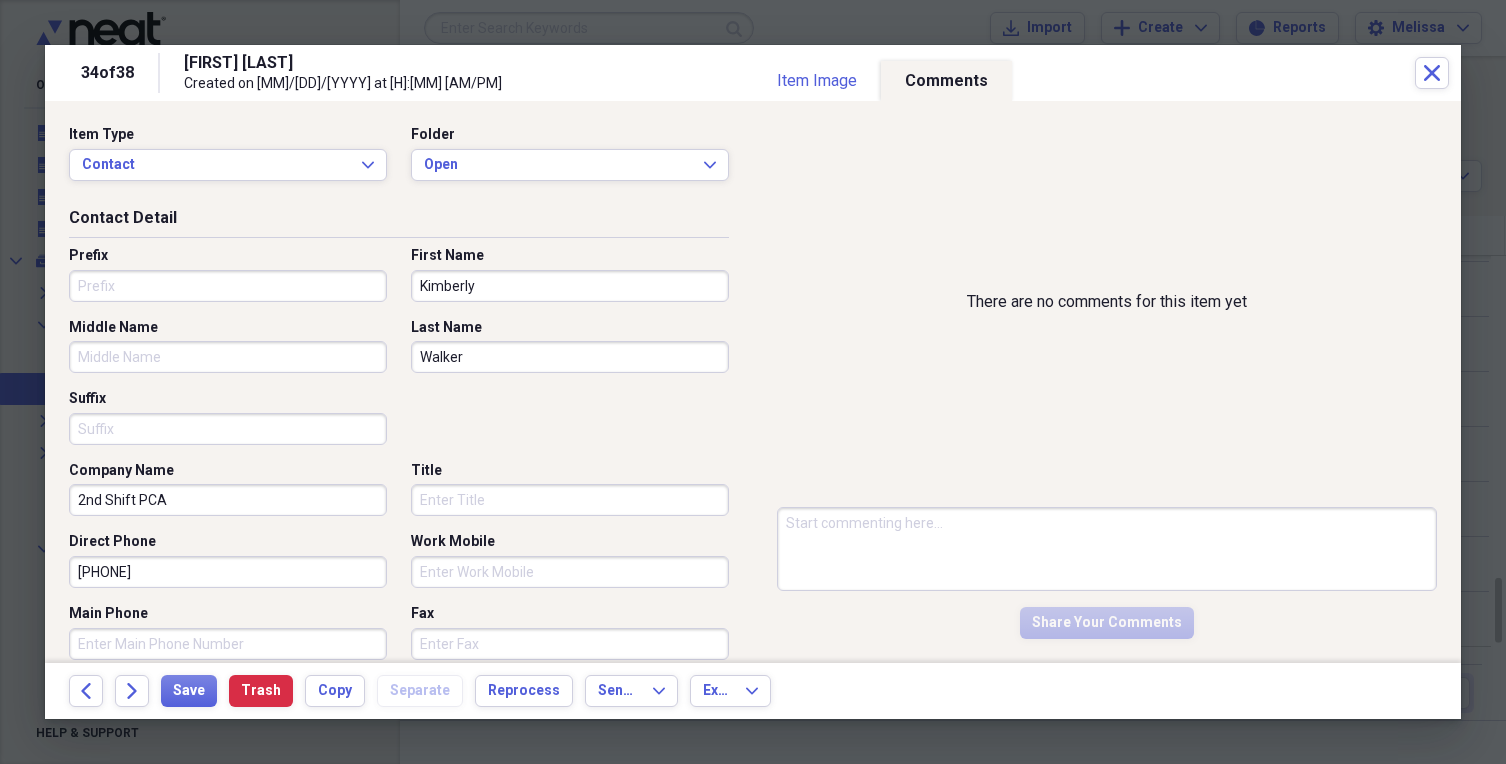 click at bounding box center (1107, 549) 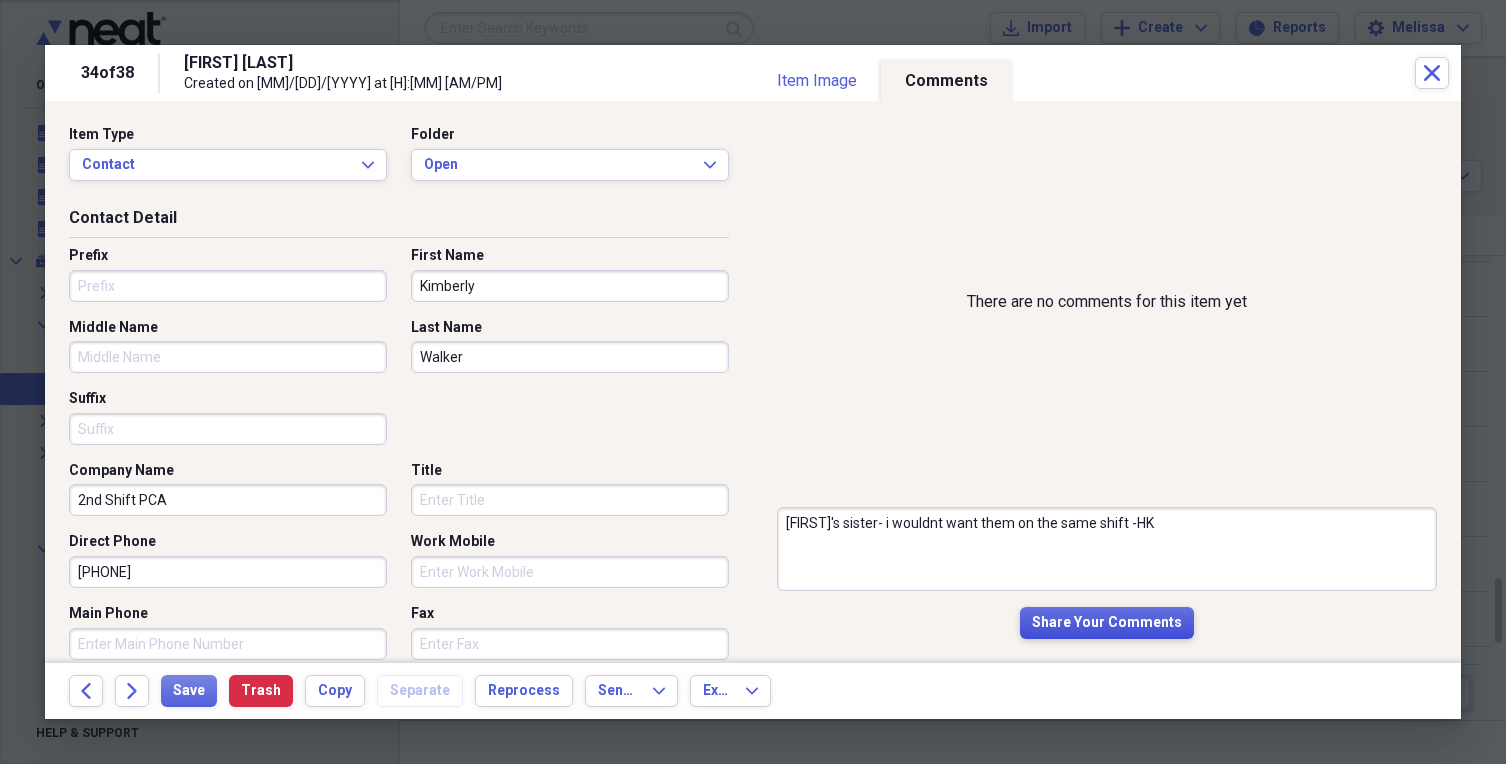 type on "[FIRST]'s sister- i wouldnt want them on the same shift -HK" 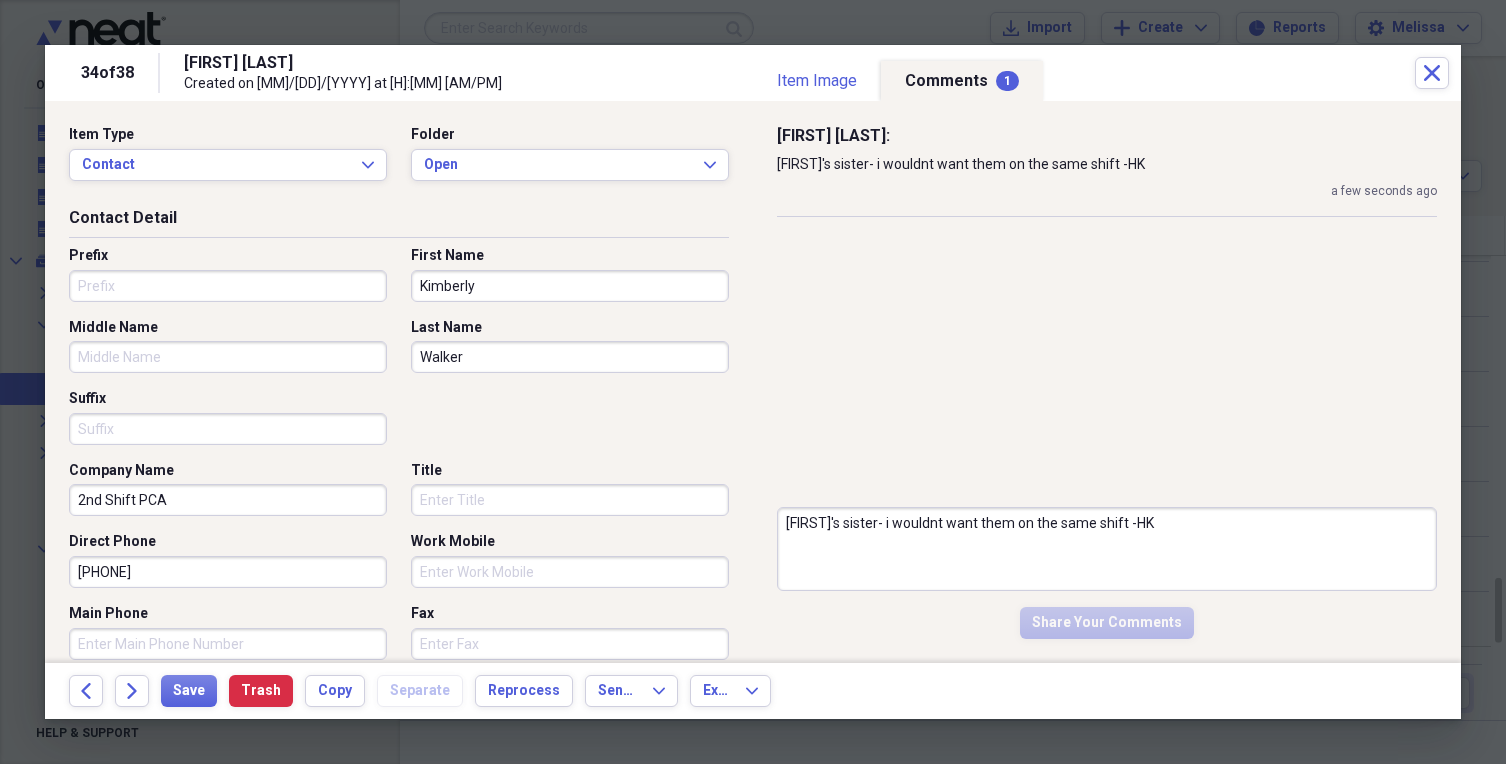 type 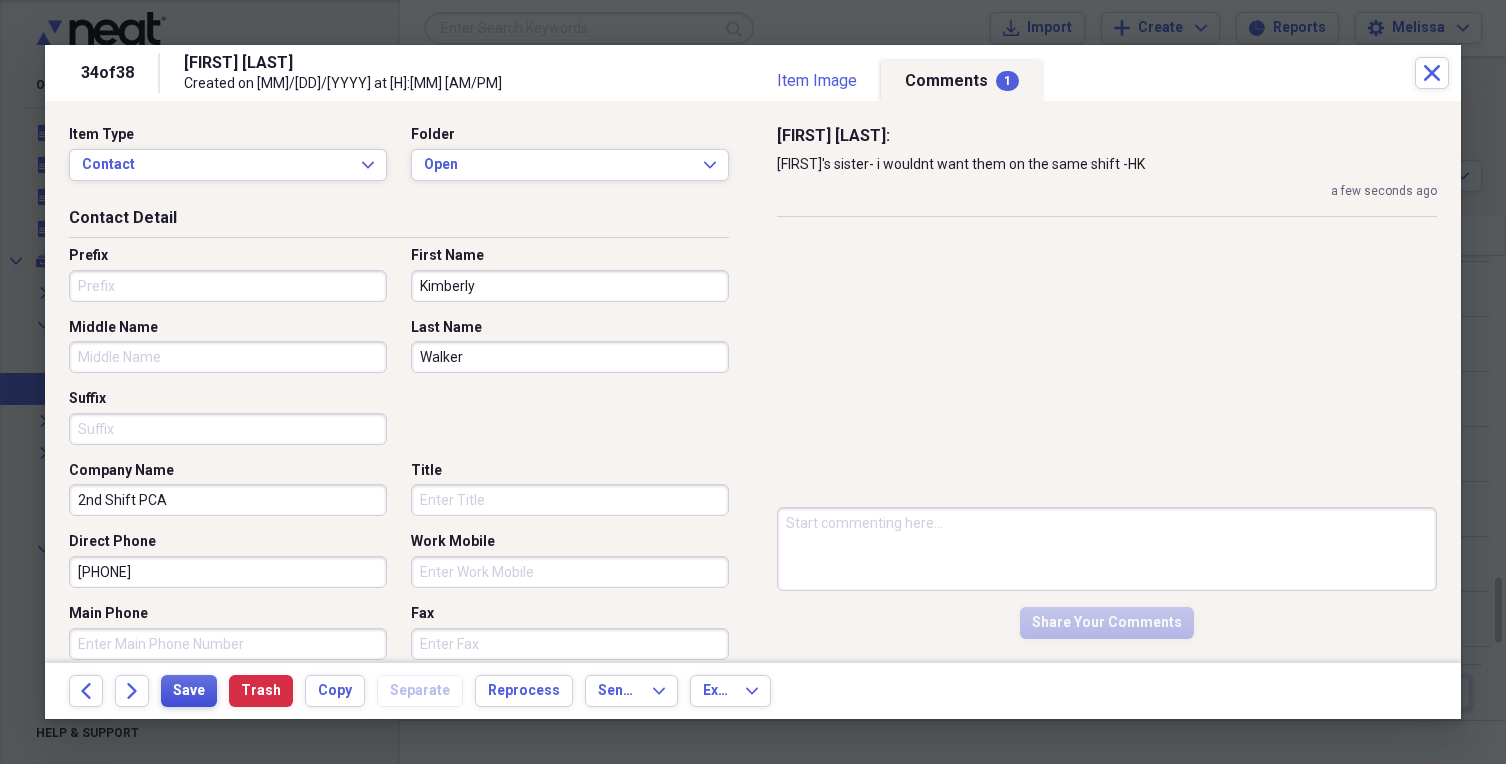 click on "Save" at bounding box center [189, 691] 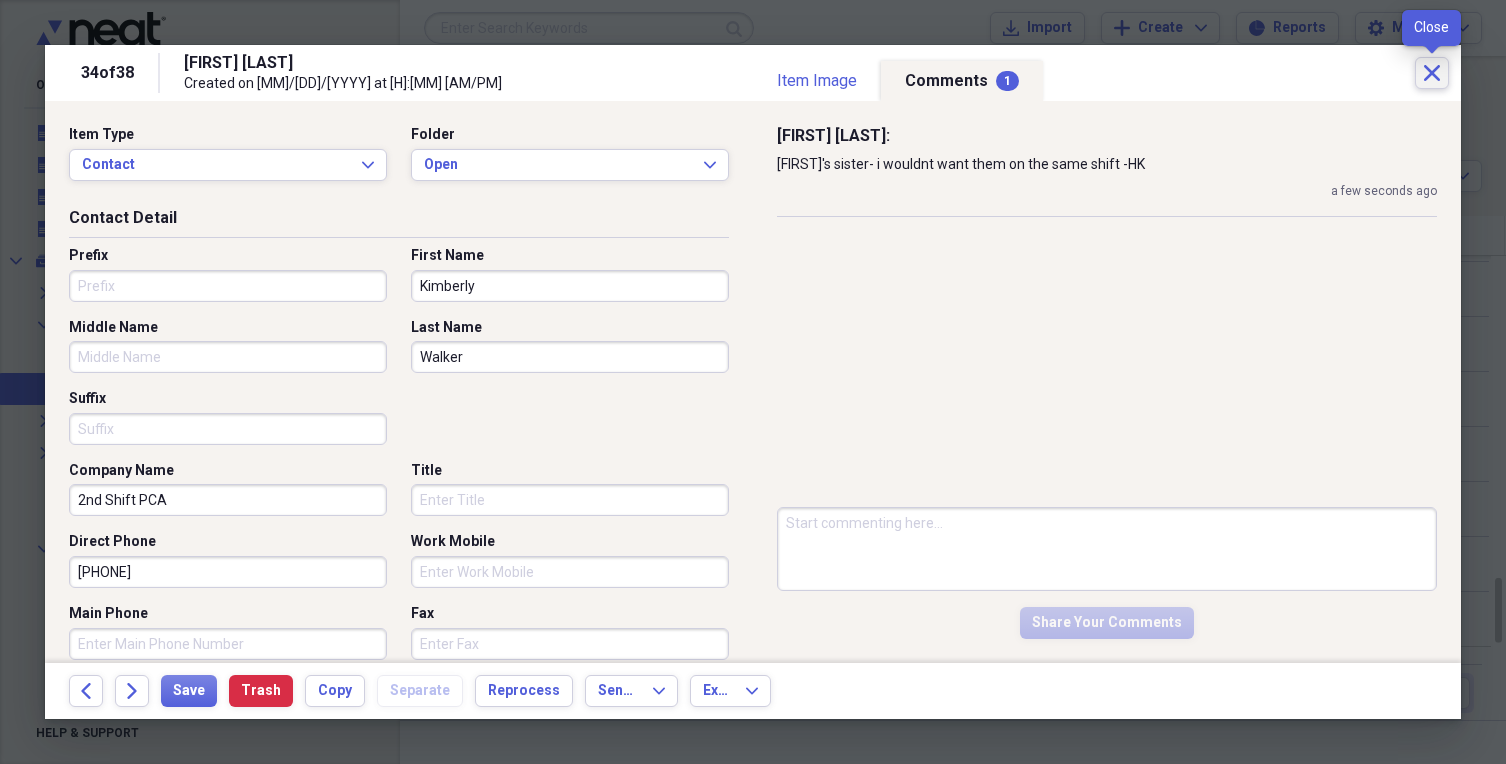 click on "Close" at bounding box center [1432, 73] 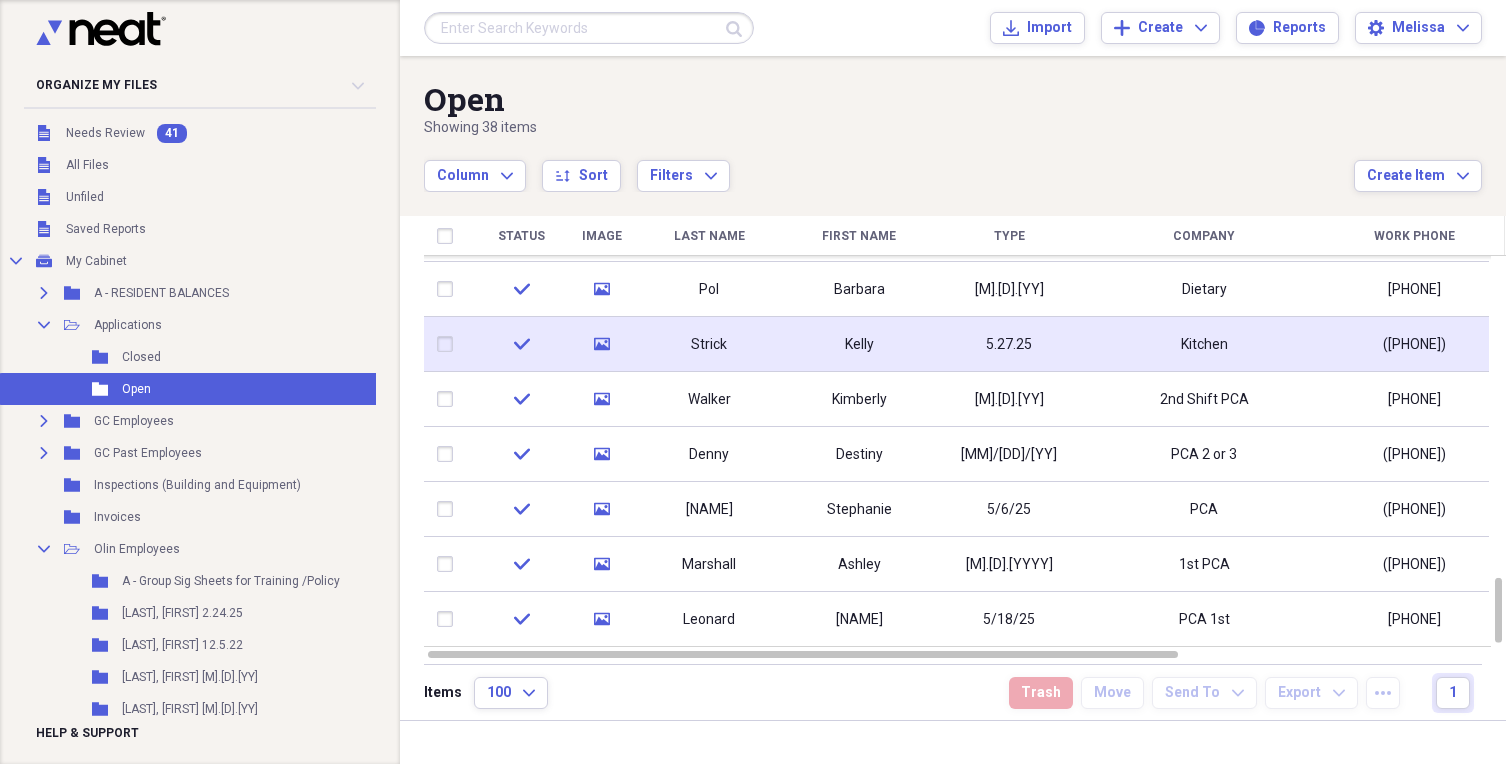 click on "Kelly" at bounding box center [859, 344] 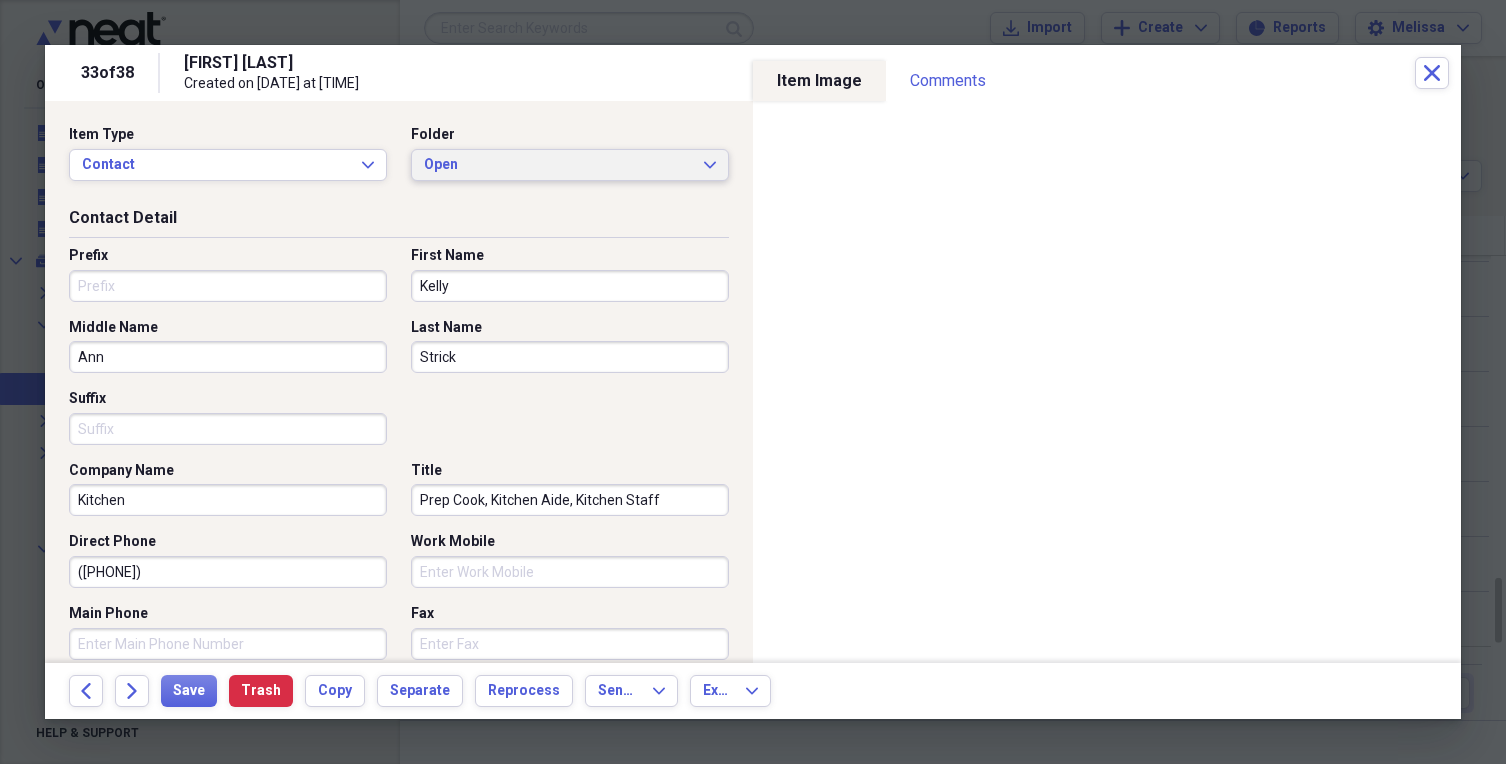 click on "Open" at bounding box center [558, 165] 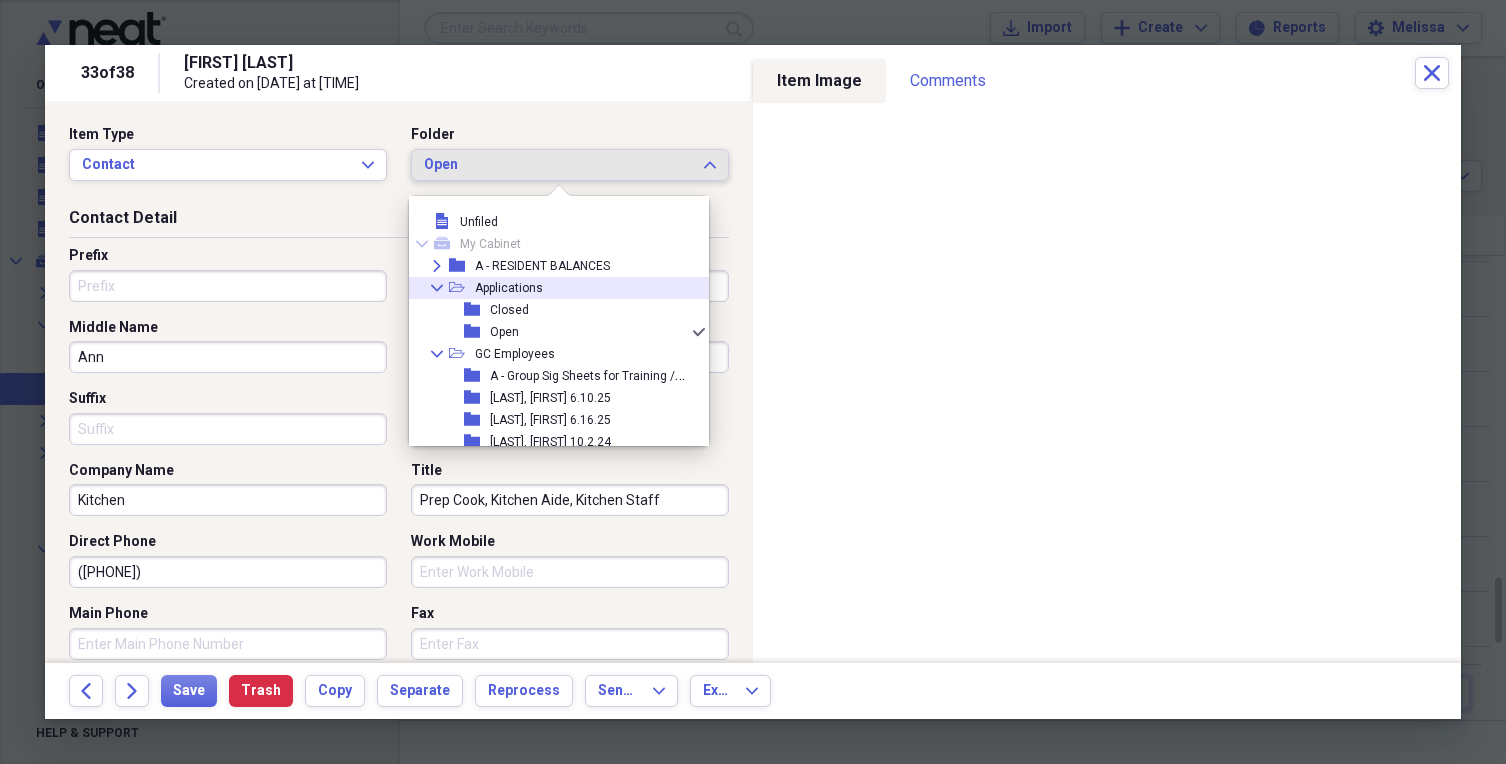 scroll, scrollTop: 11, scrollLeft: 0, axis: vertical 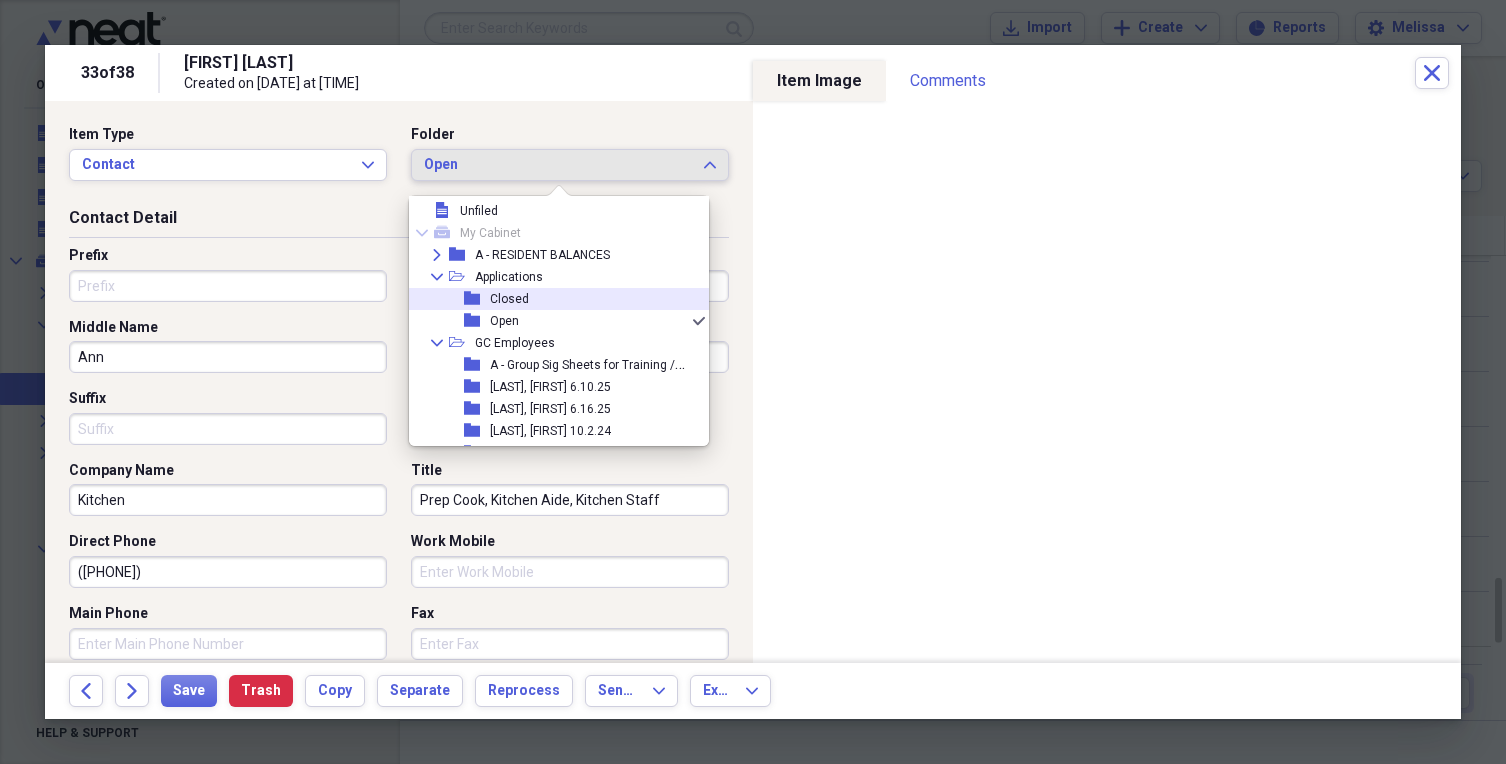 click on "folder Closed" at bounding box center [551, 299] 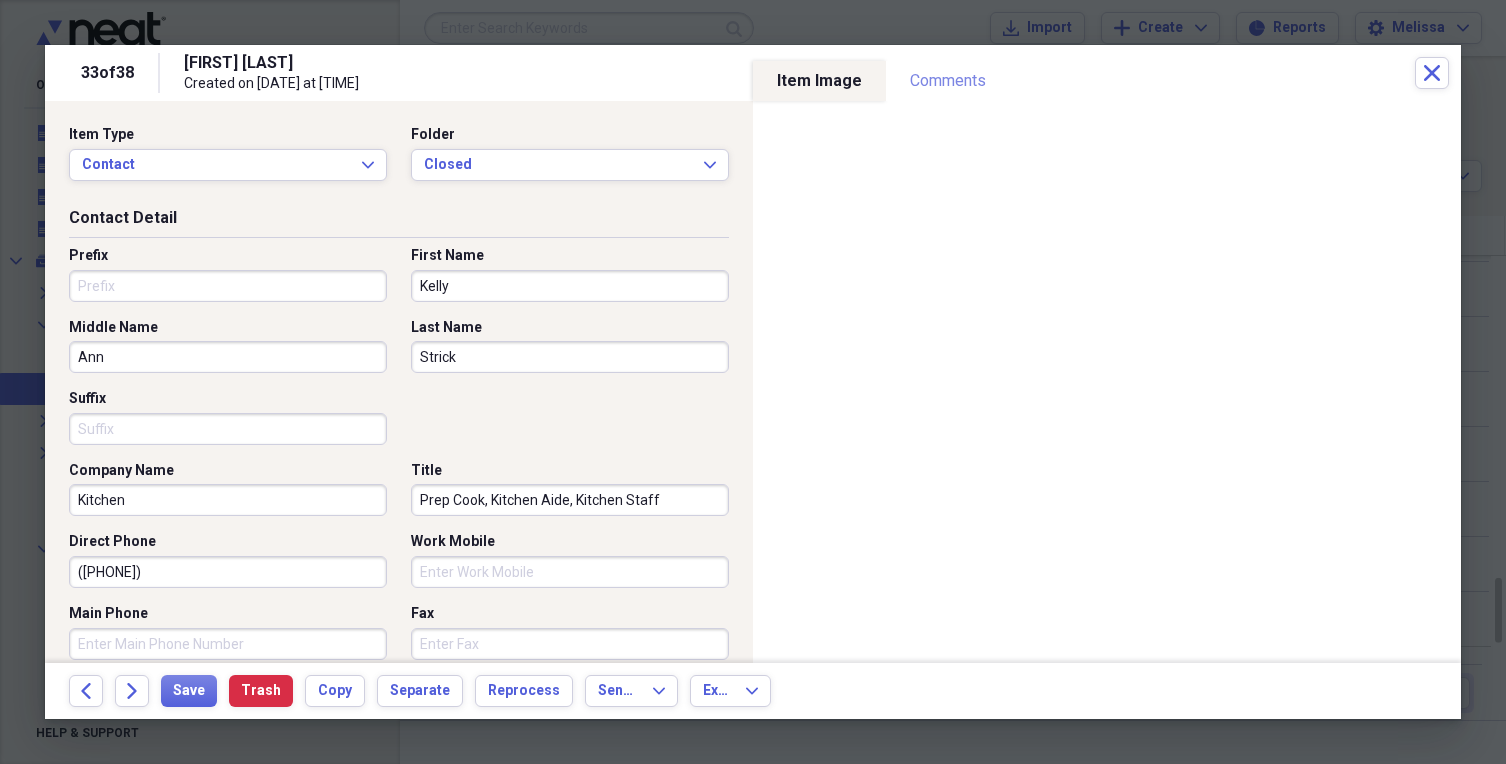 click on "Comments" at bounding box center [948, 81] 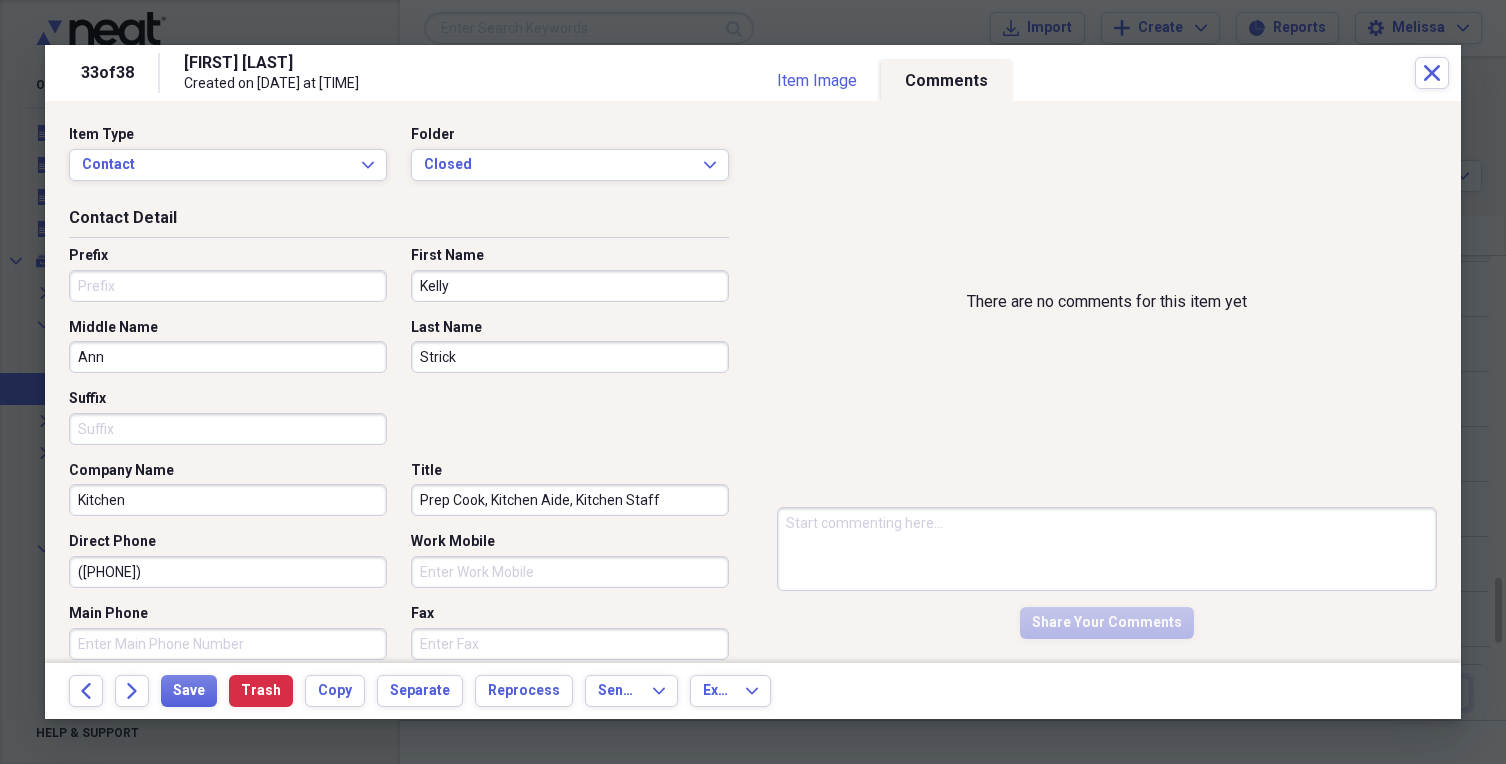 click at bounding box center [1107, 549] 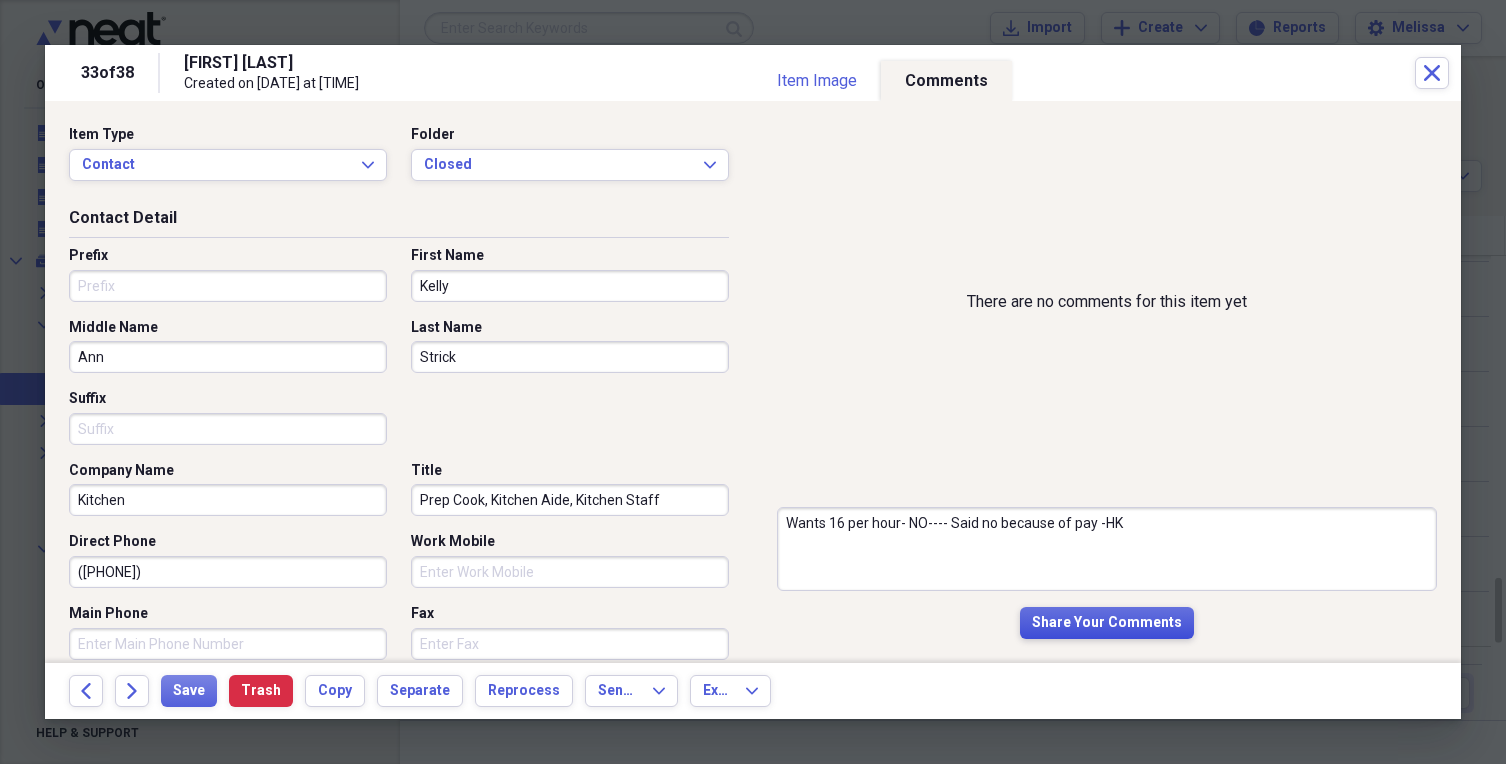 type on "Wants 16 per hour- NO---- Said no because of pay -HK" 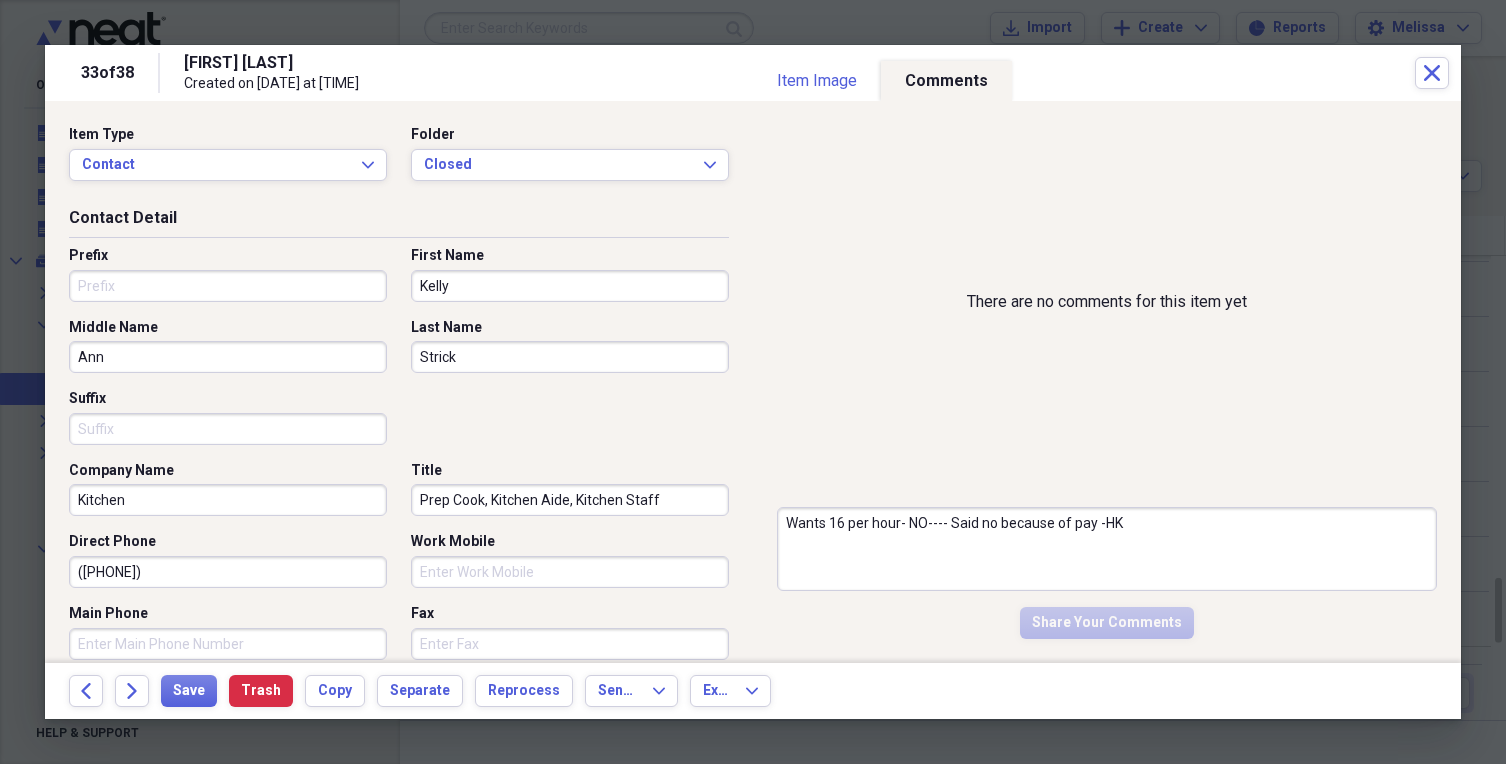 type 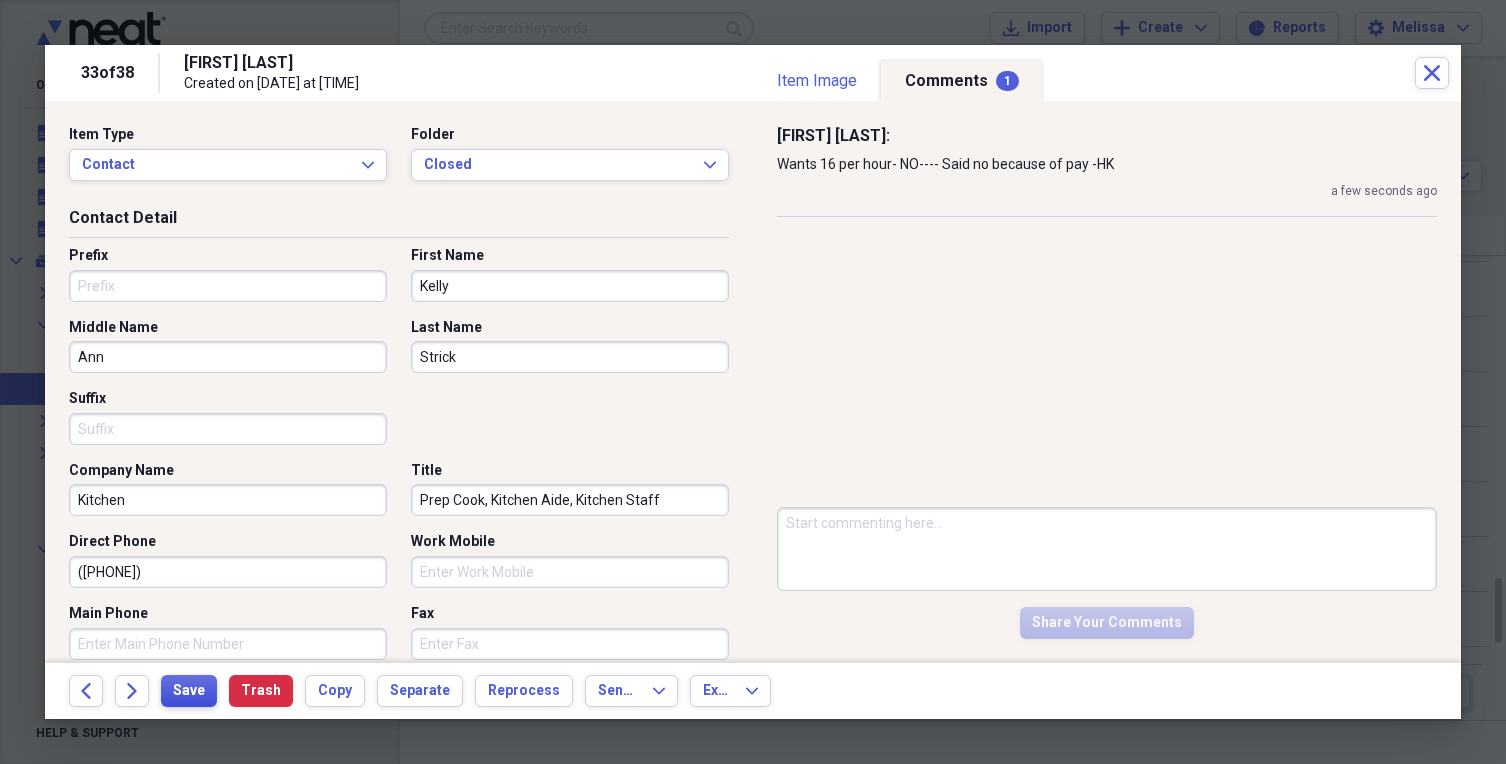 click on "Save" at bounding box center [189, 691] 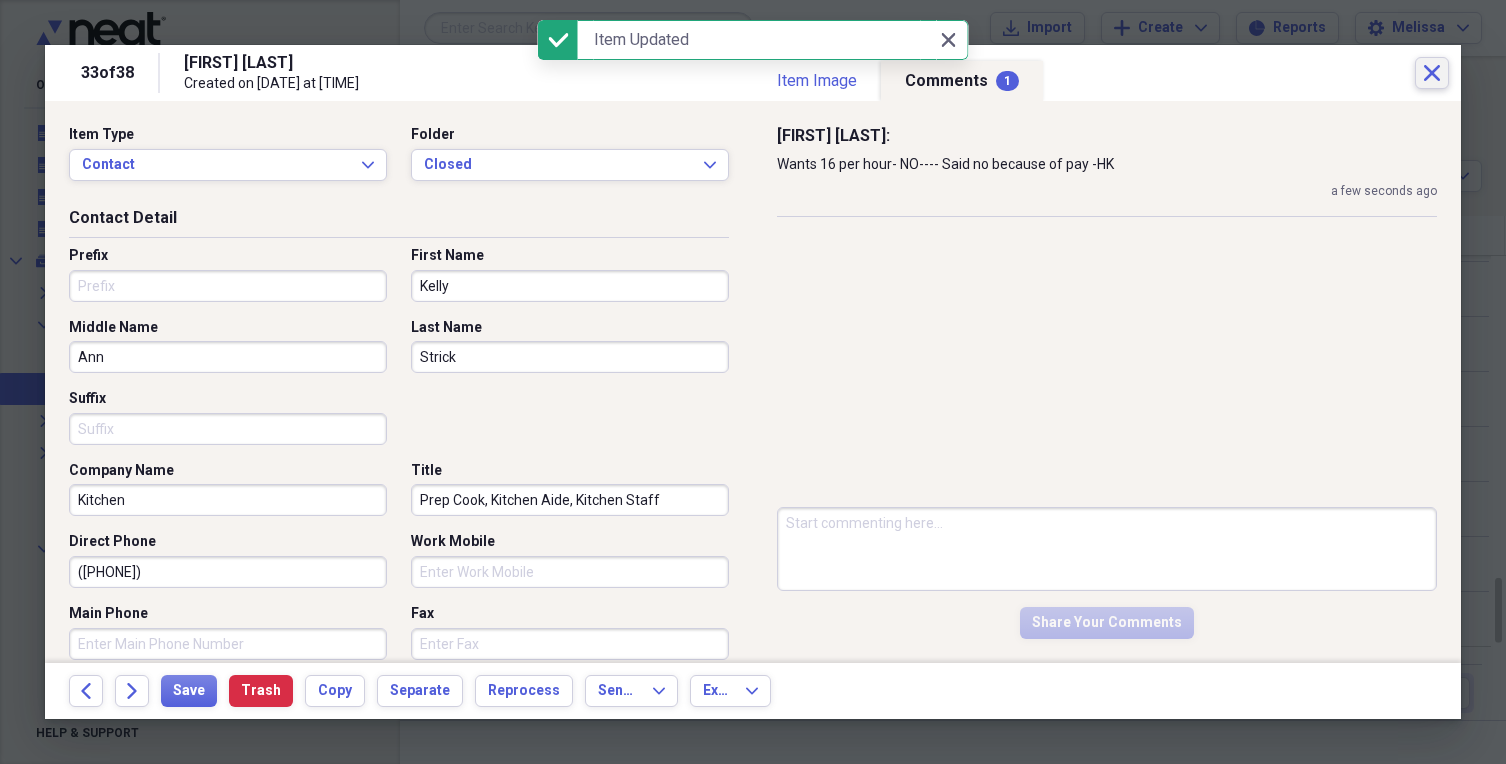 click on "Close" 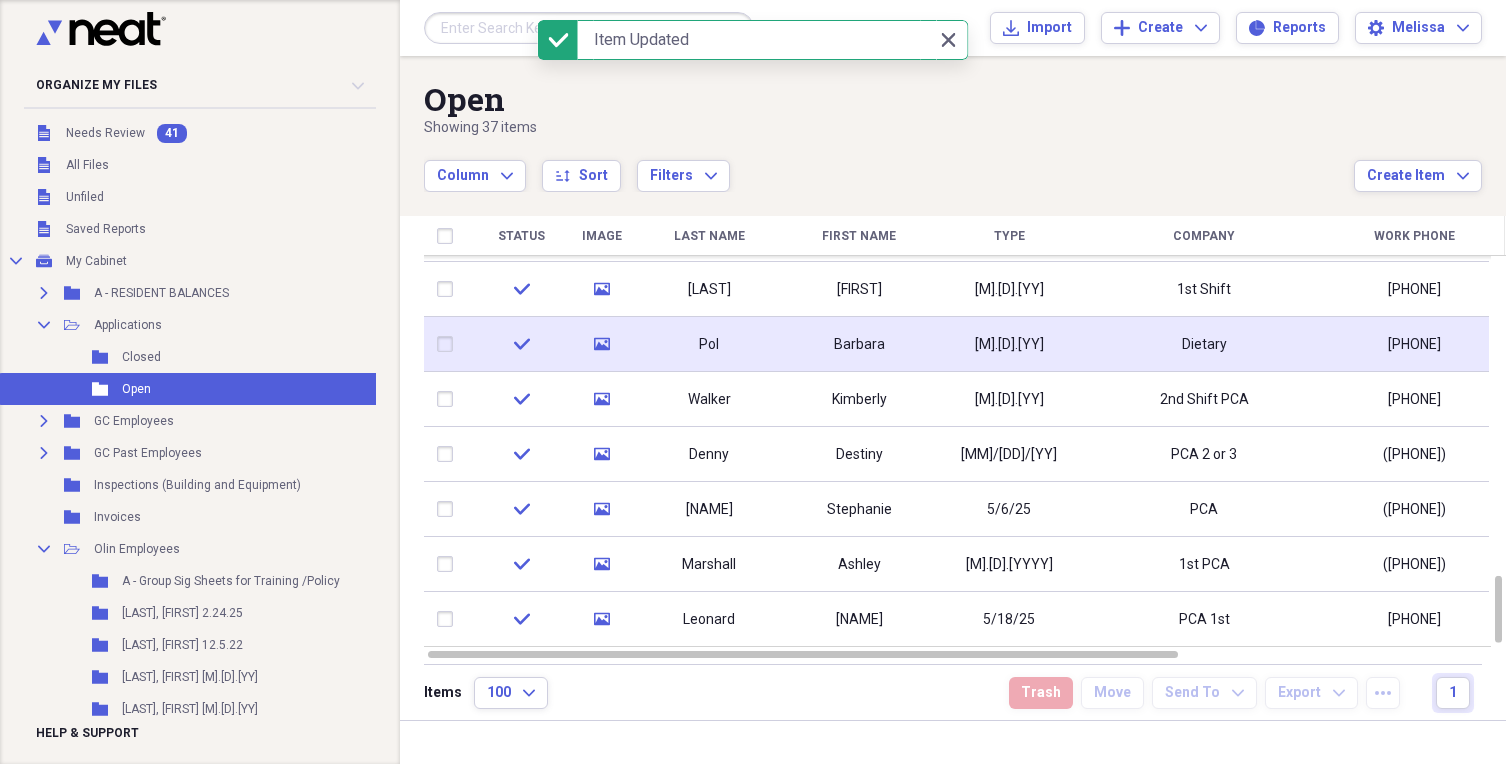 click on "Barbara" at bounding box center [859, 345] 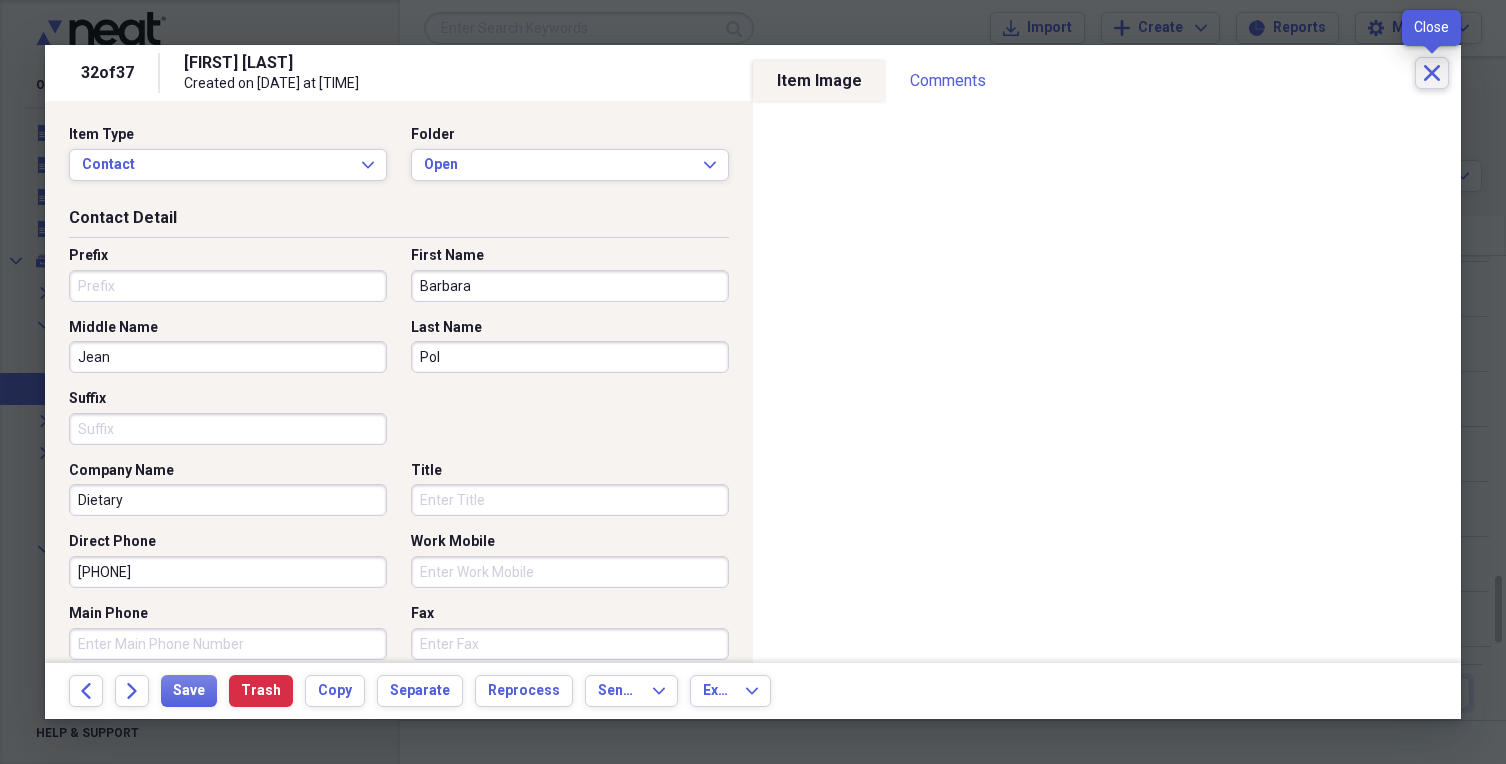click on "Close" 